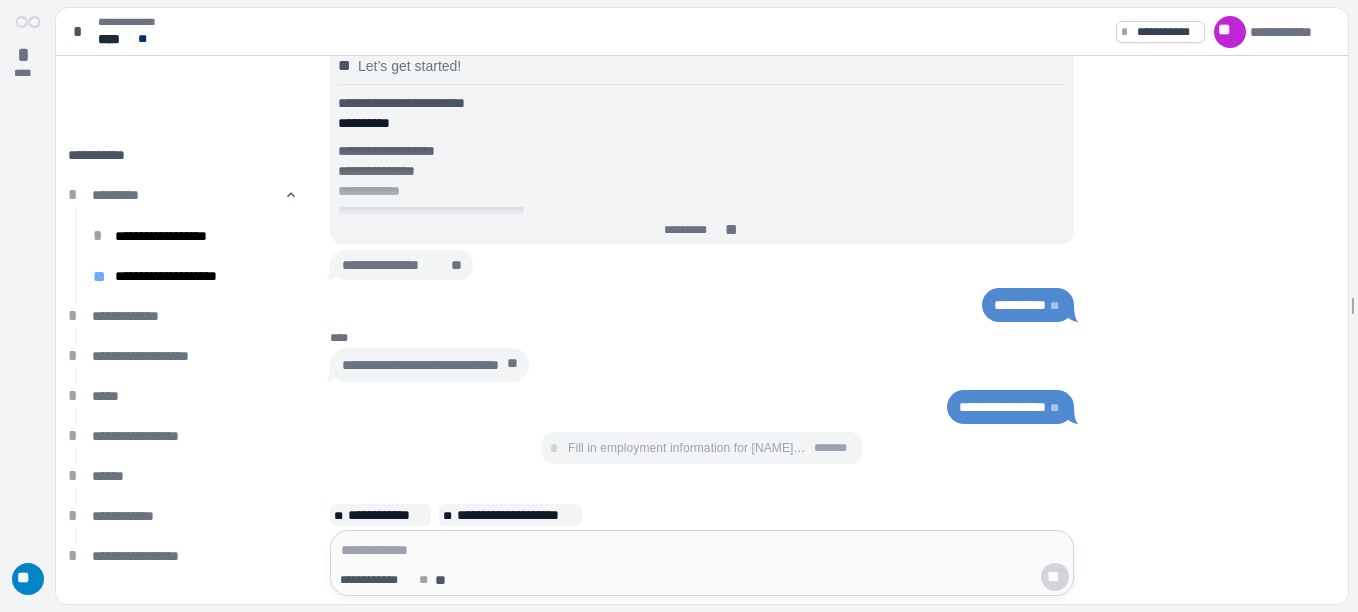 scroll, scrollTop: 0, scrollLeft: 0, axis: both 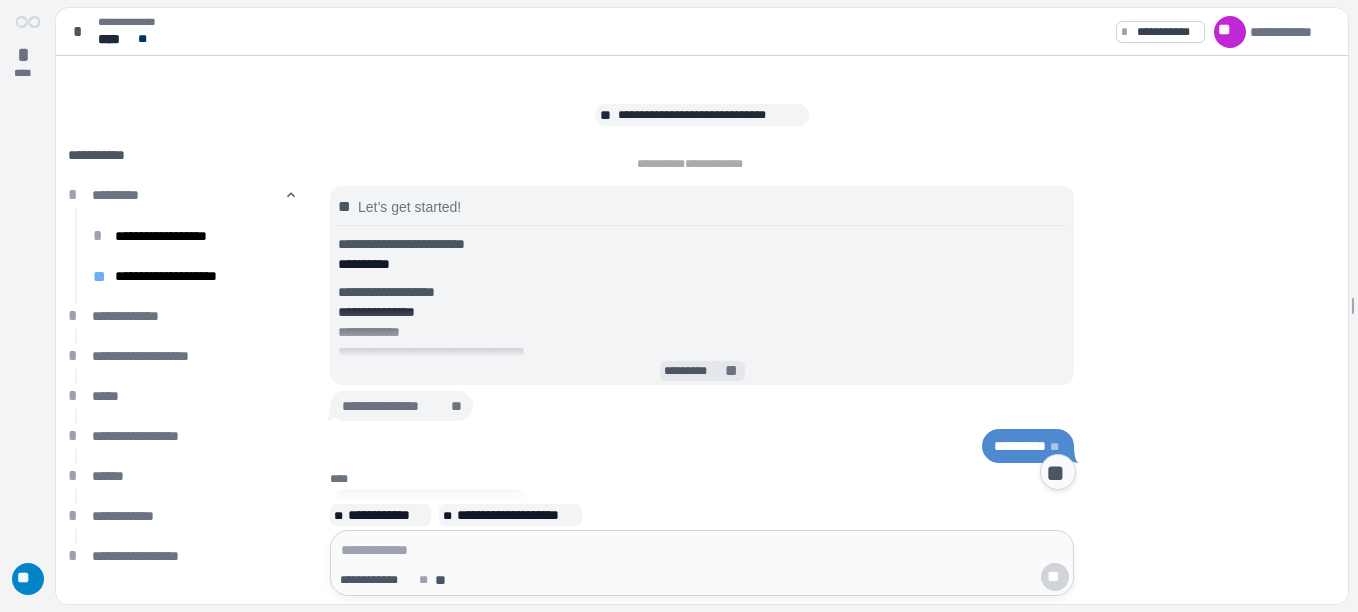 click on "*********" at bounding box center (693, 372) 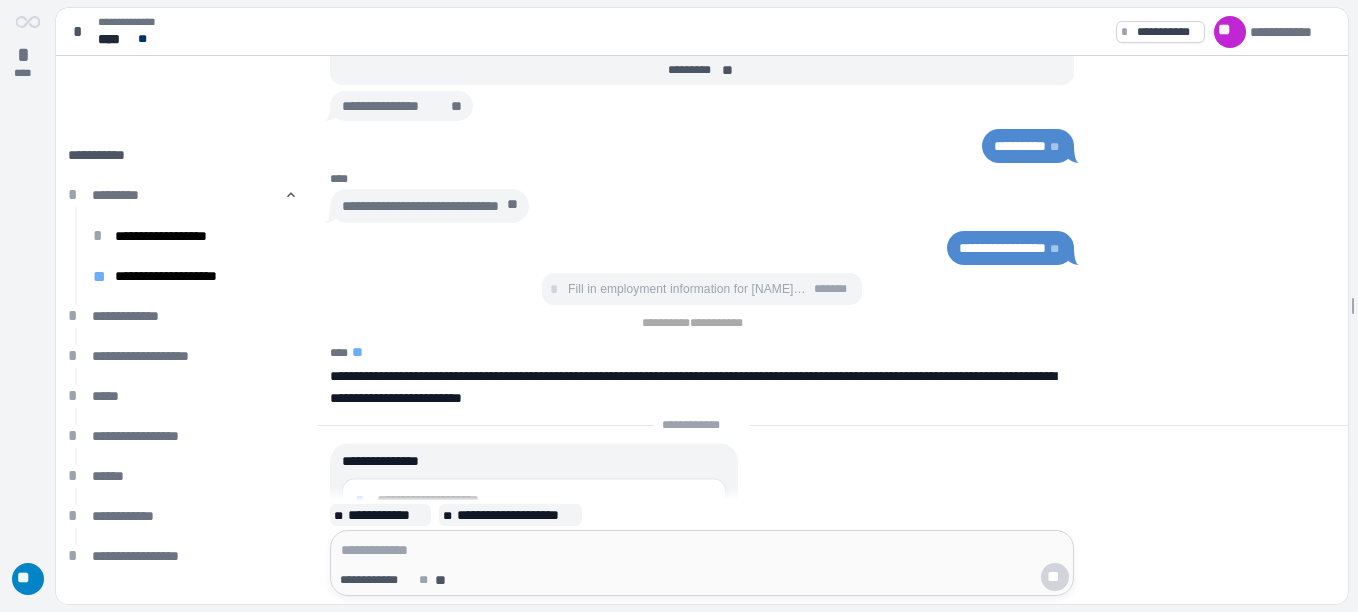 scroll, scrollTop: 0, scrollLeft: 0, axis: both 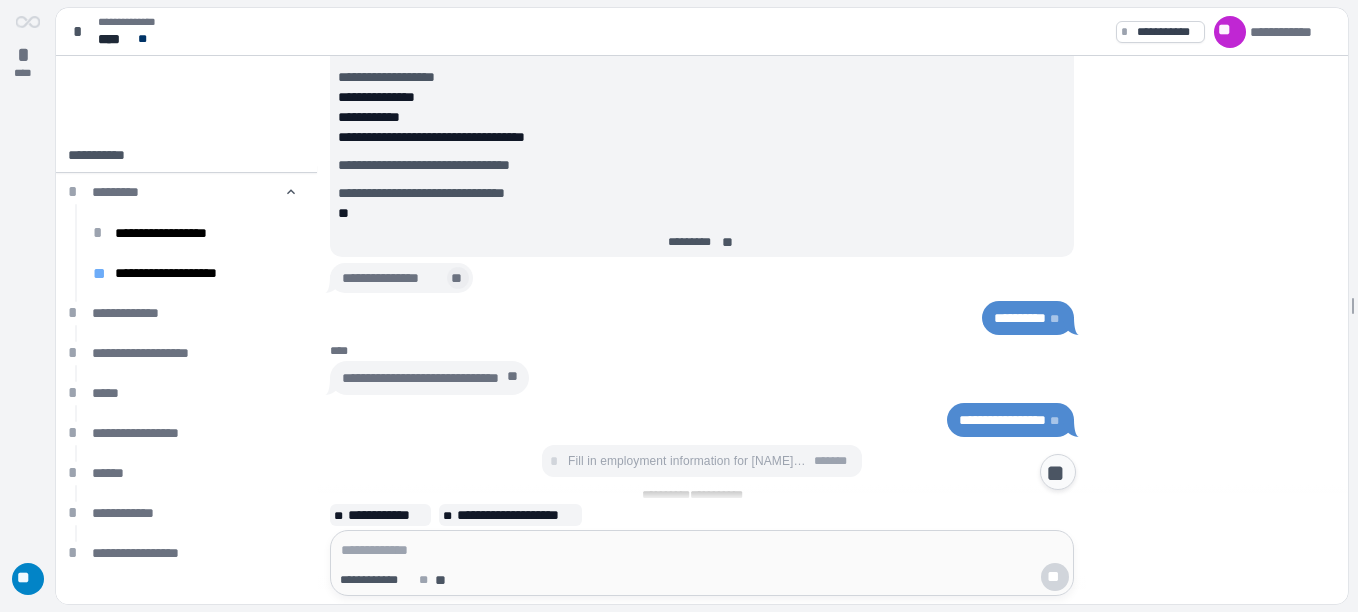 click on "**" at bounding box center [458, 279] 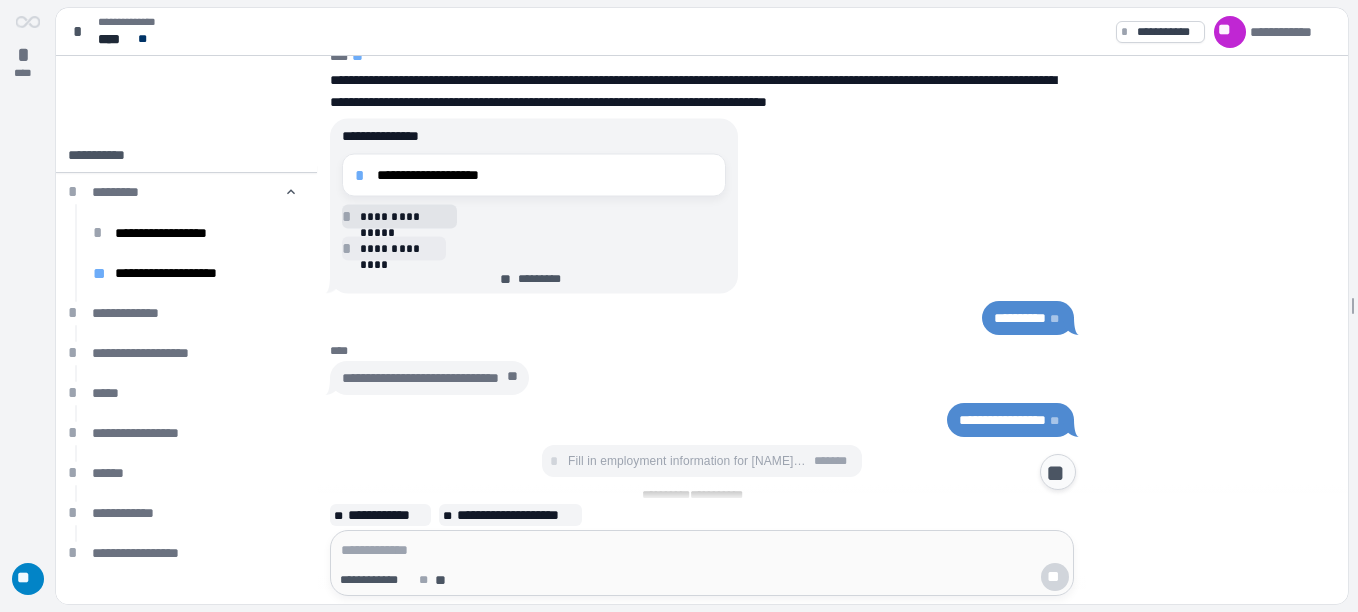 click on "**********" at bounding box center (405, 217) 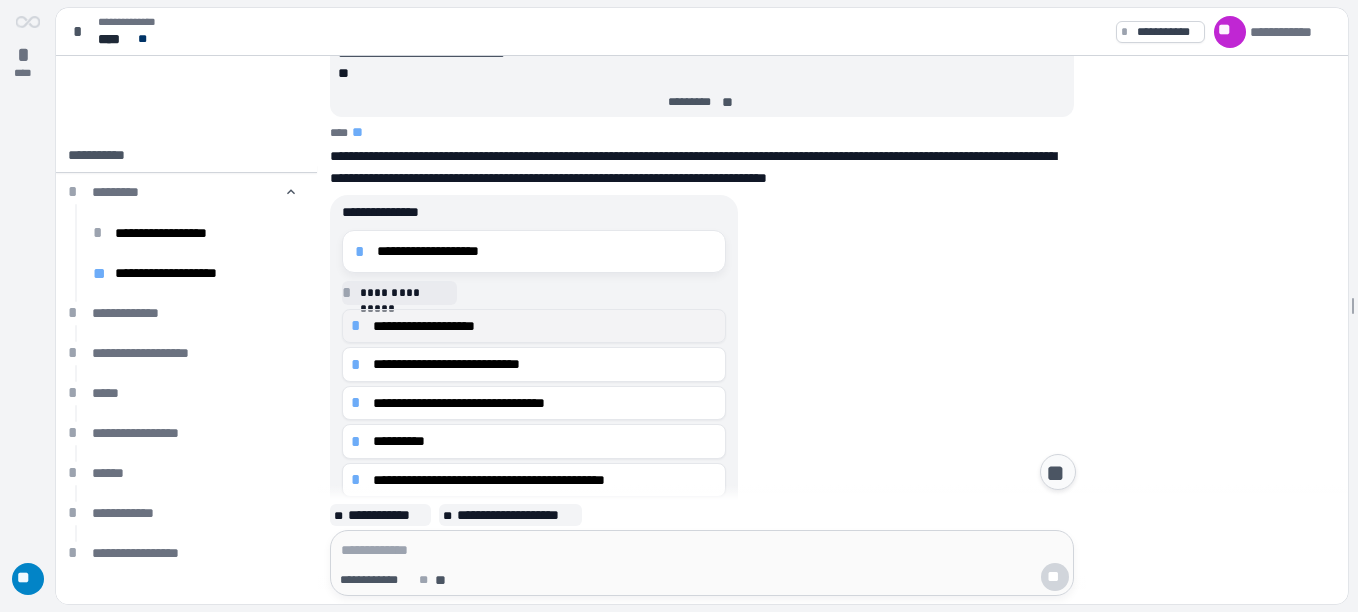 scroll, scrollTop: 600, scrollLeft: 0, axis: vertical 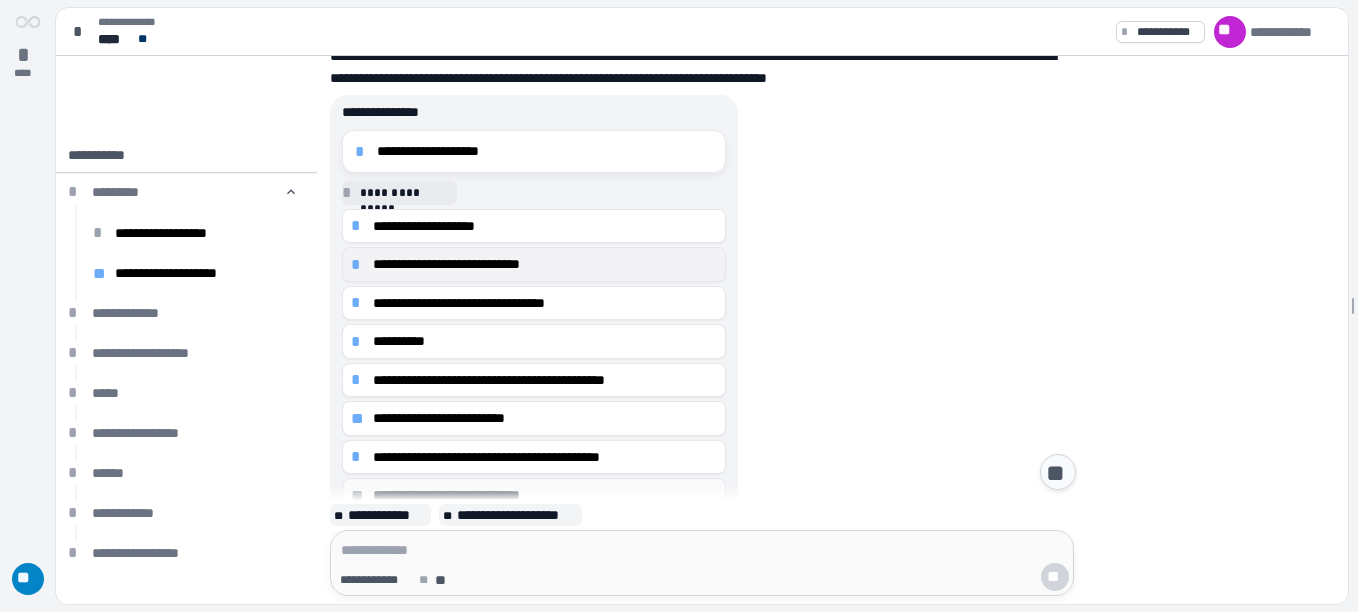 click on "**********" at bounding box center (545, 265) 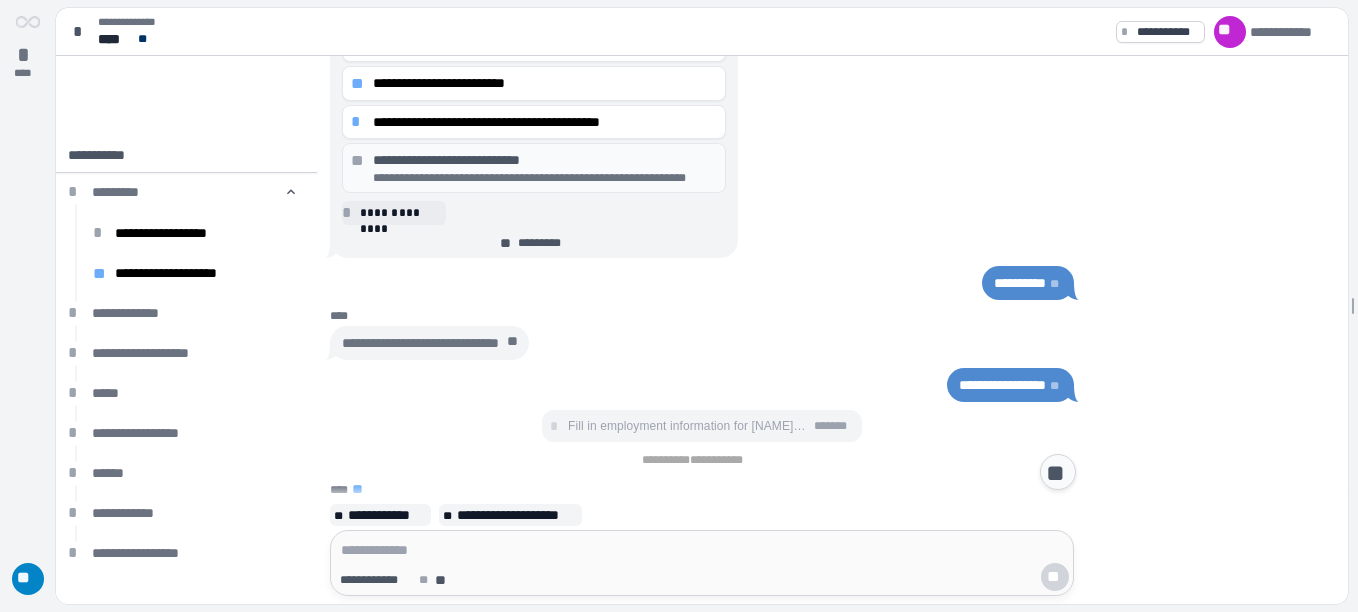 scroll, scrollTop: 0, scrollLeft: 0, axis: both 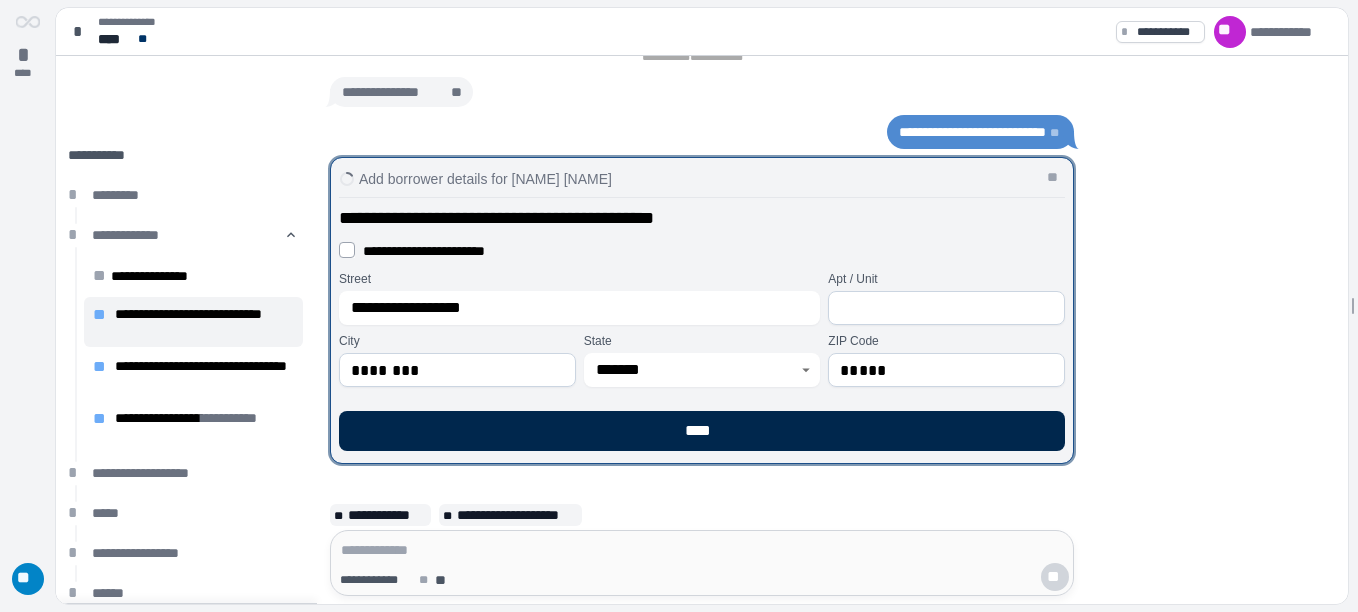 click on "****" at bounding box center [702, 431] 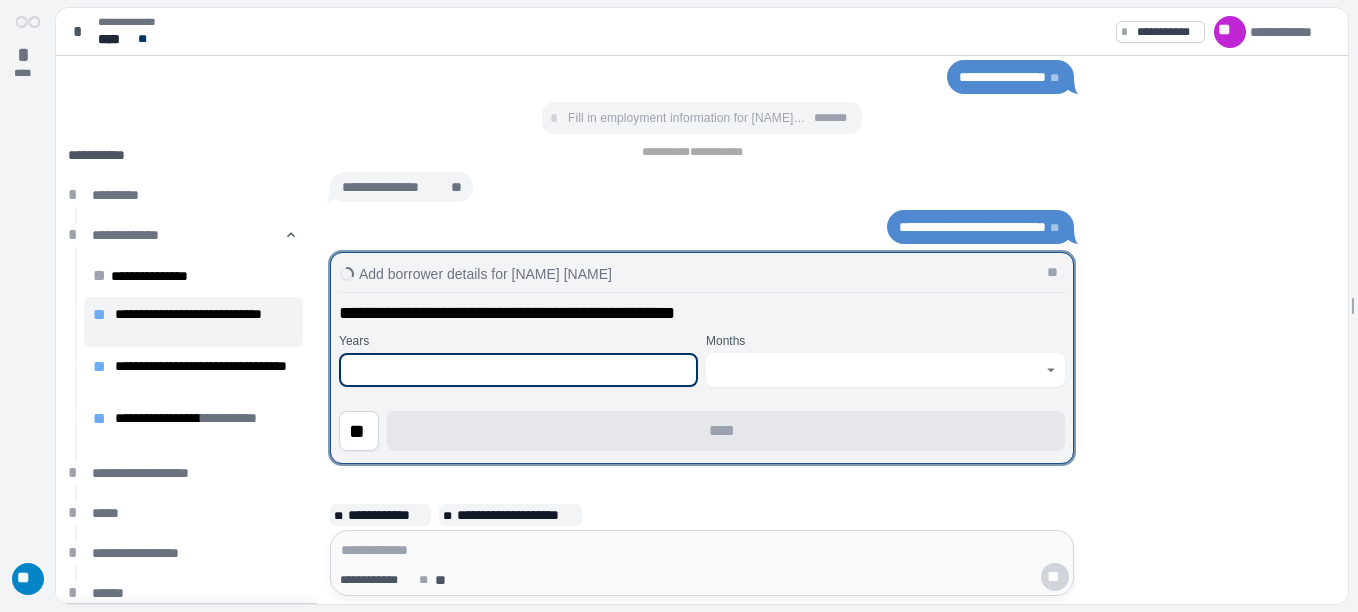 click at bounding box center [518, 370] 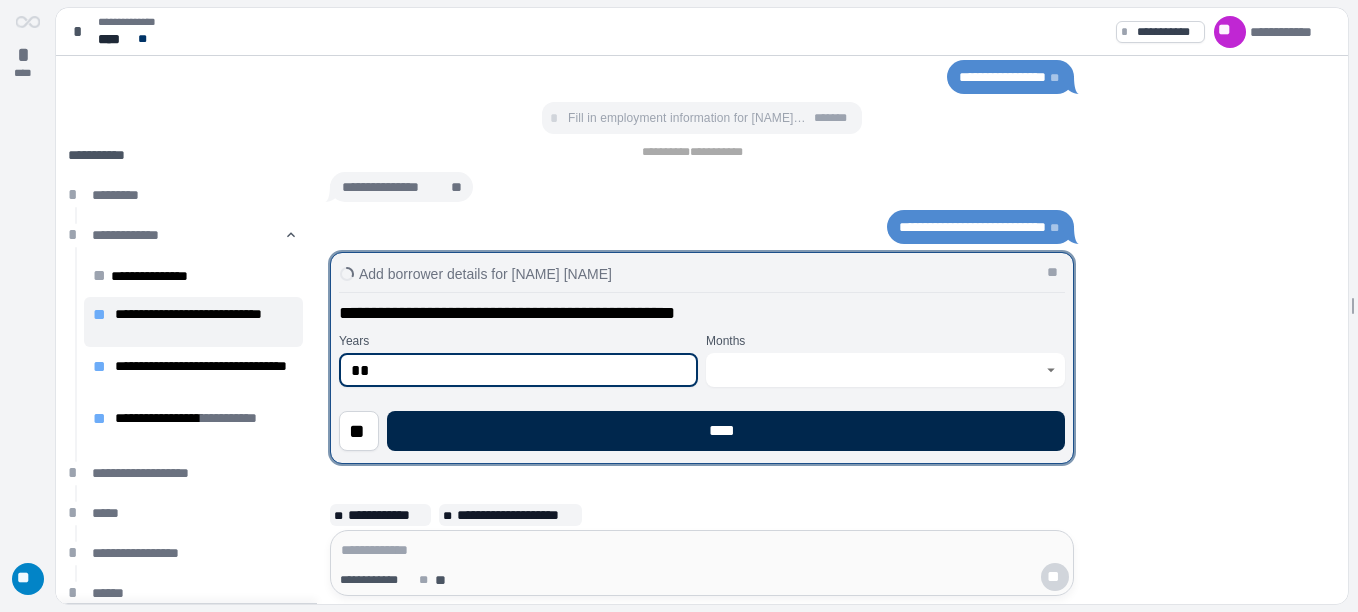 type on "**" 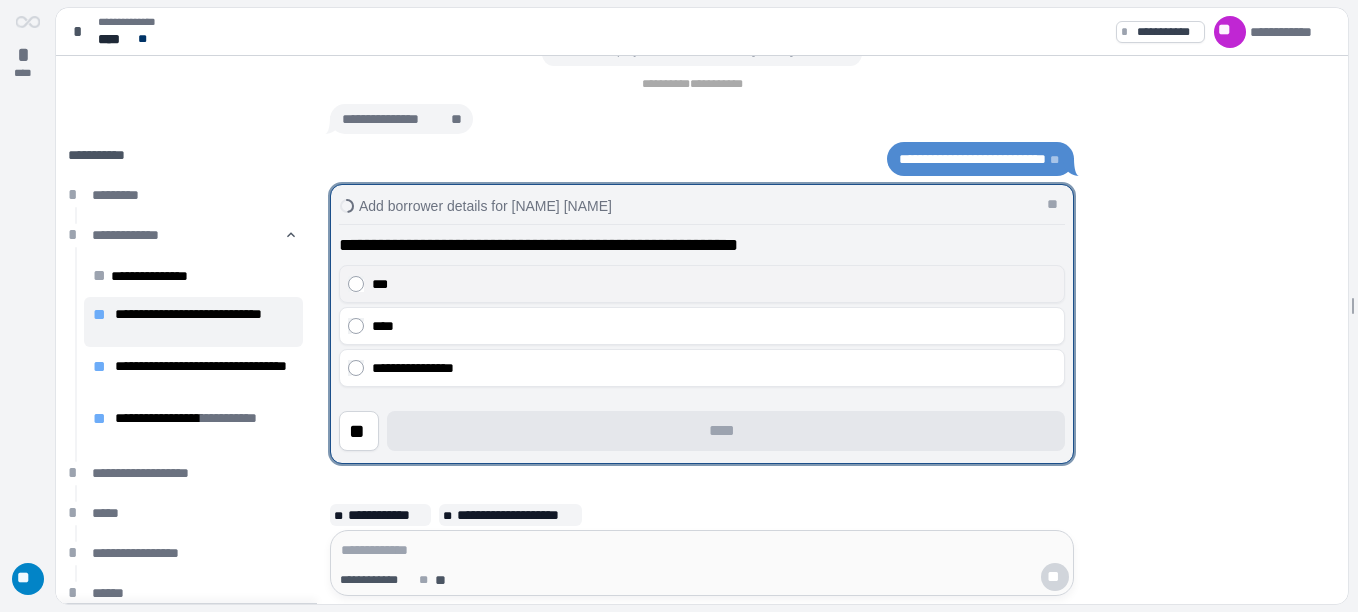 click on "***" at bounding box center (714, 284) 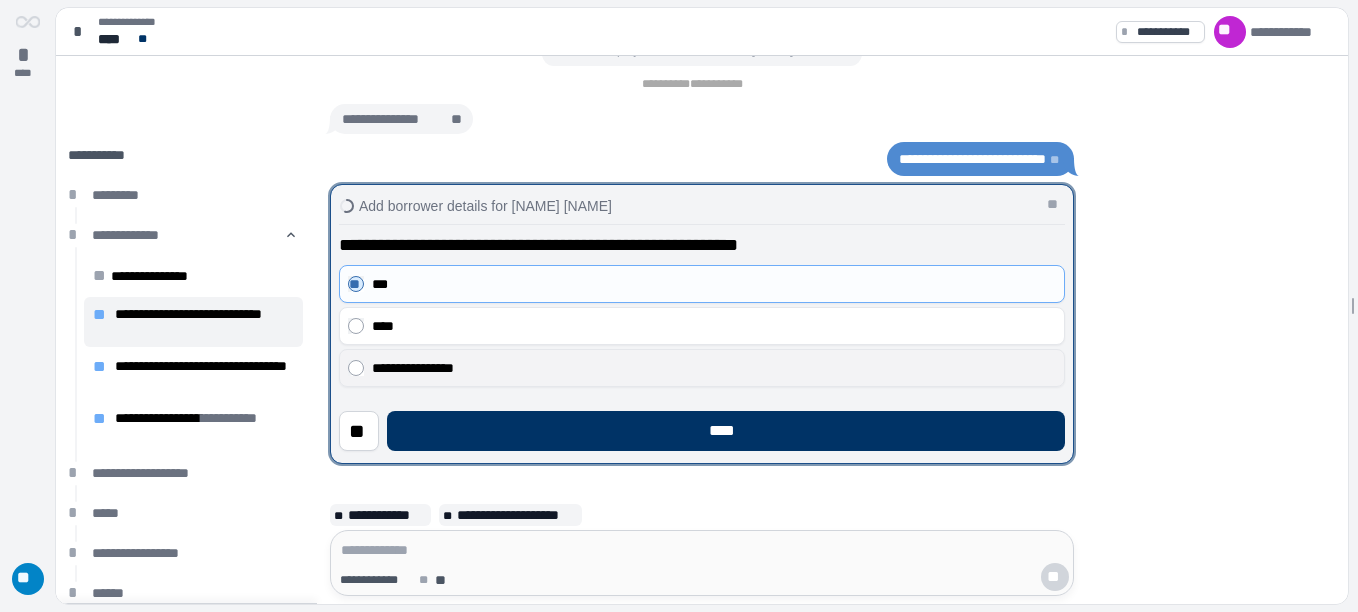 click on "**********" at bounding box center [714, 368] 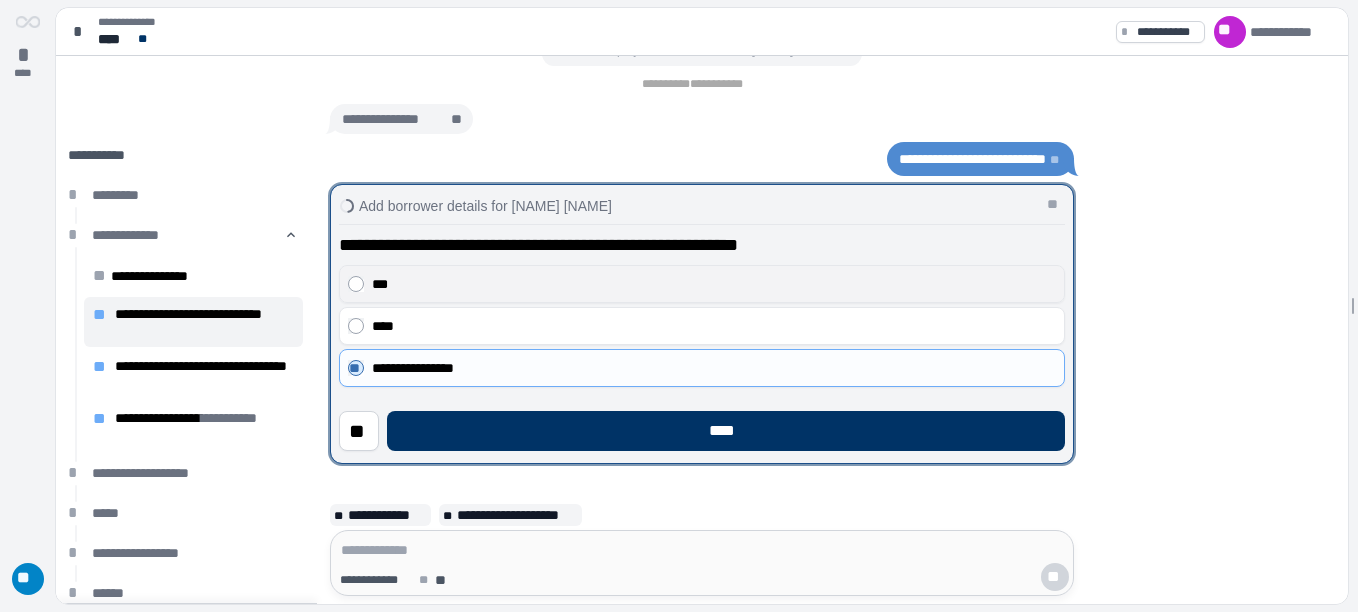 click on "***" at bounding box center (714, 284) 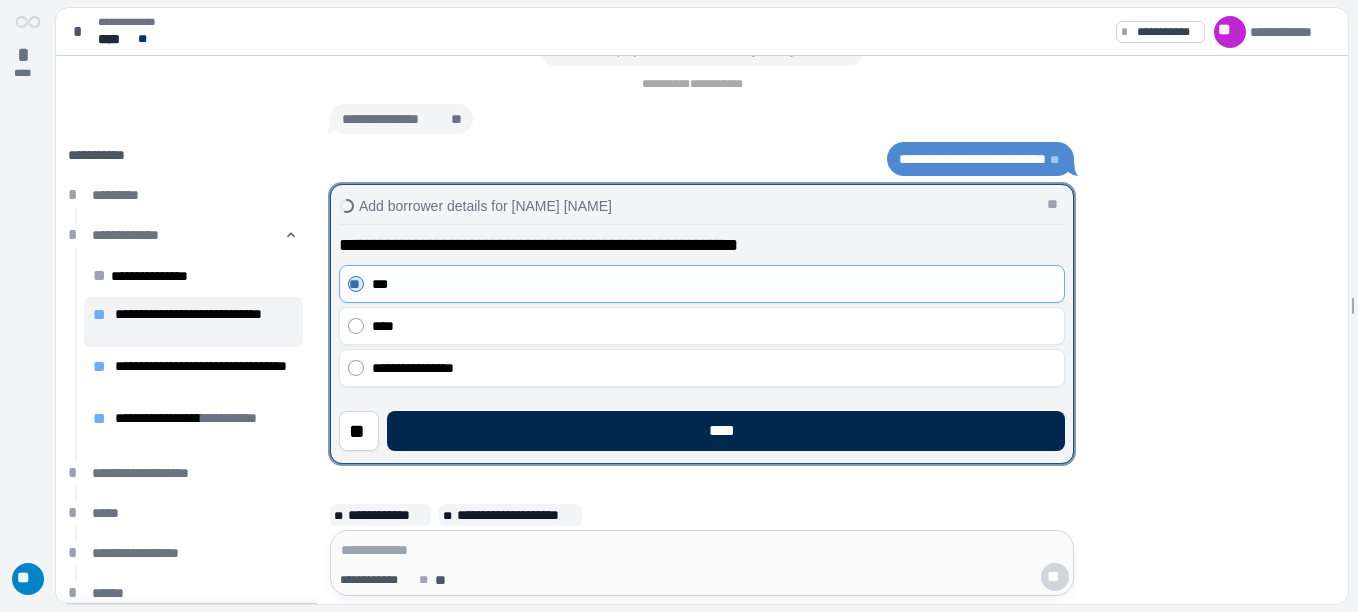 click on "****" at bounding box center [726, 431] 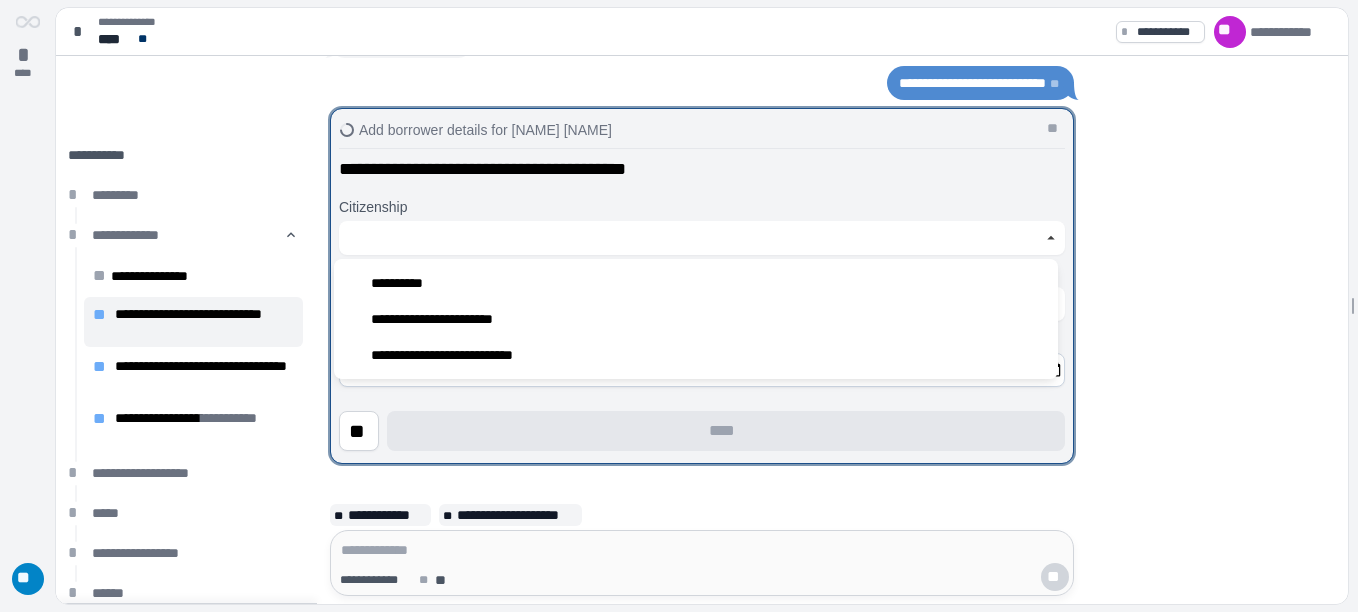 click at bounding box center [691, 238] 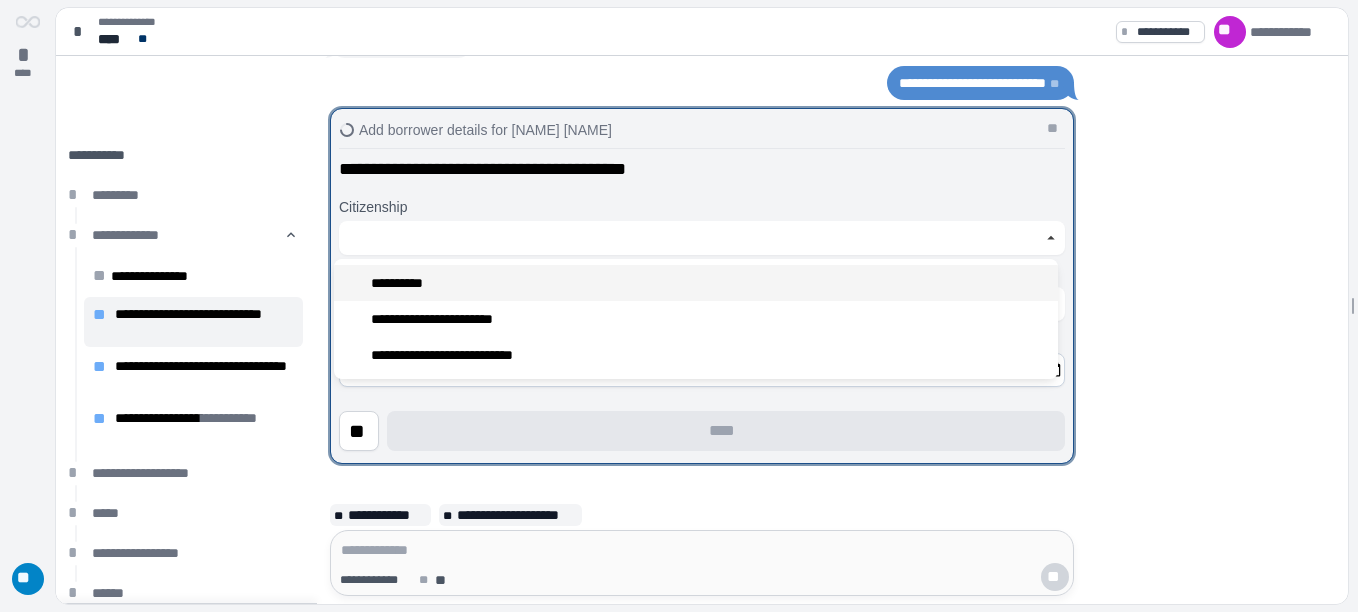 click on "**********" at bounding box center [696, 283] 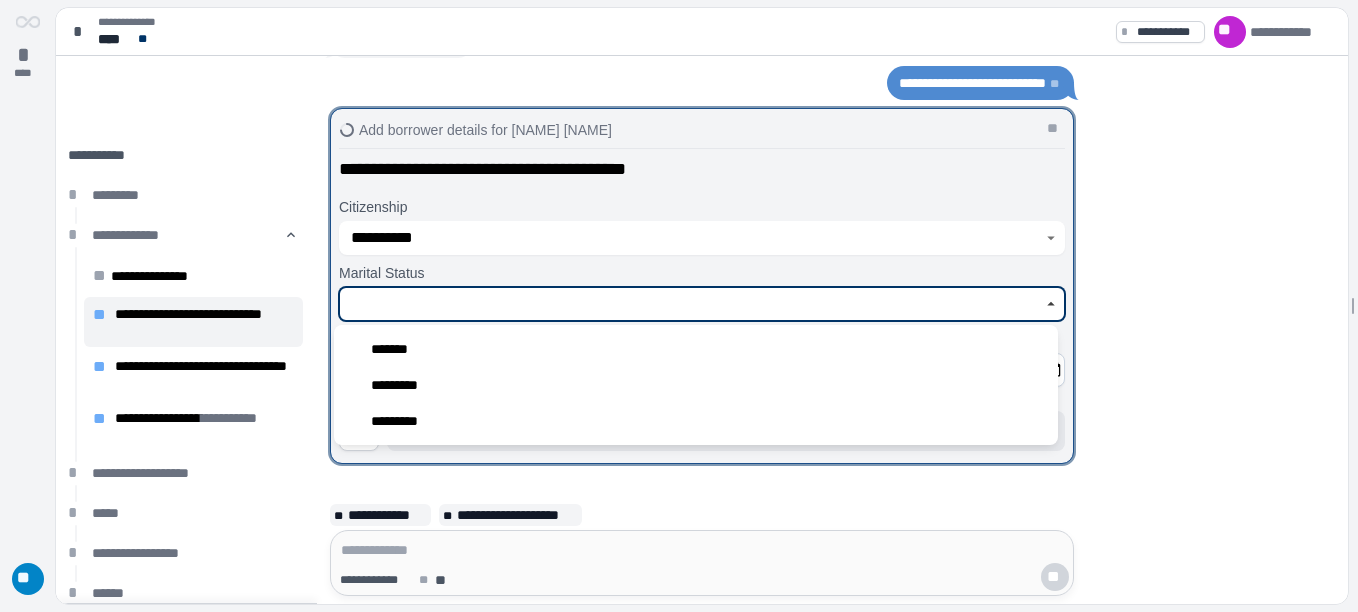 click at bounding box center (691, 304) 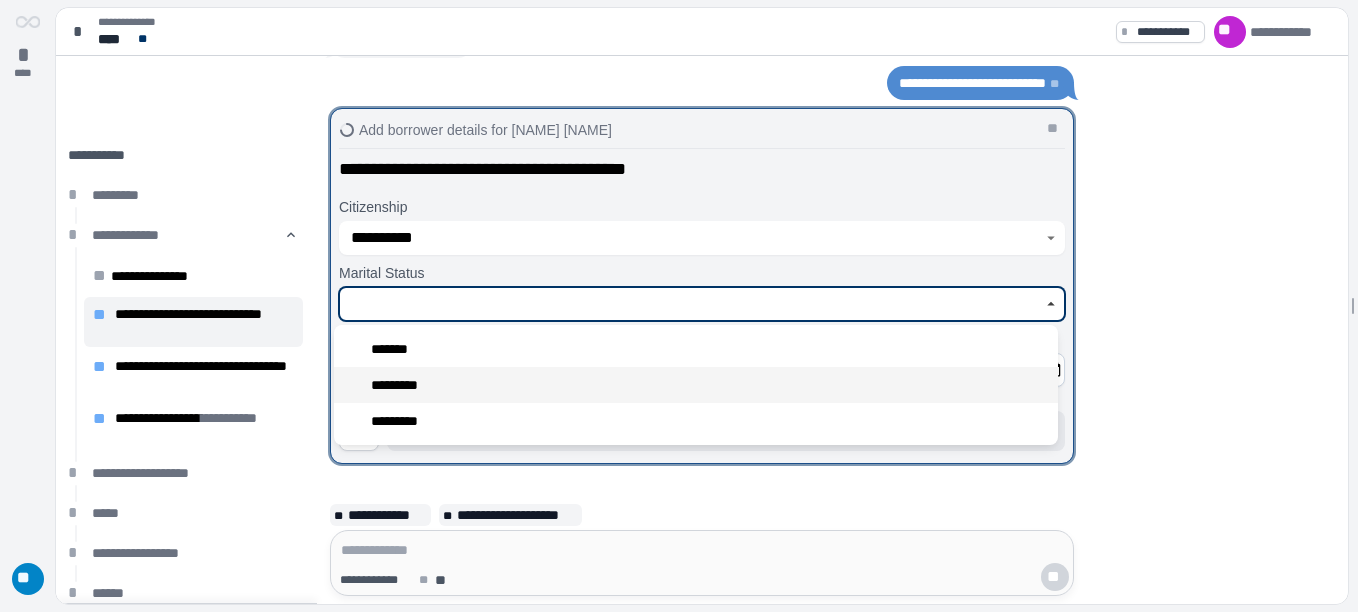 click on "*********" at bounding box center (403, 385) 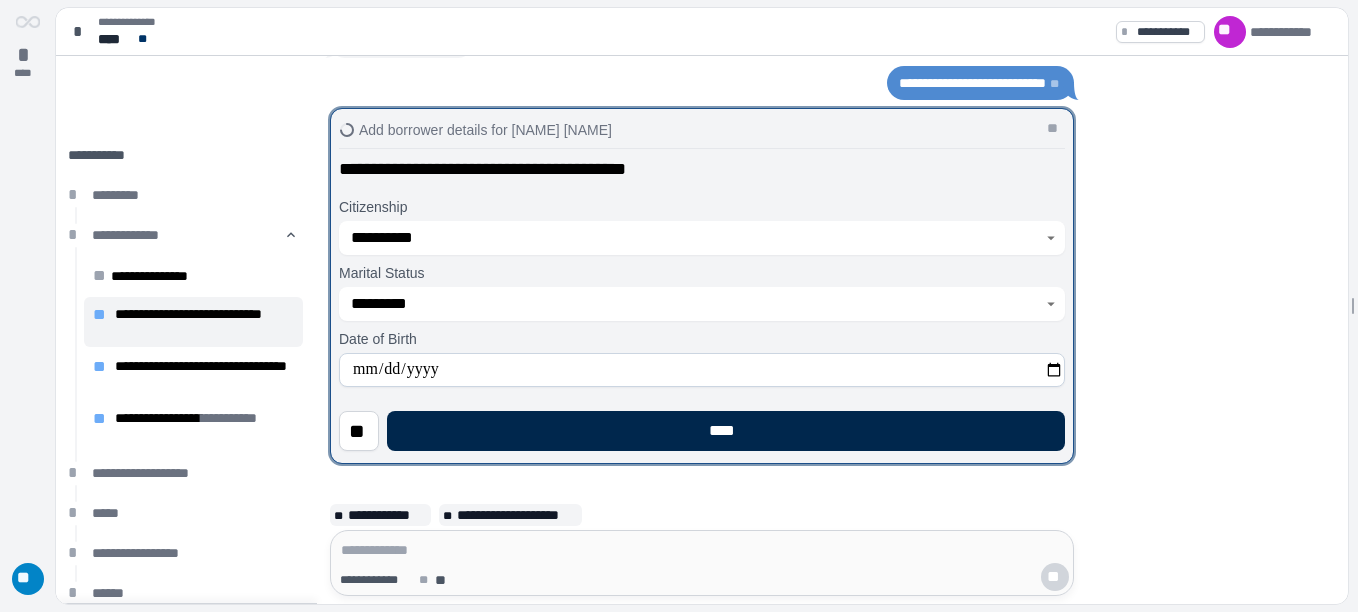 click on "****" at bounding box center (726, 431) 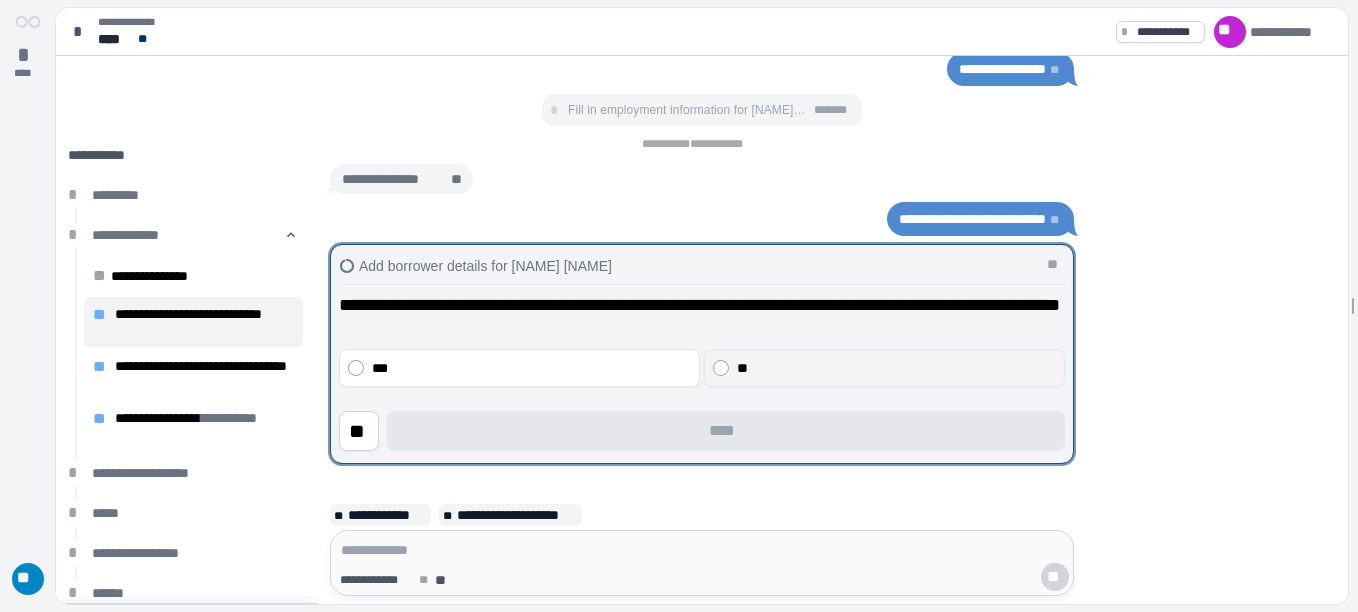 click on "**" at bounding box center [884, 368] 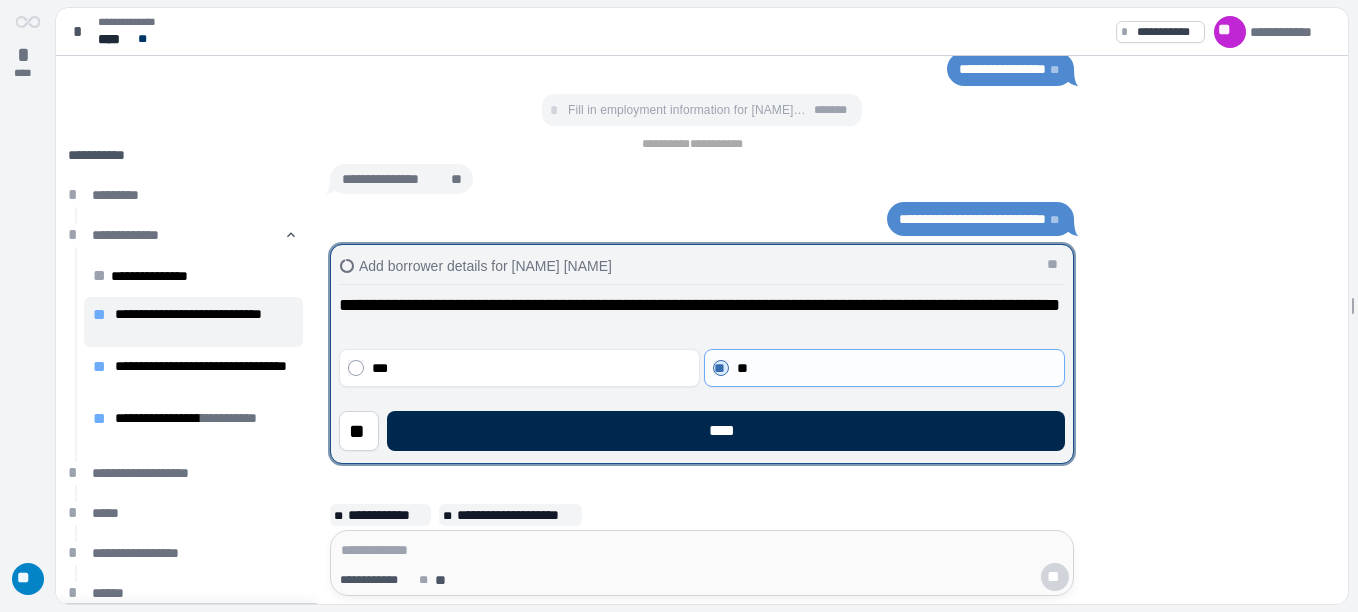 click on "****" at bounding box center (726, 431) 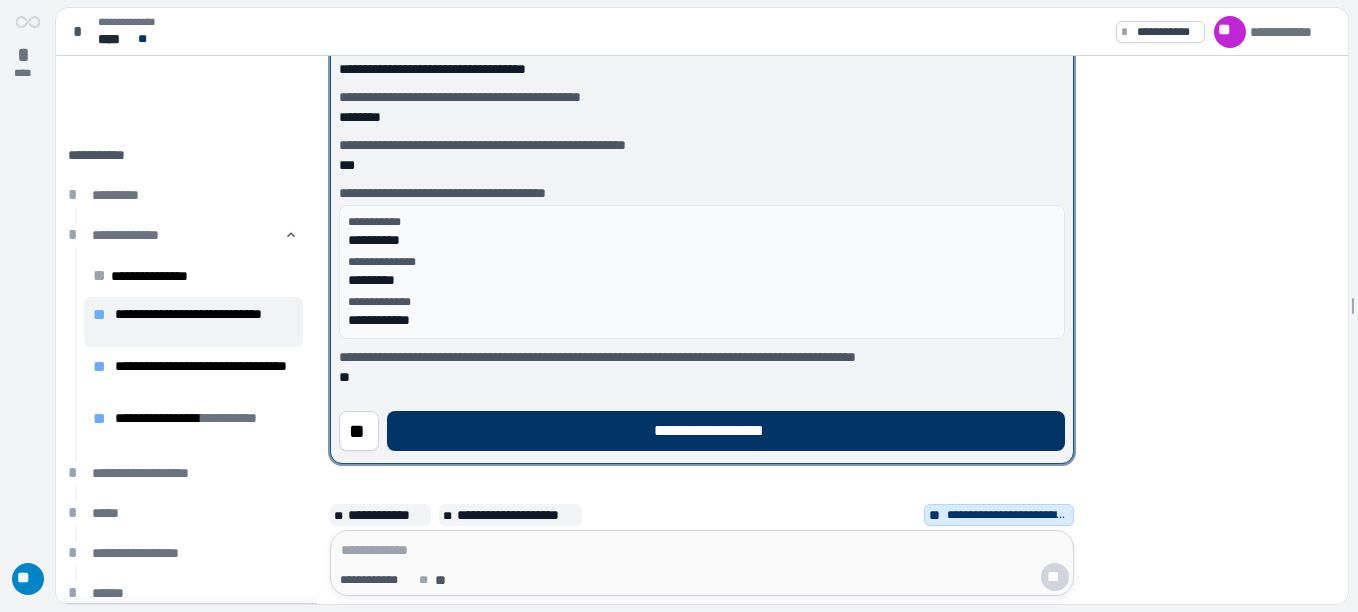 click on "**********" at bounding box center [702, 357] 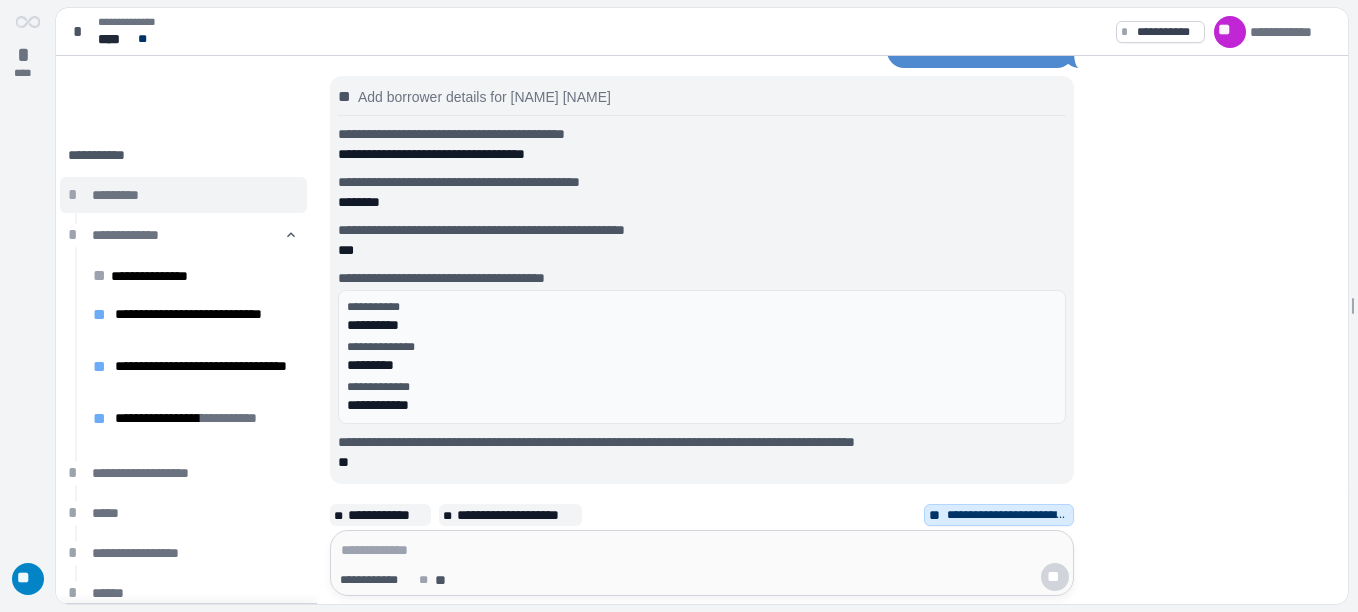scroll, scrollTop: 0, scrollLeft: 0, axis: both 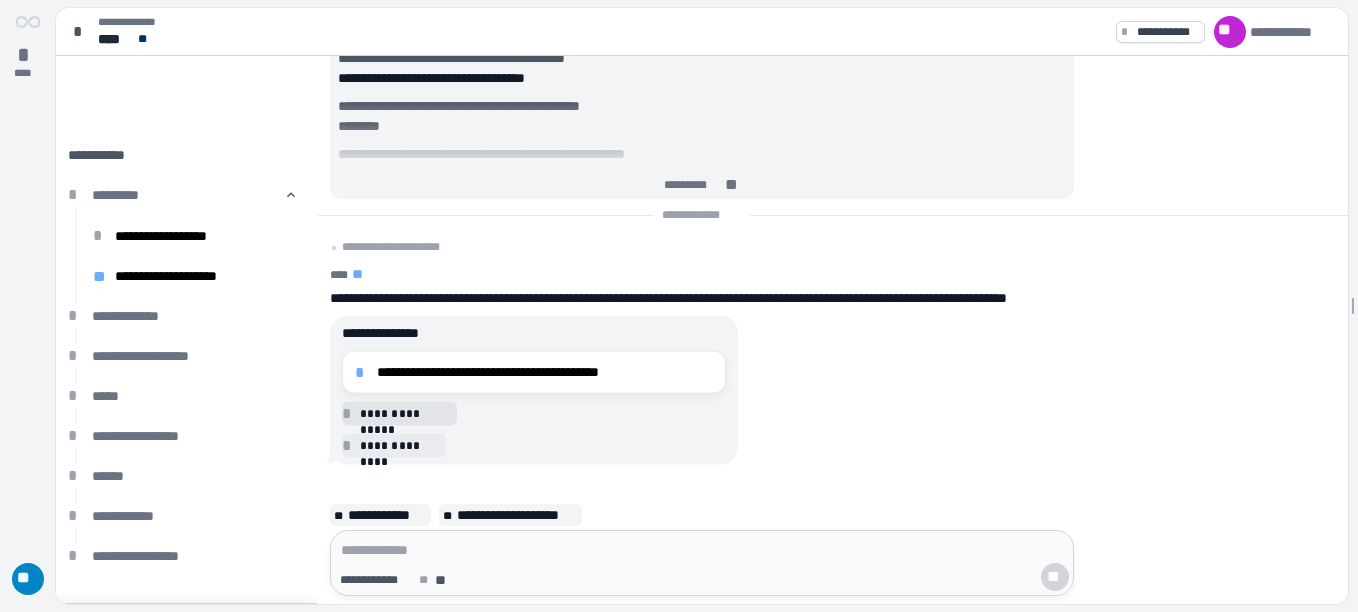 click on "**********" at bounding box center (405, 413) 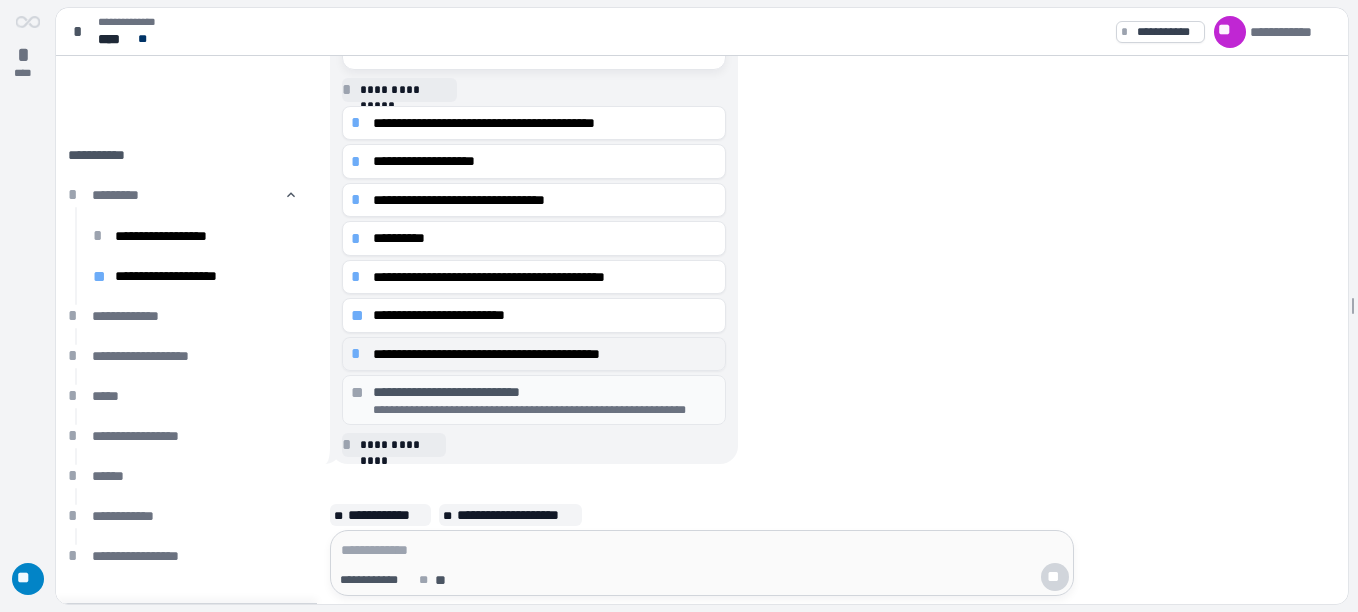 click on "*" at bounding box center [359, 354] 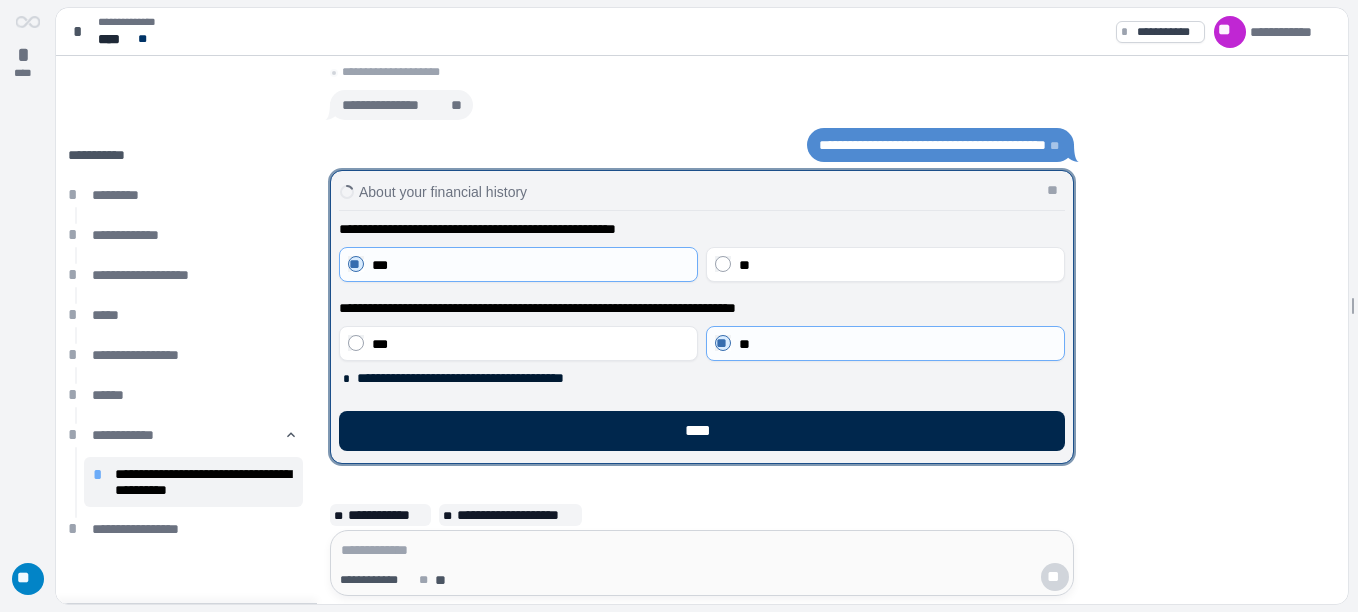 click on "****" at bounding box center [702, 431] 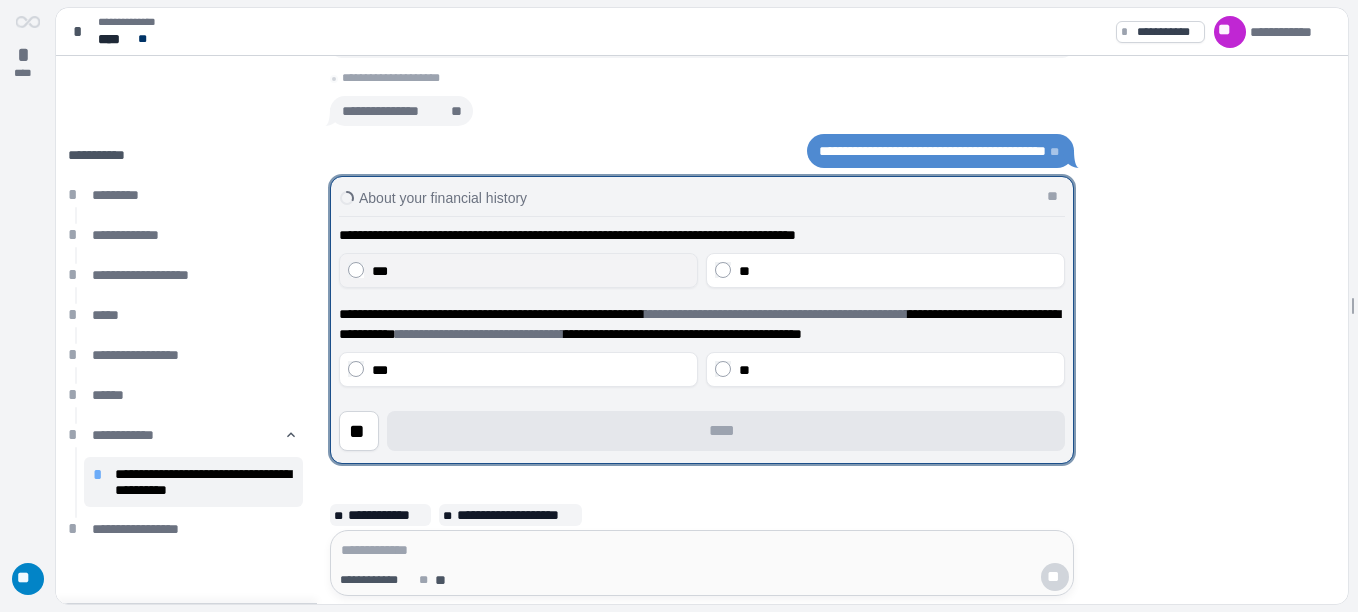 click on "***" at bounding box center [530, 271] 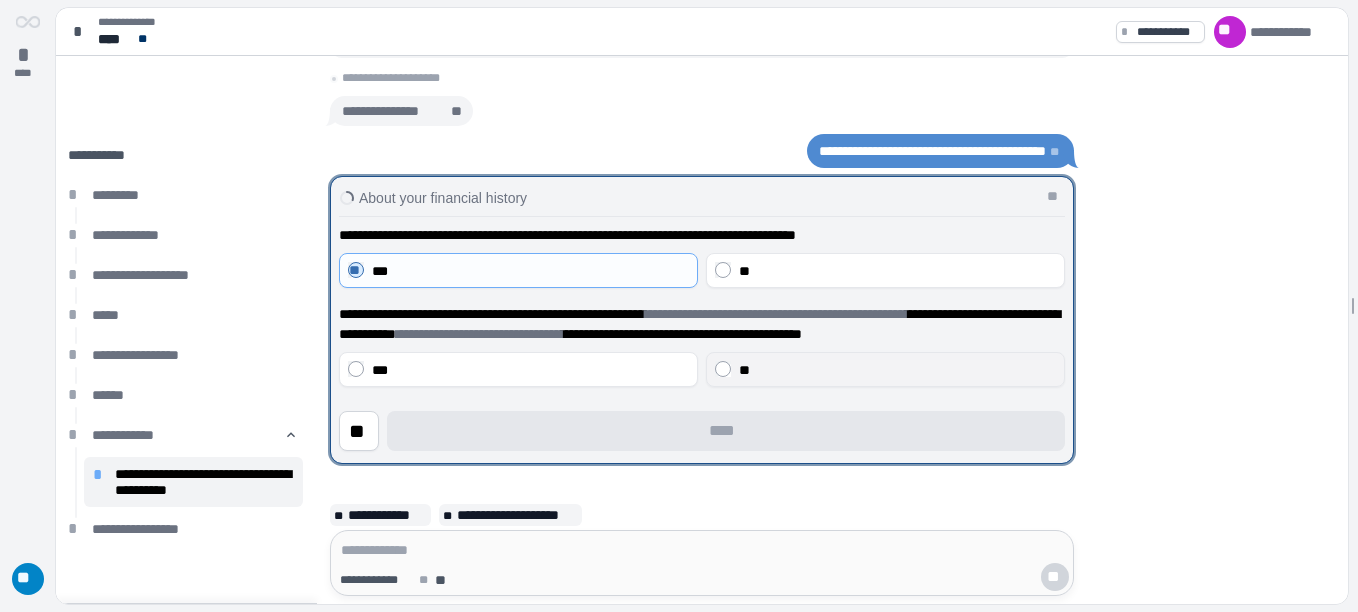 click on "**" at bounding box center [885, 369] 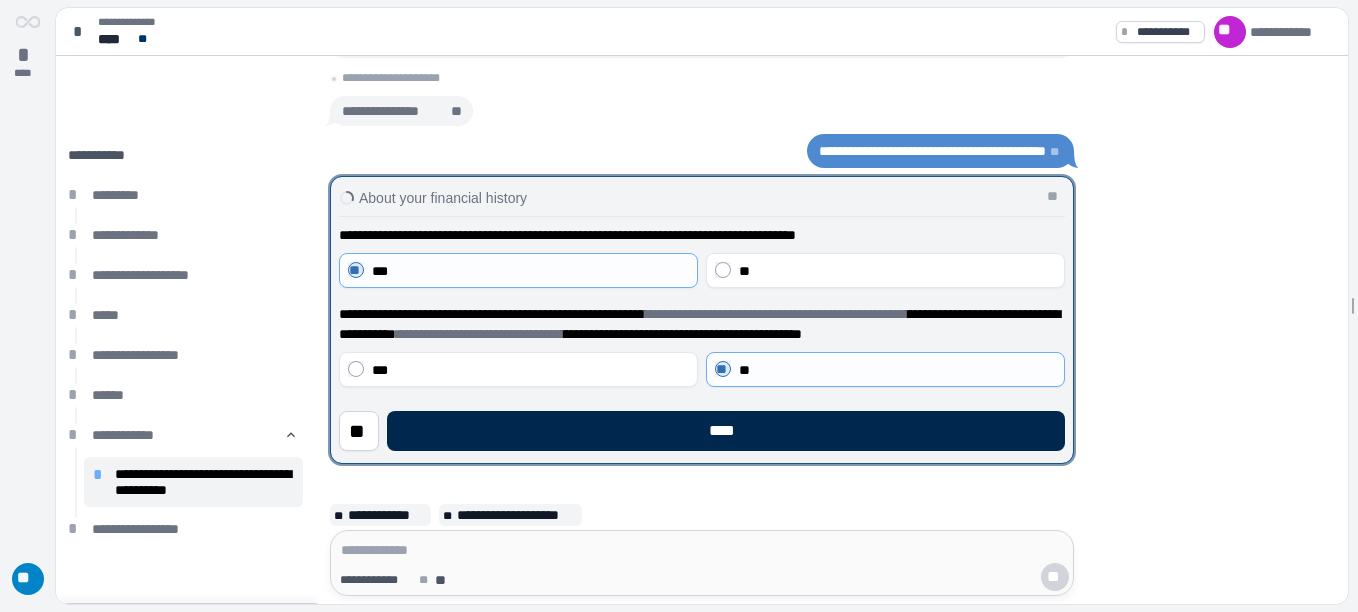 click on "****" at bounding box center (726, 431) 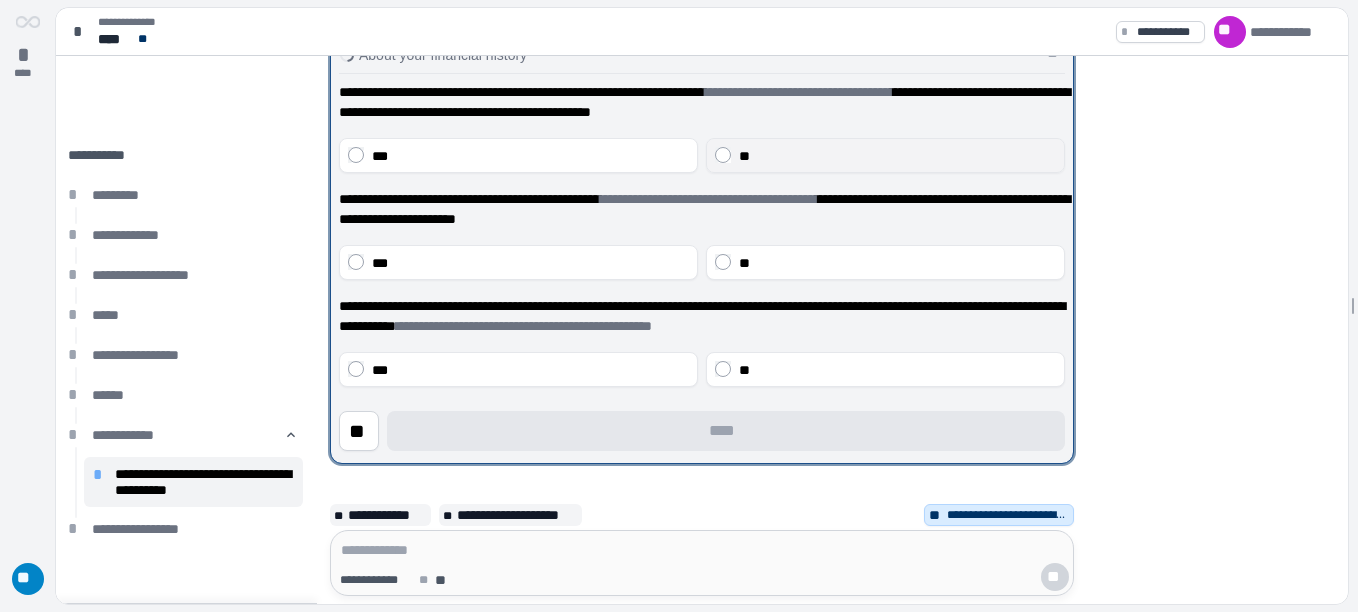 click on "**" at bounding box center [885, 155] 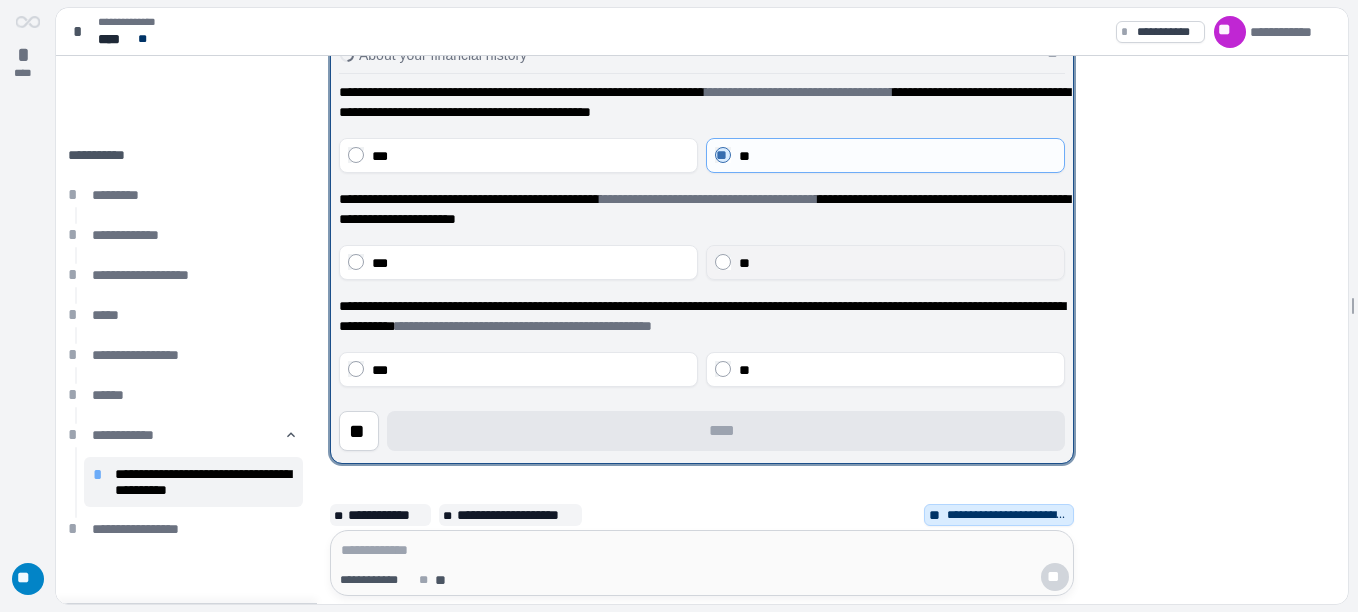 click on "**" at bounding box center [885, 262] 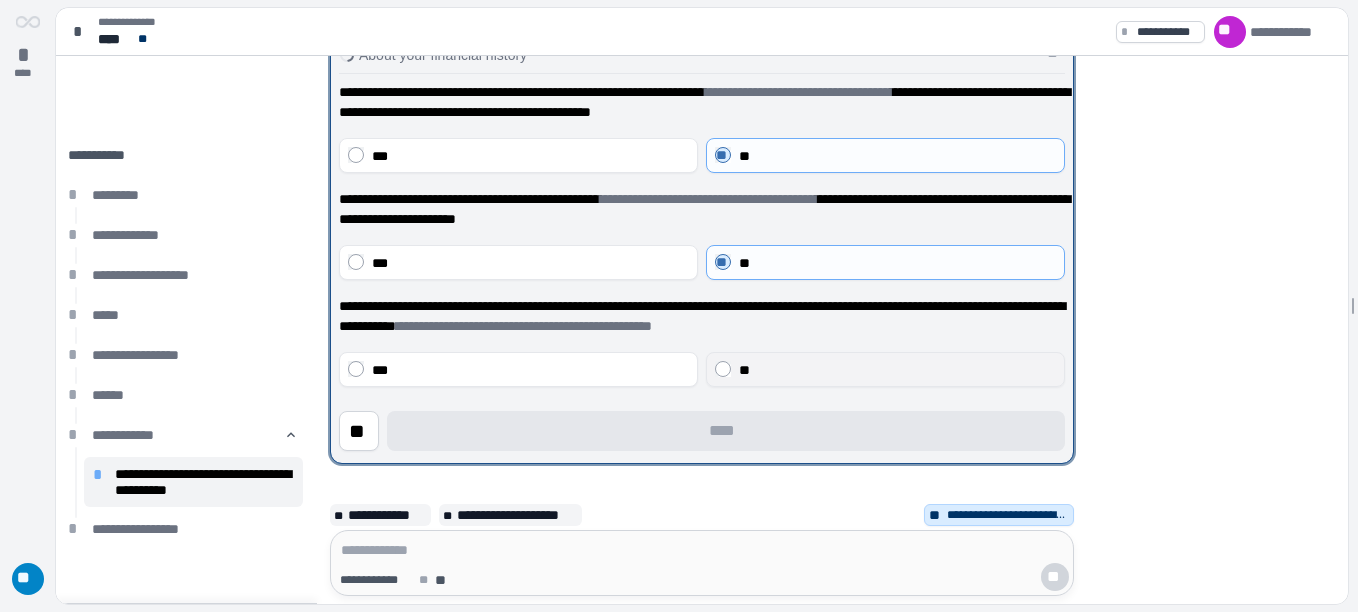 click on "**" at bounding box center (744, 370) 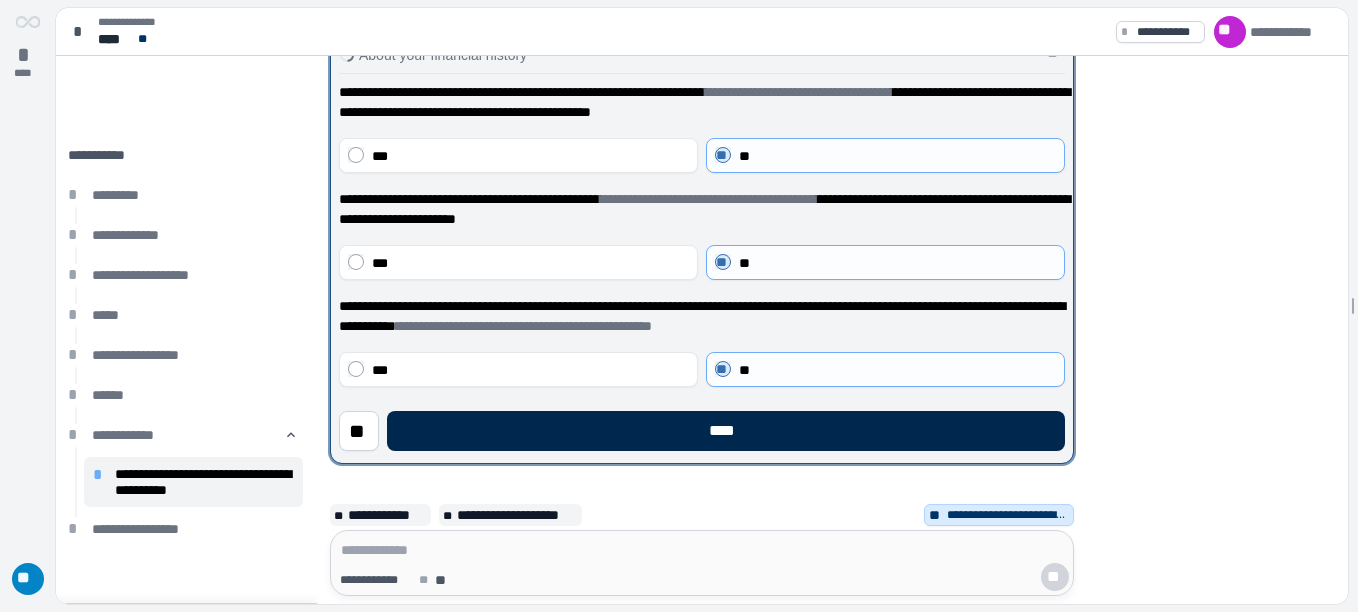 click on "****" at bounding box center [726, 431] 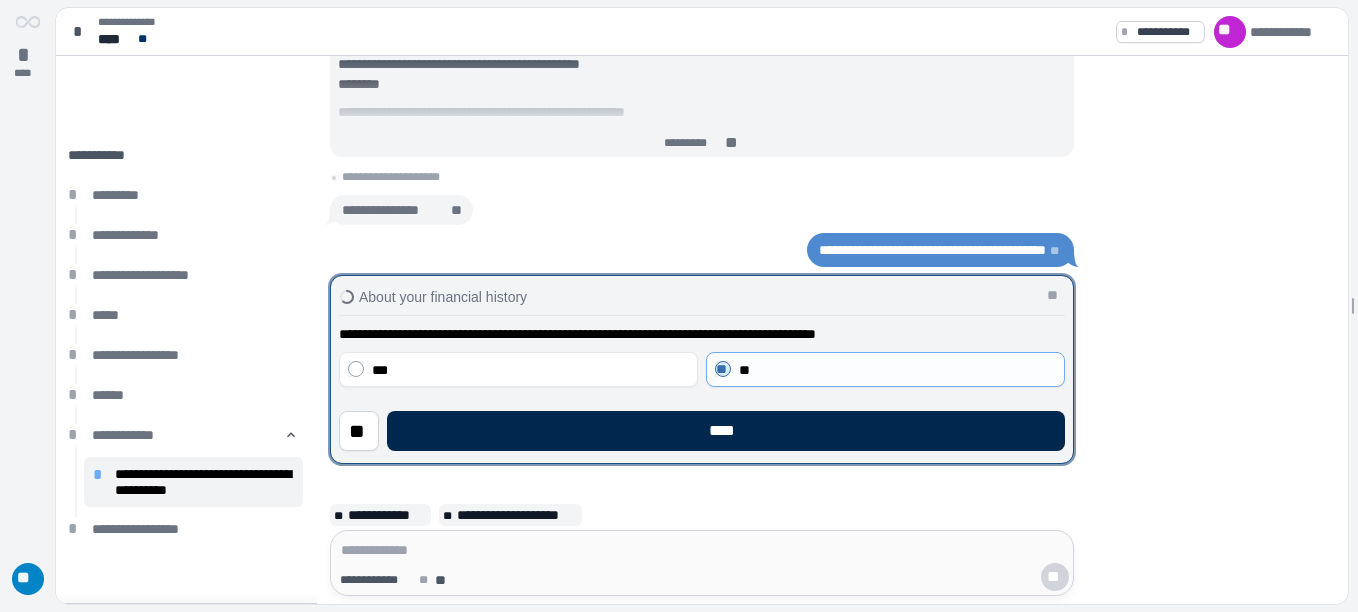 click on "****" at bounding box center [726, 431] 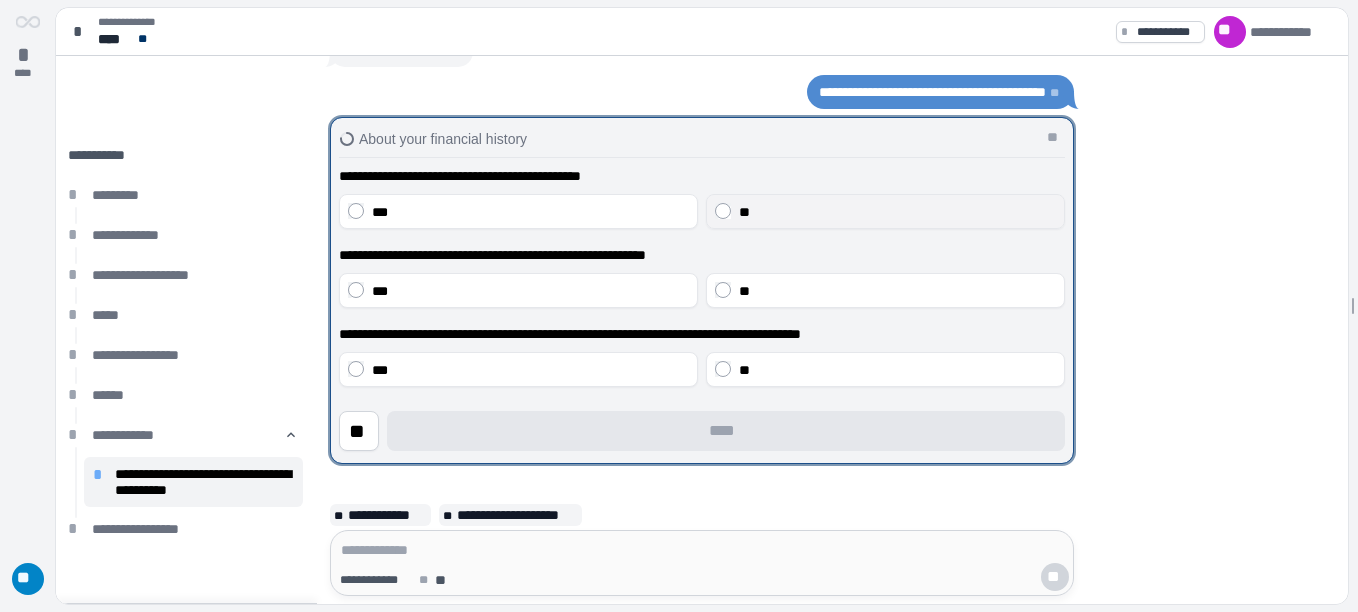 click on "**" at bounding box center (897, 212) 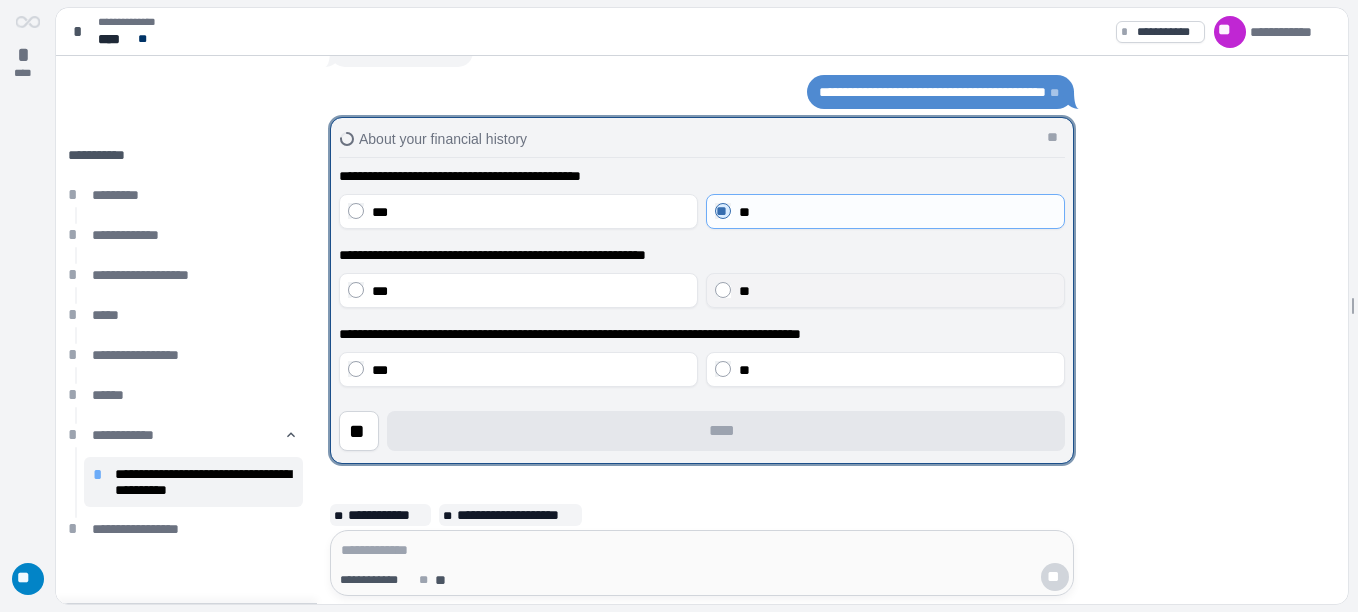 click on "**" at bounding box center [897, 291] 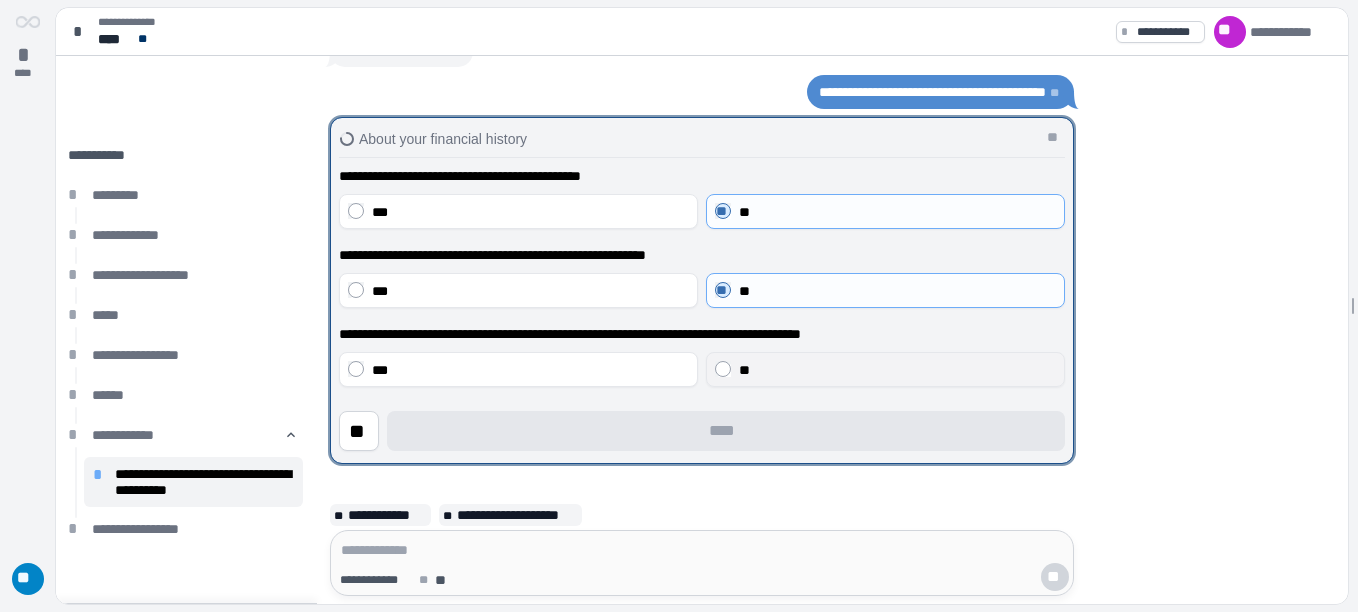 click on "**" at bounding box center (897, 370) 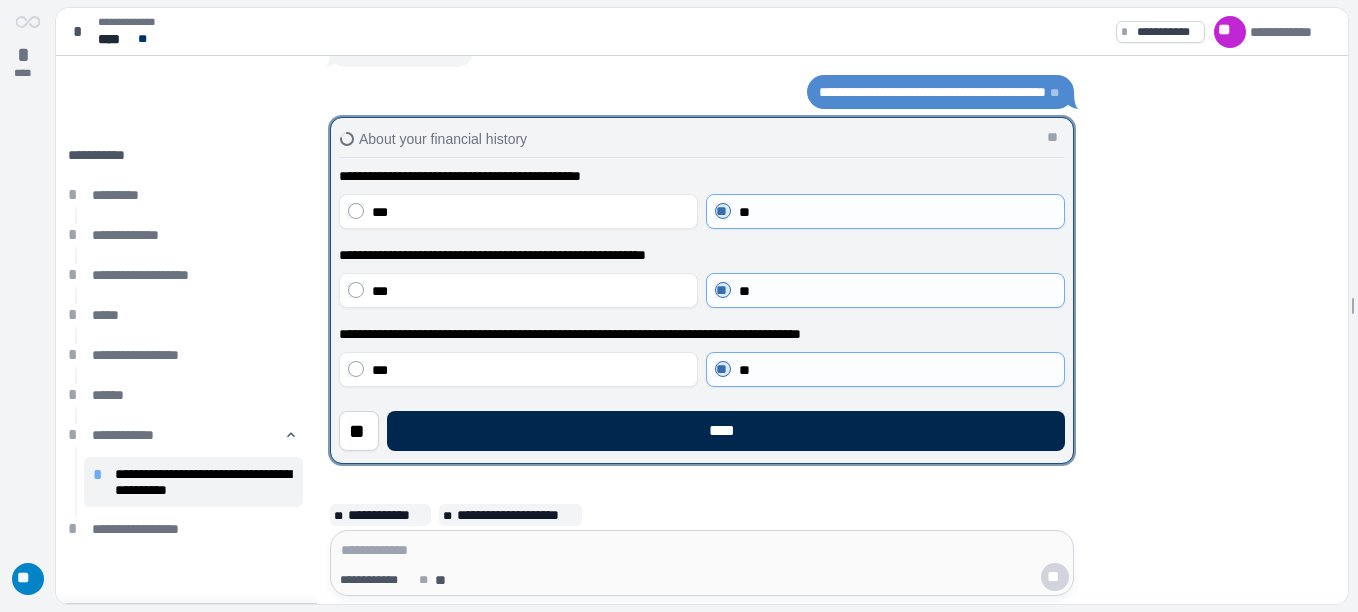 click on "****" at bounding box center [726, 431] 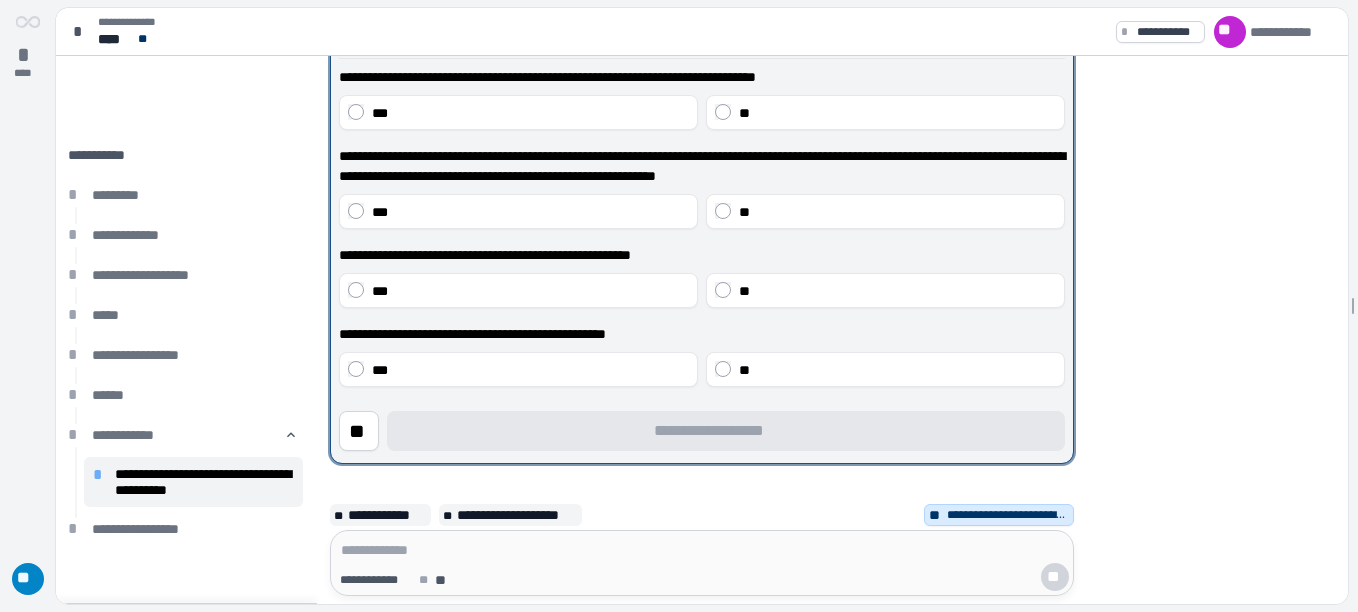 scroll, scrollTop: 200, scrollLeft: 0, axis: vertical 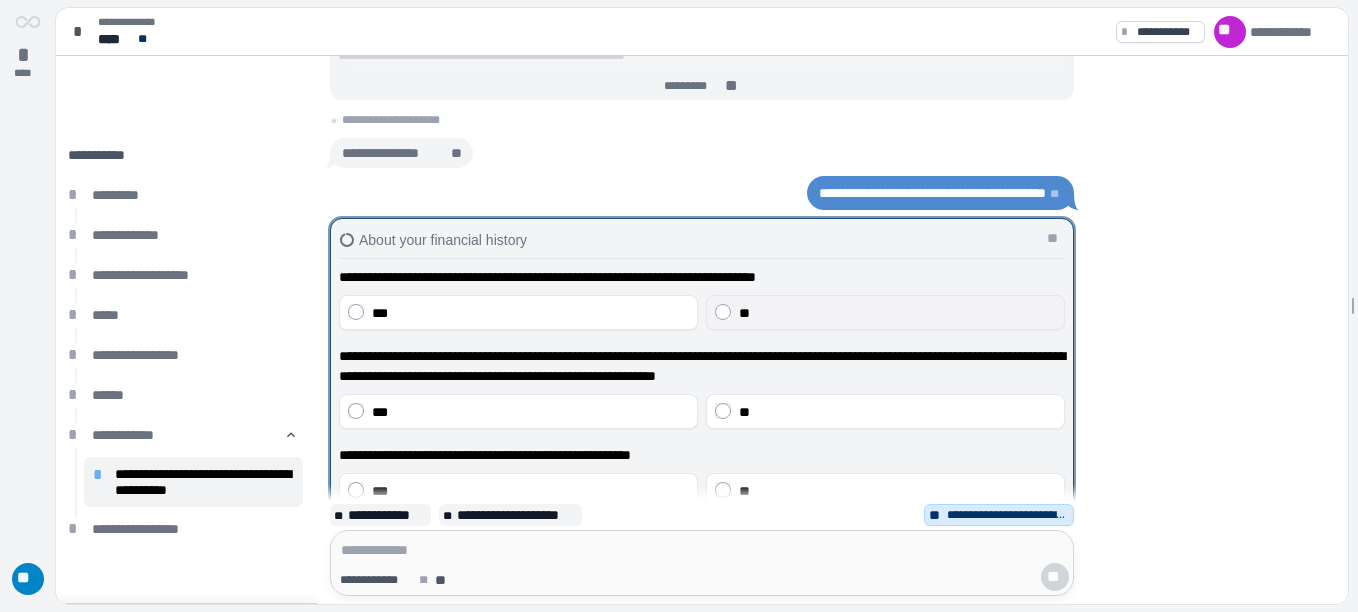 click on "**" at bounding box center [897, 313] 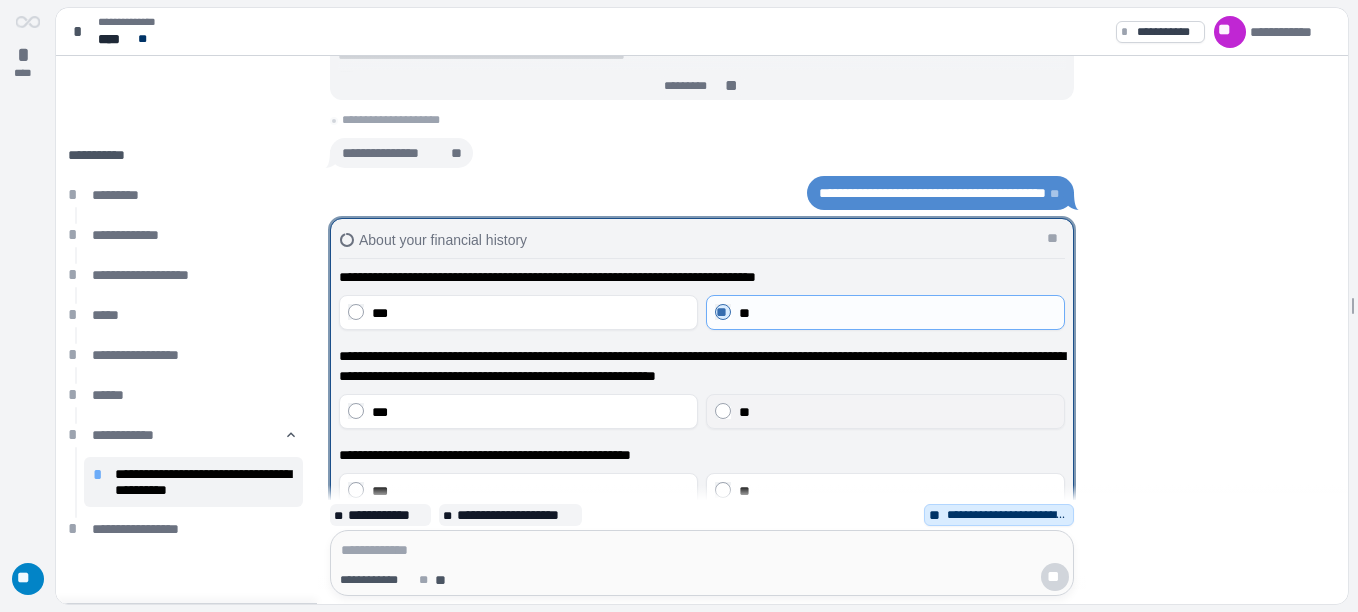 click on "**" at bounding box center (744, 412) 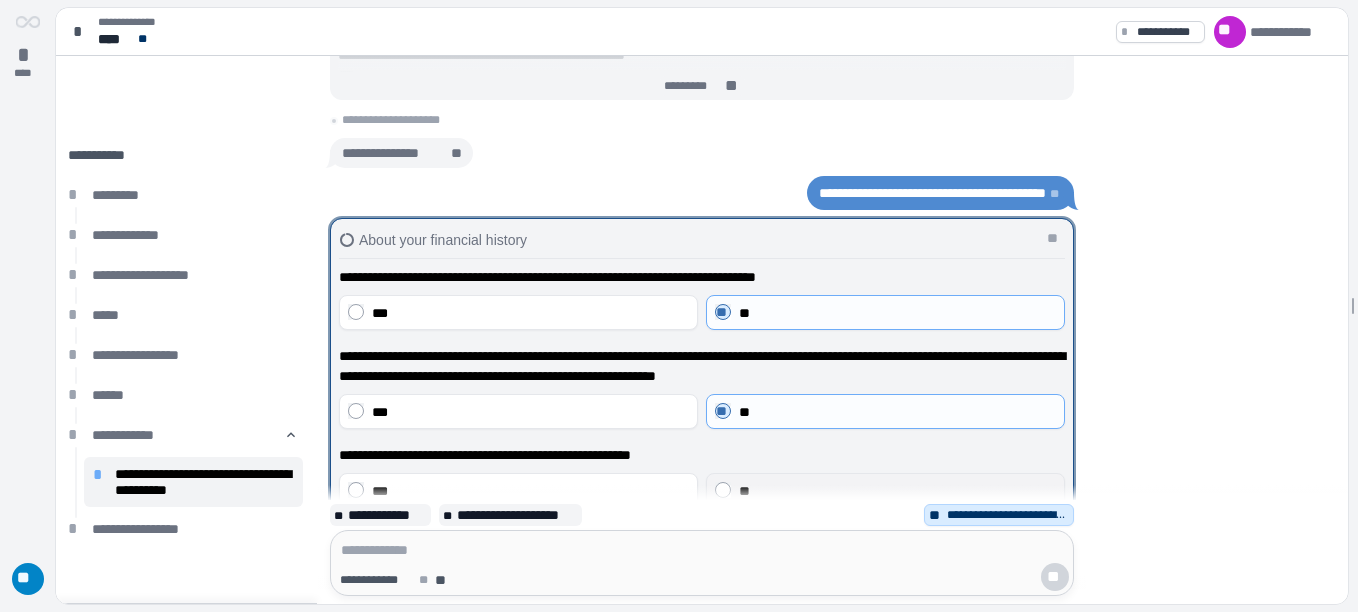 scroll, scrollTop: 0, scrollLeft: 0, axis: both 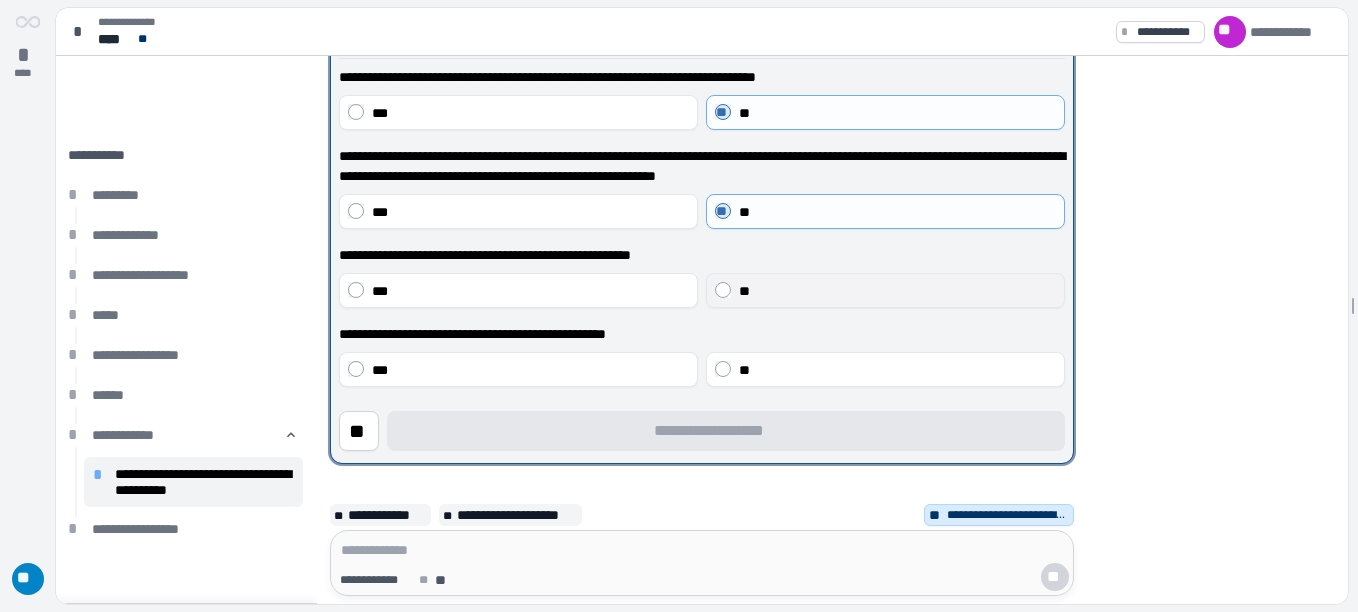 click on "**" at bounding box center [897, 291] 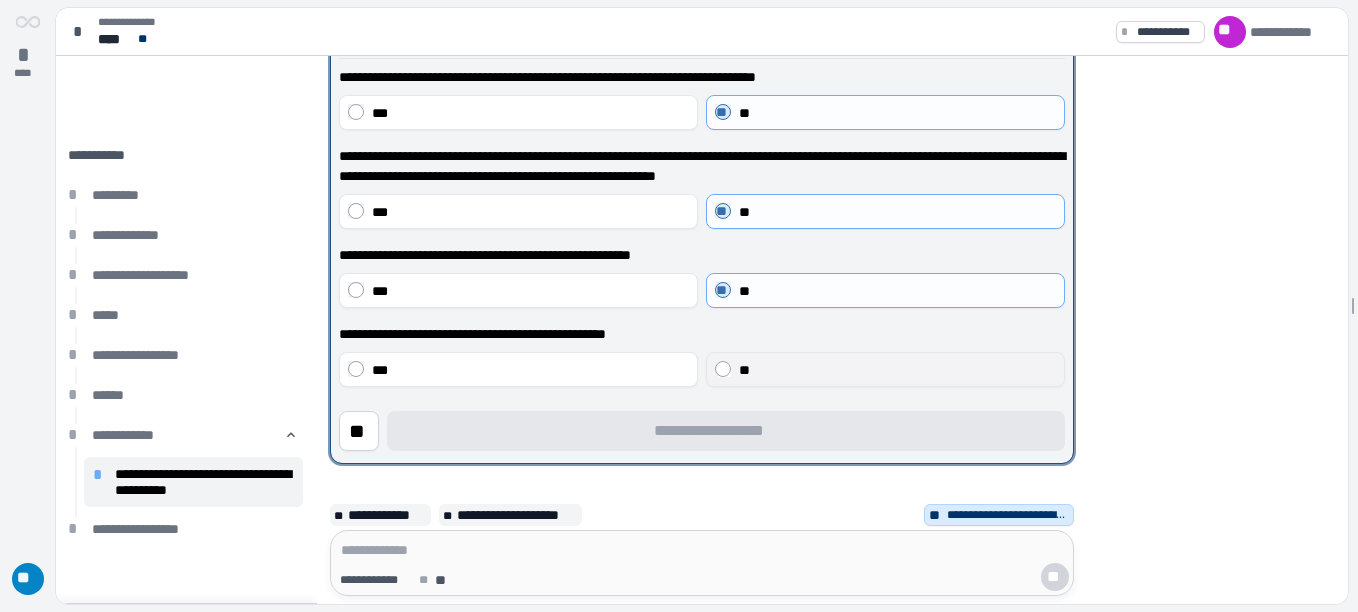 click on "**" at bounding box center (897, 370) 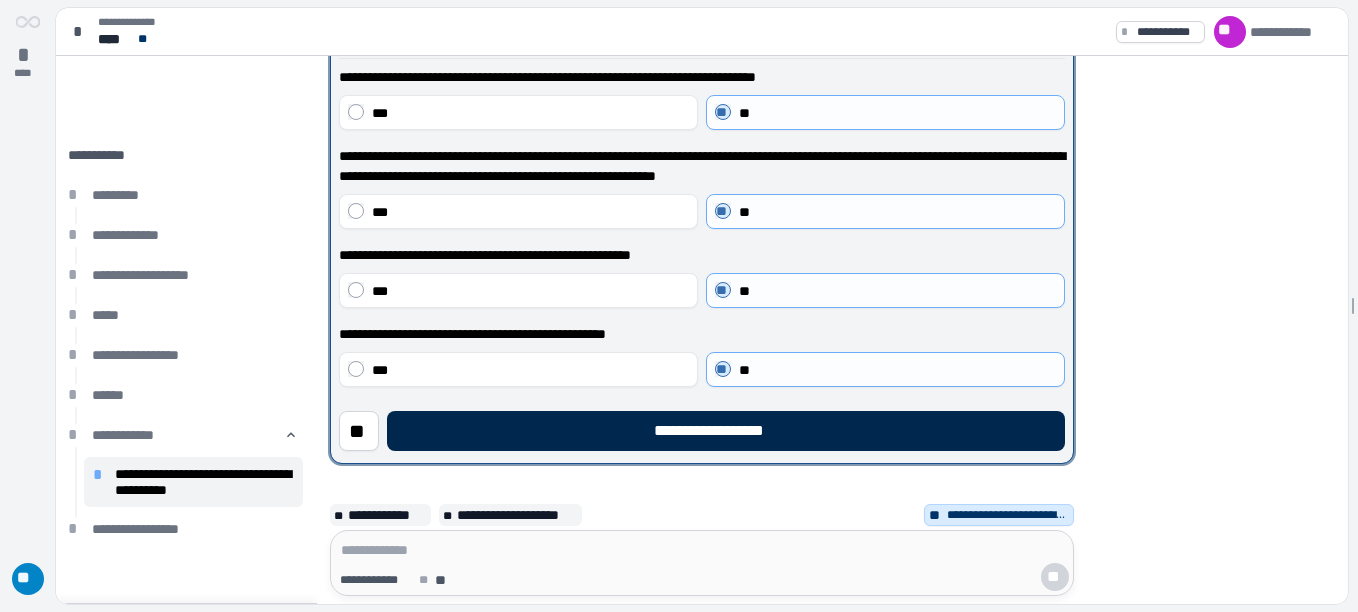 click on "**********" at bounding box center (726, 431) 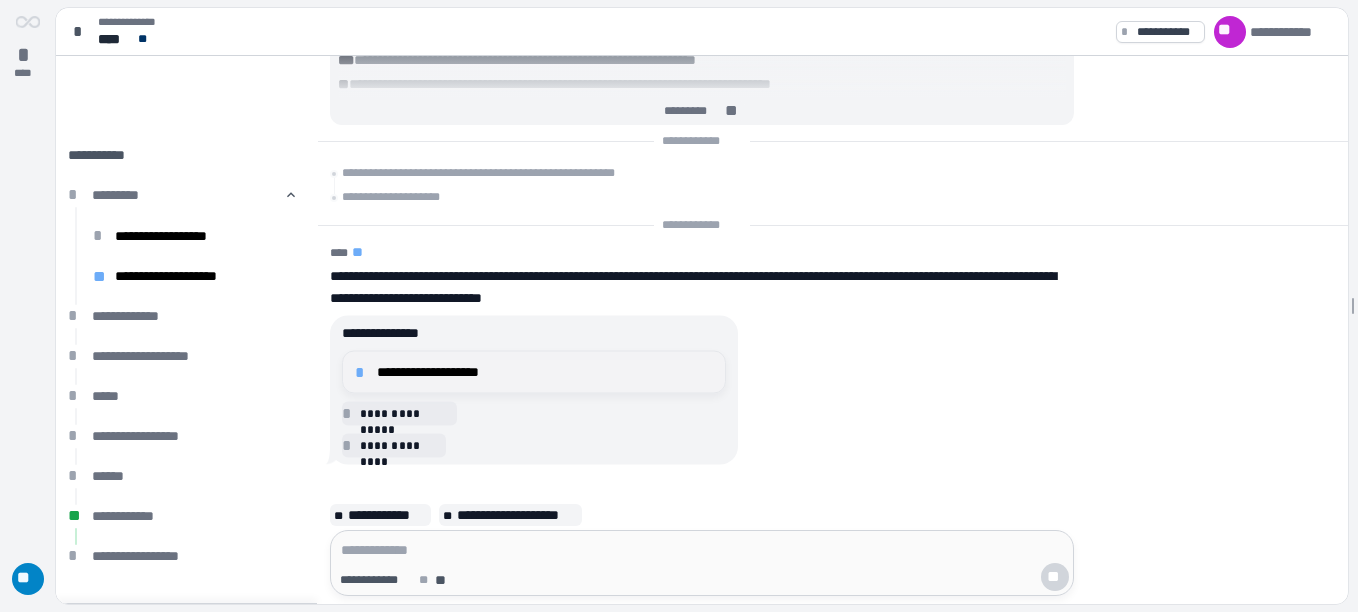 click on "**********" at bounding box center (545, 372) 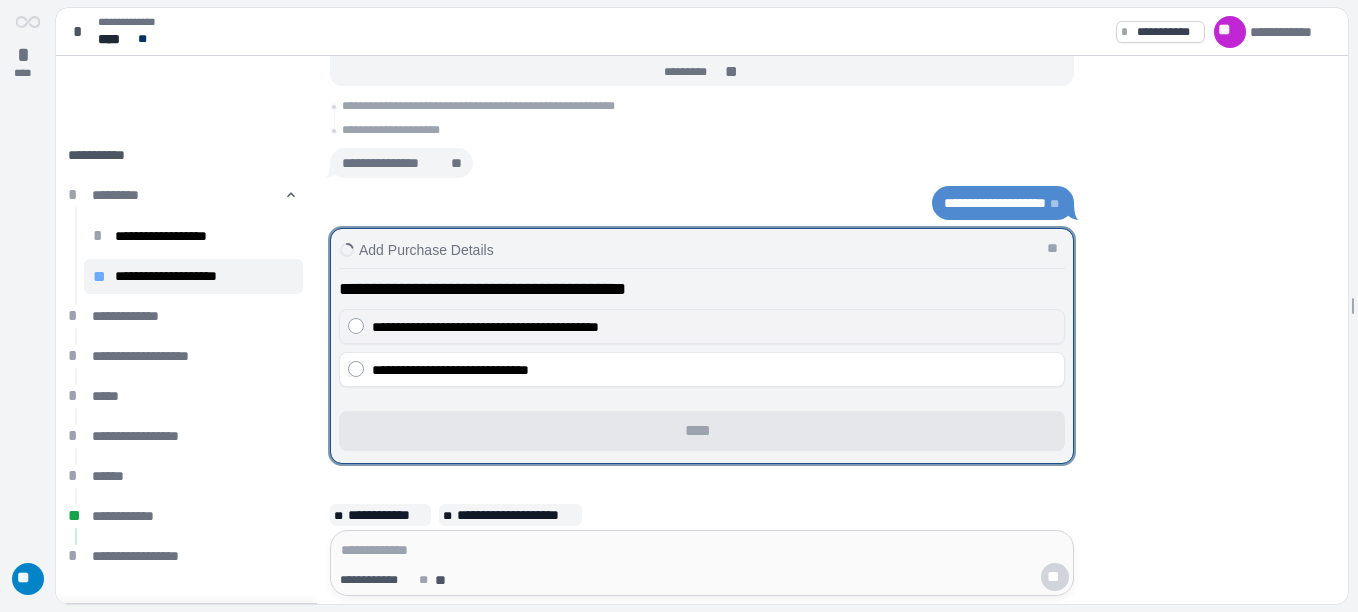 click on "**********" at bounding box center (485, 327) 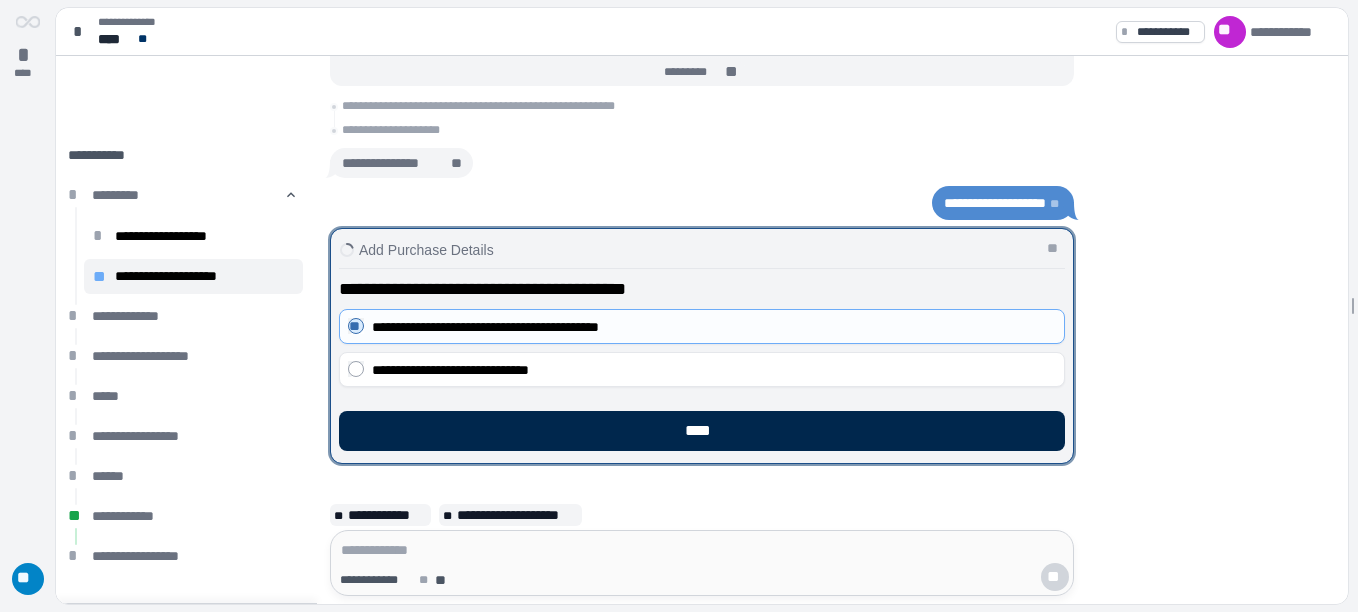 click on "****" at bounding box center (702, 431) 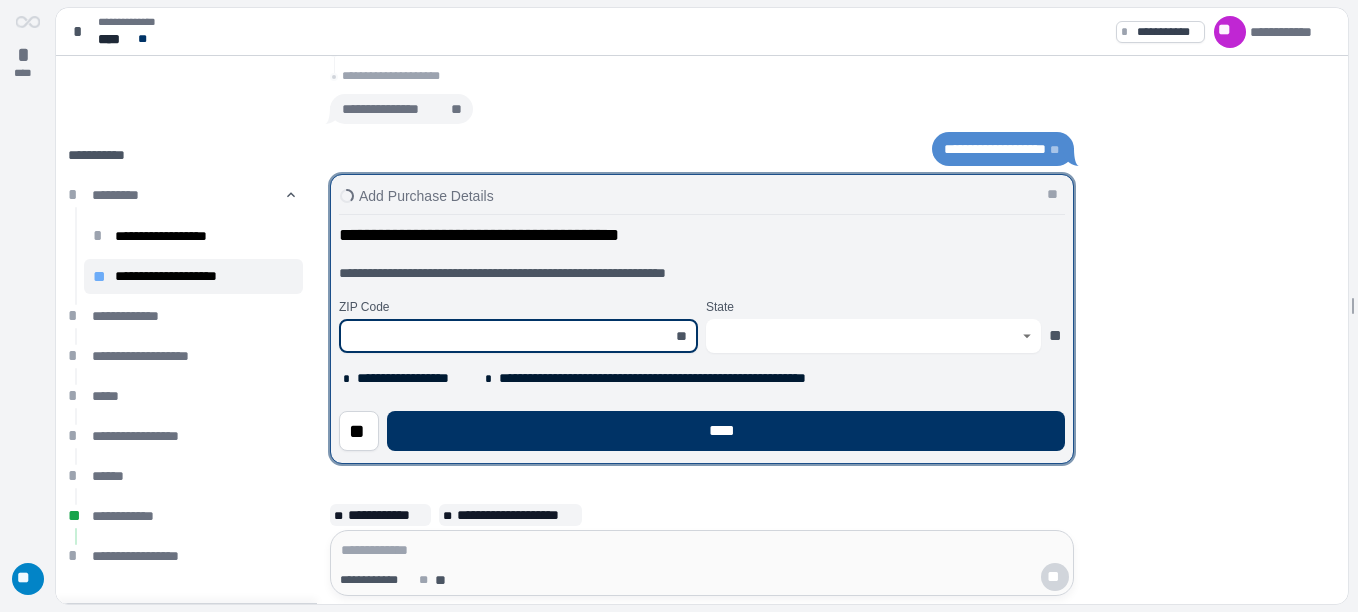 click at bounding box center (507, 336) 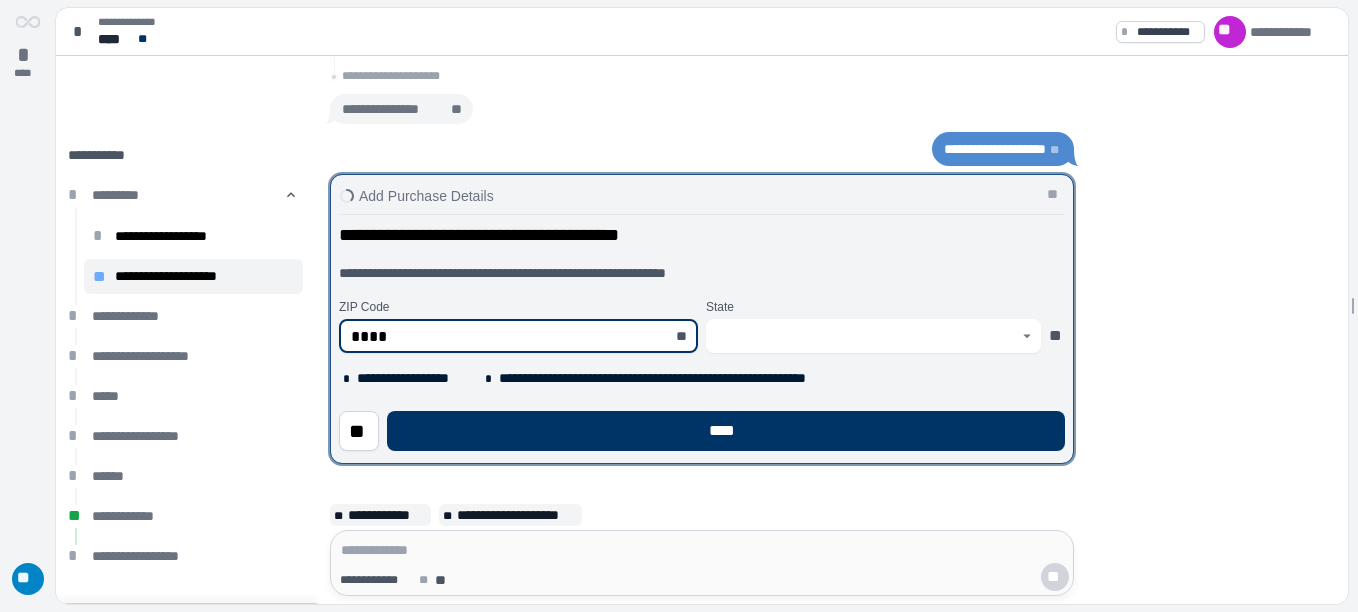 type on "*****" 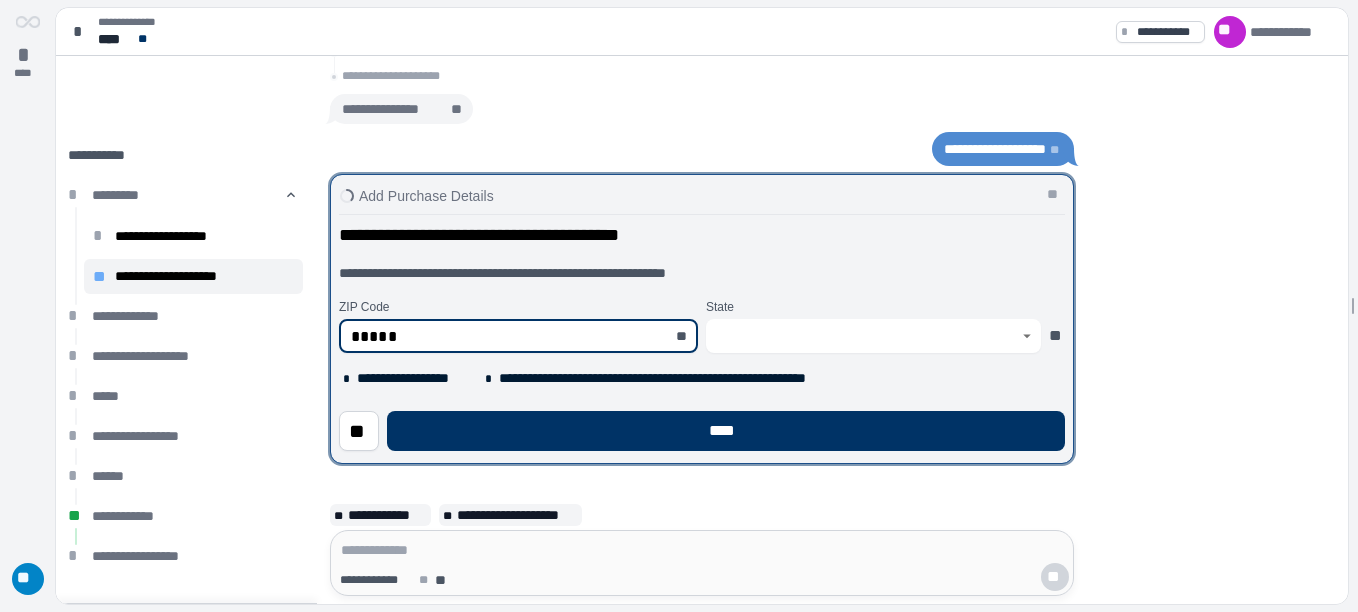 type on "*******" 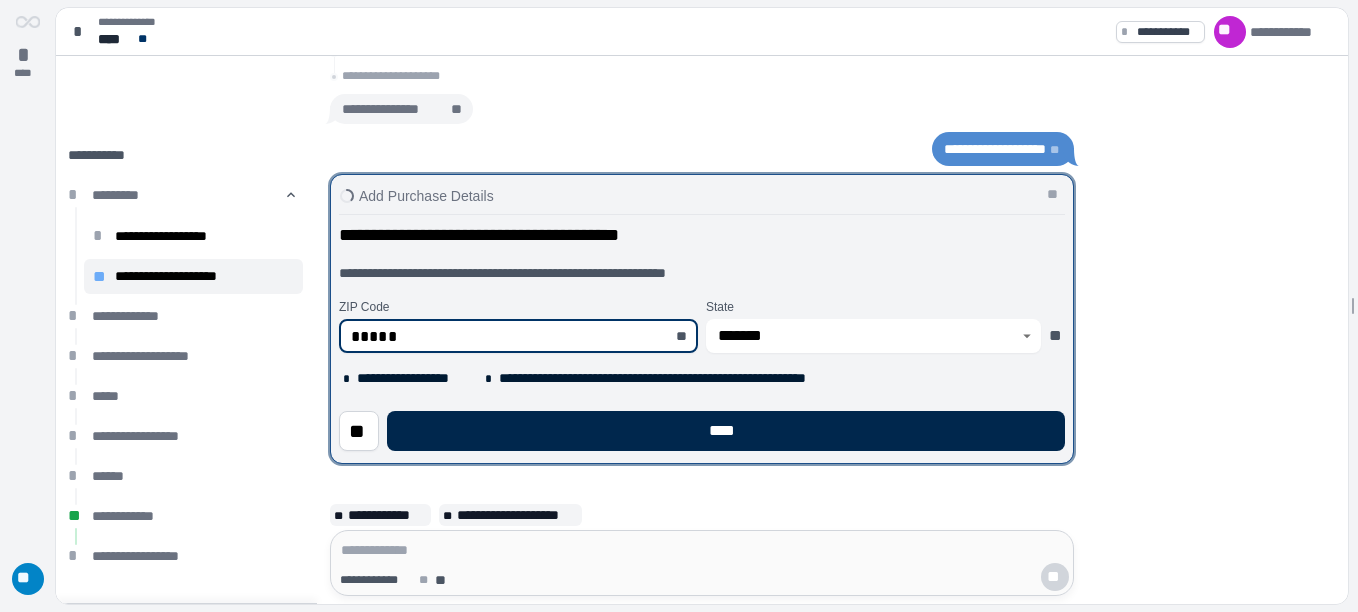 type on "*****" 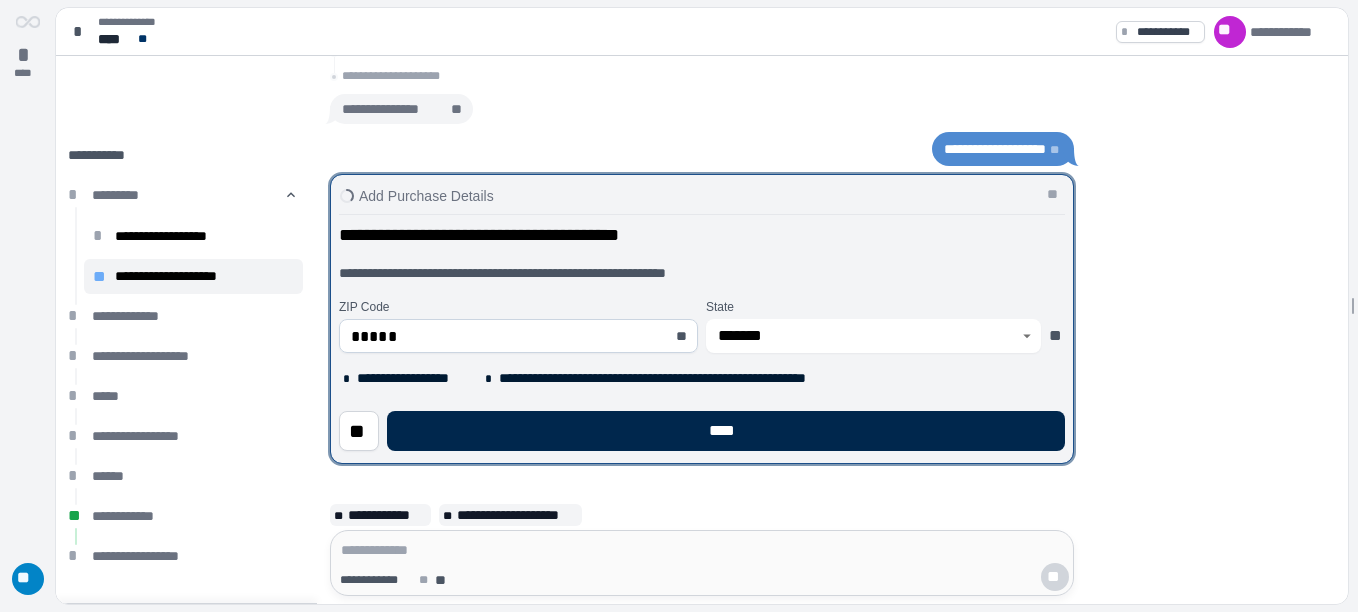click on "****" at bounding box center (726, 431) 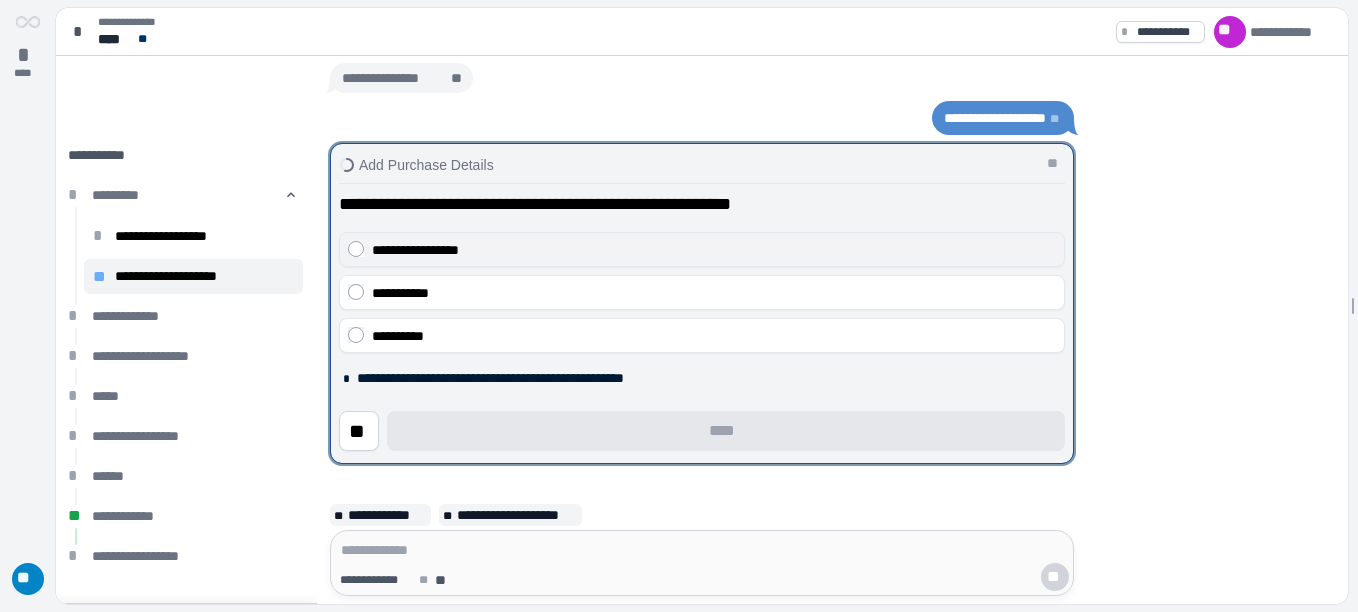 click on "**********" at bounding box center [714, 250] 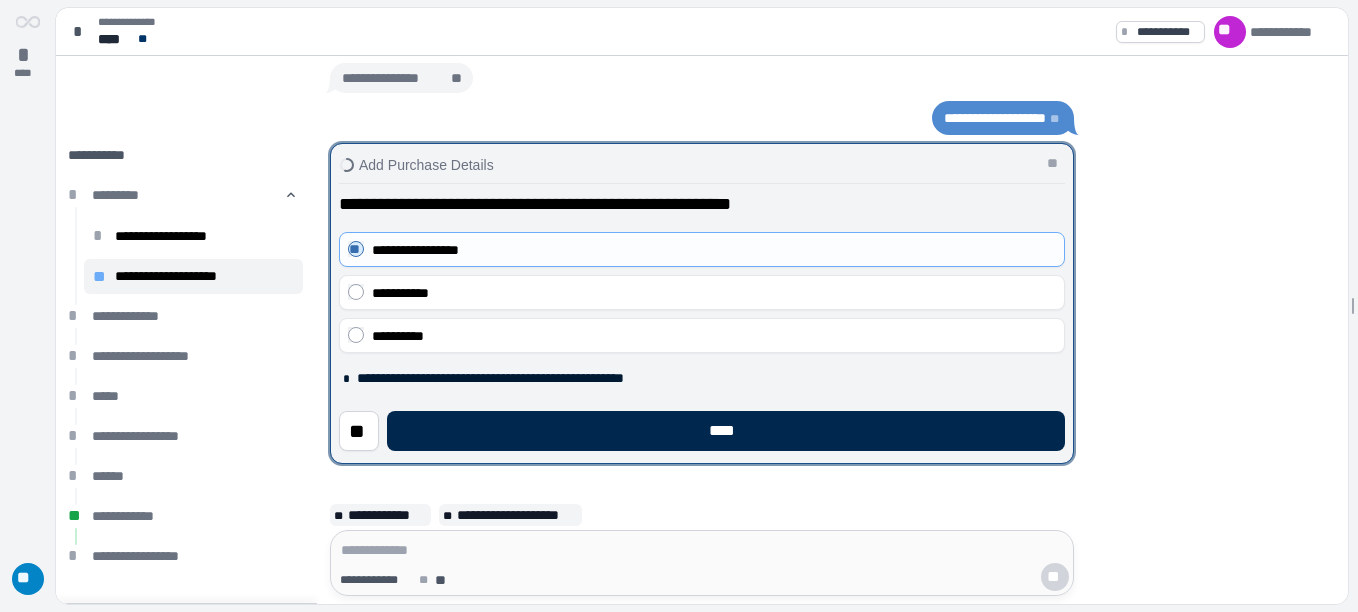 click on "****" at bounding box center (726, 431) 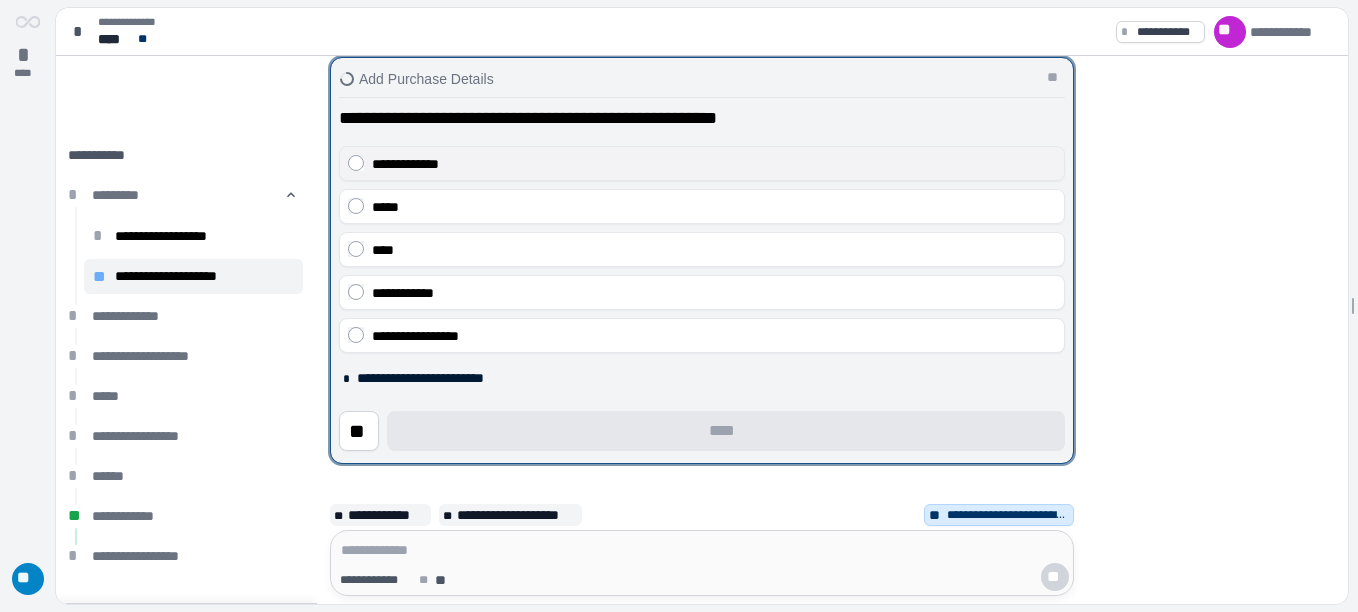 click on "**********" at bounding box center [714, 164] 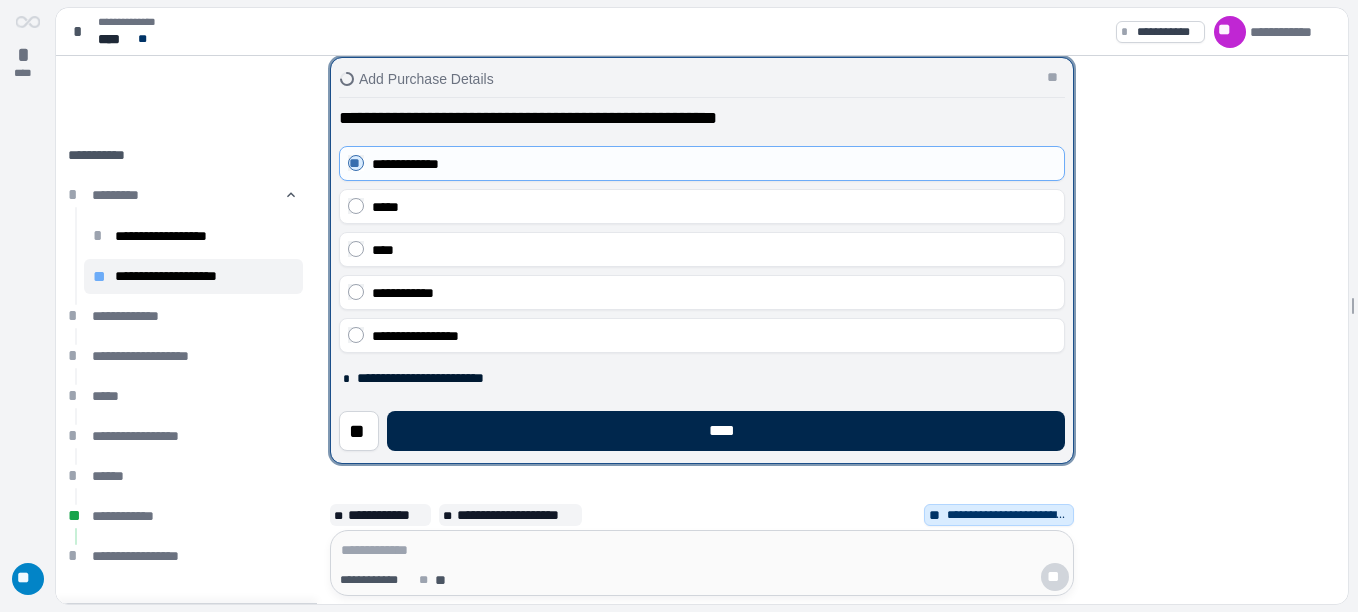 click on "****" at bounding box center (726, 431) 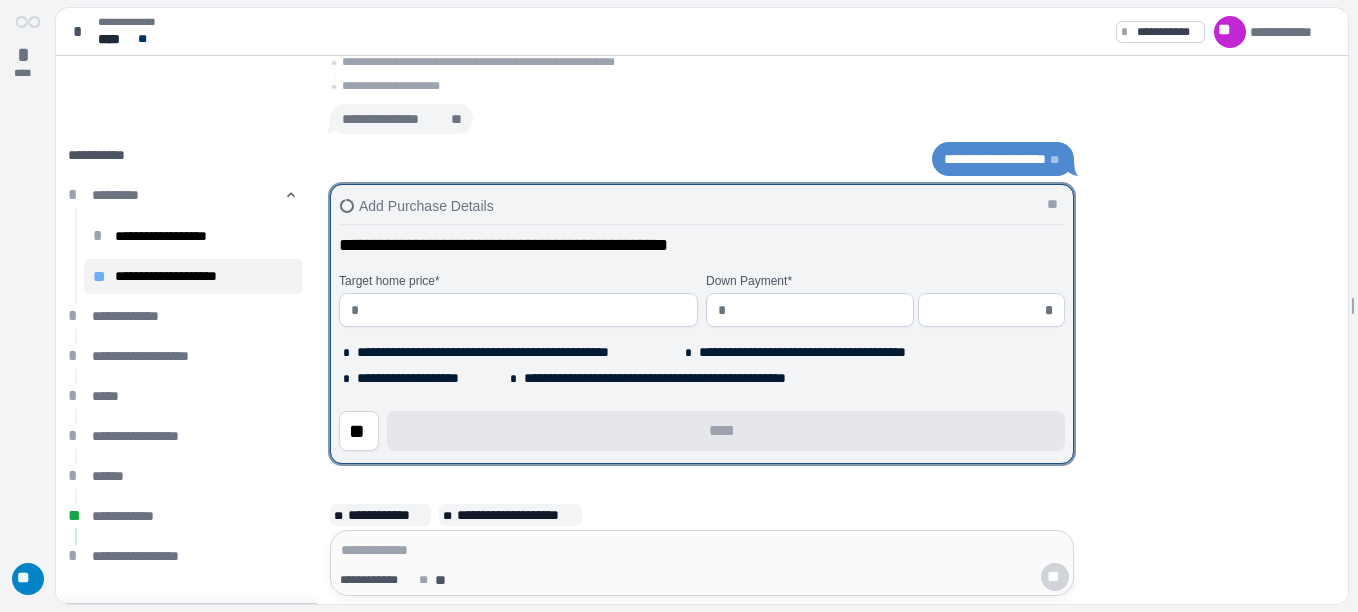 click at bounding box center (526, 310) 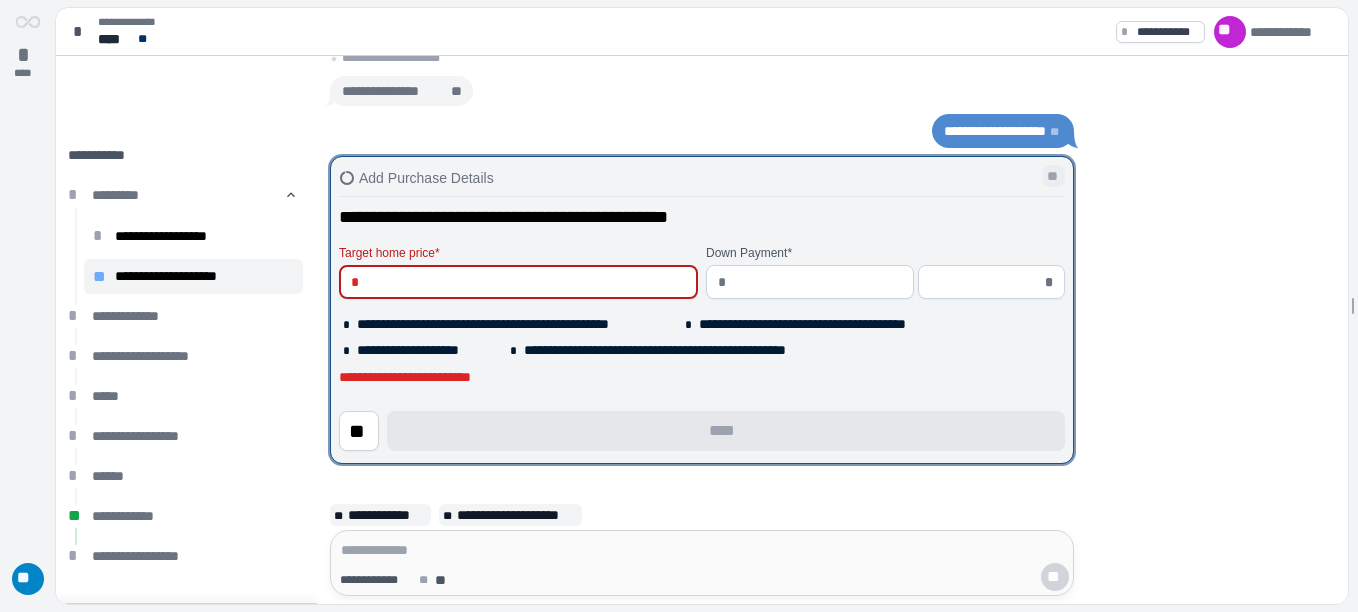 click on "**********" at bounding box center [702, 310] 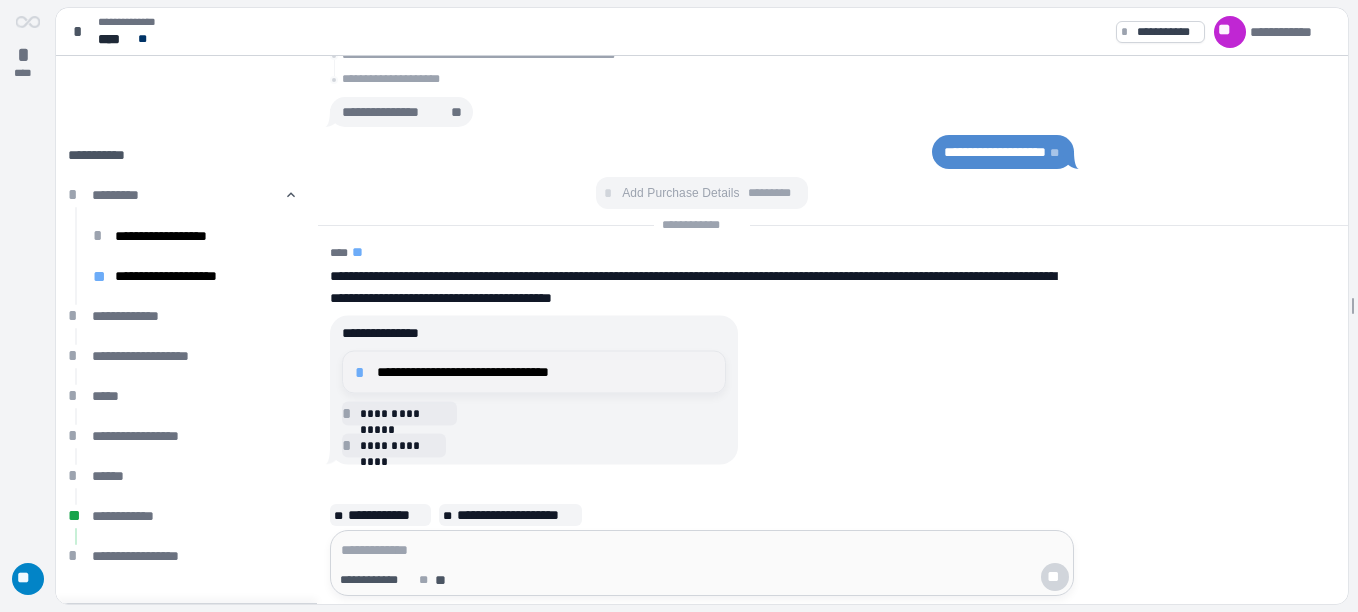 click on "**********" at bounding box center (545, 372) 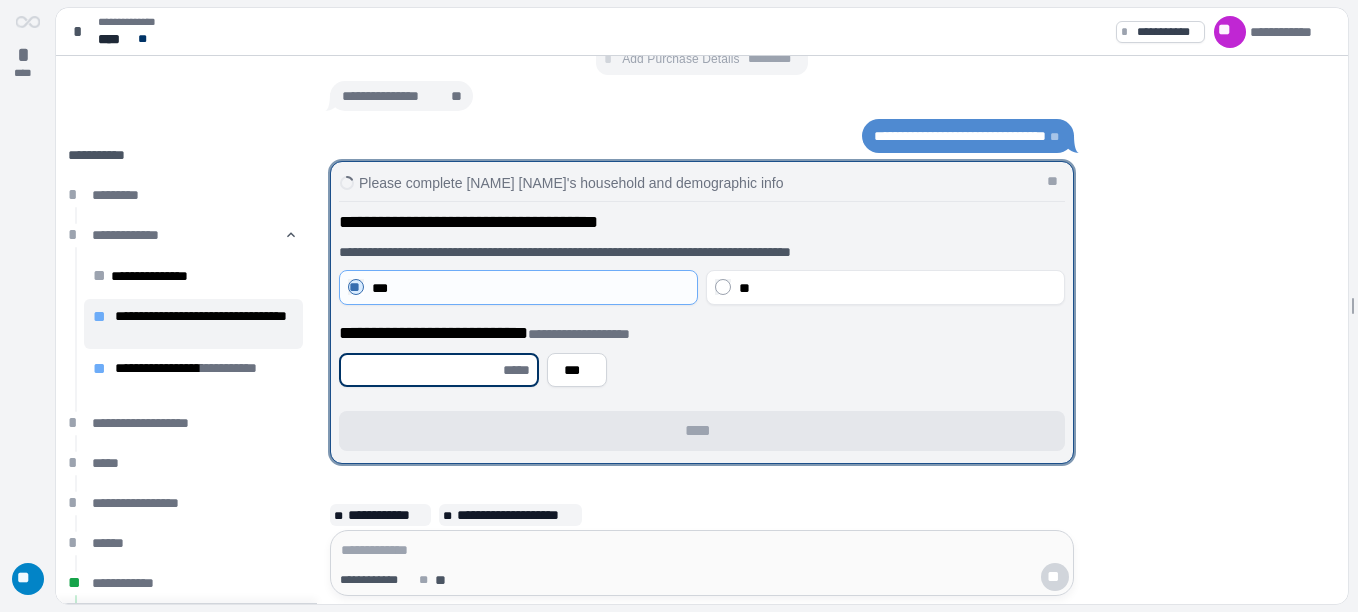 click at bounding box center [425, 370] 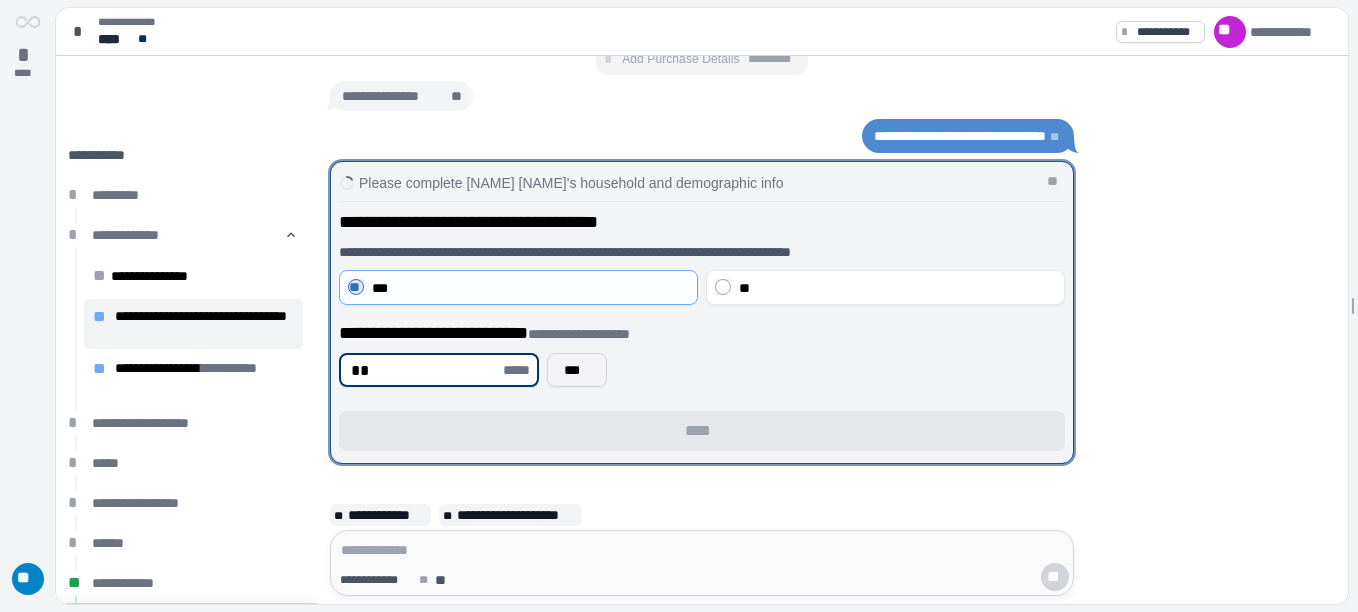 type on "**" 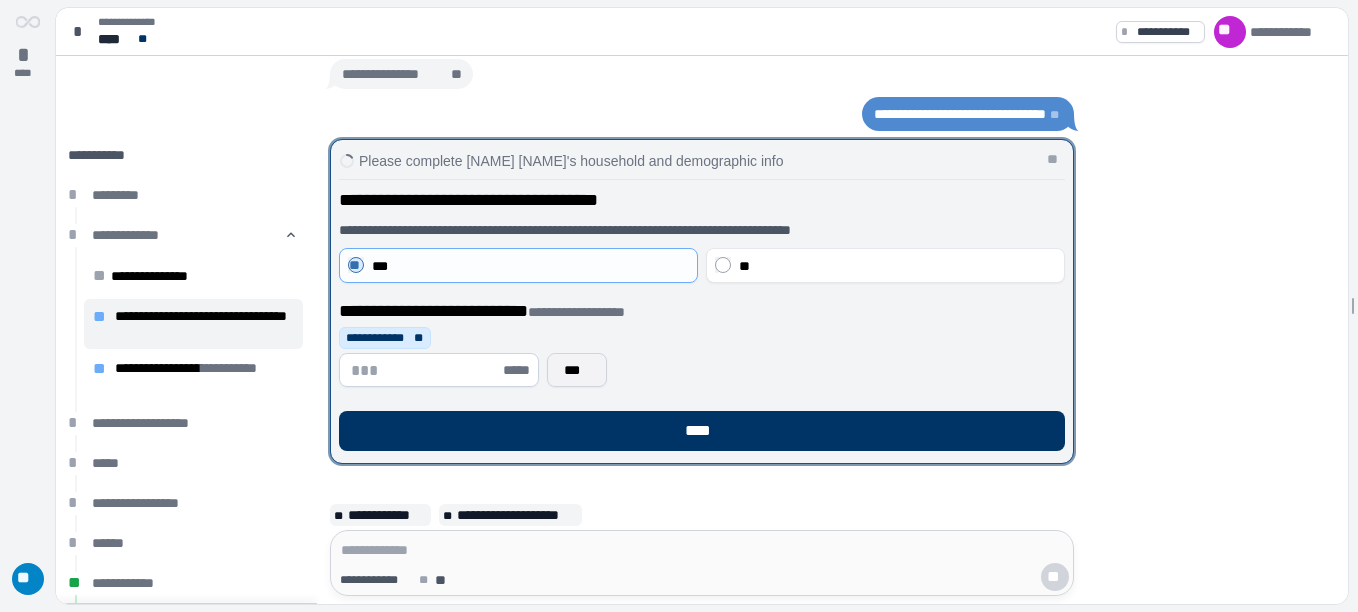 type 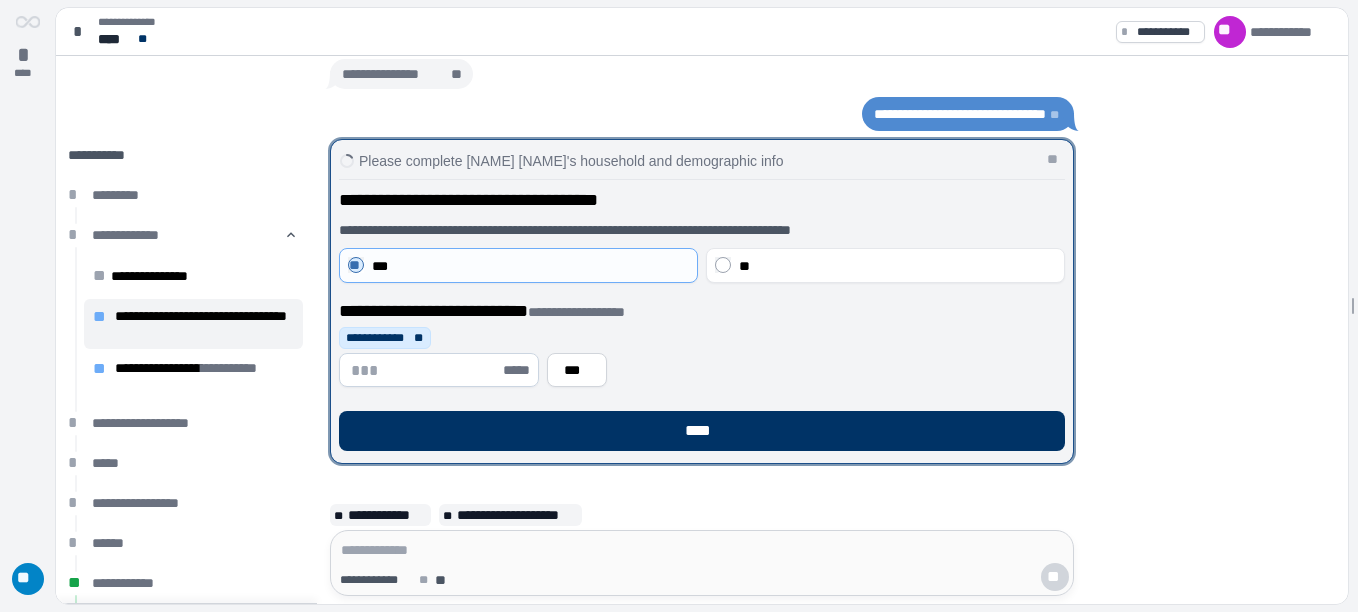 click at bounding box center (425, 370) 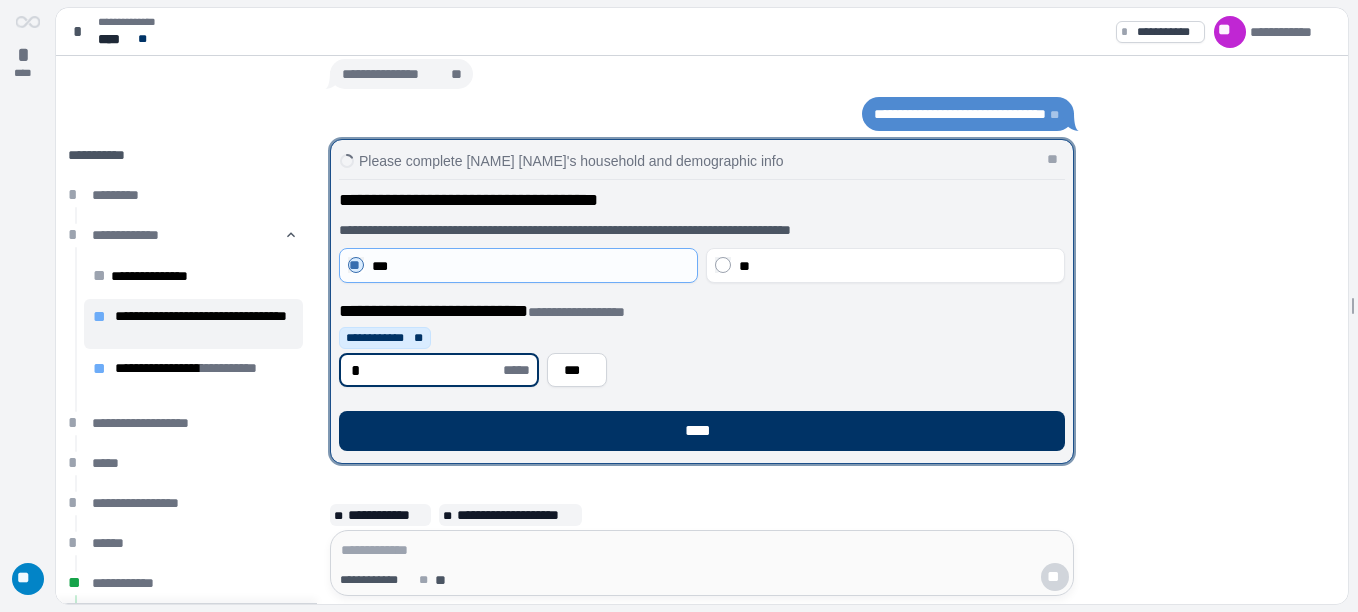 type on "**" 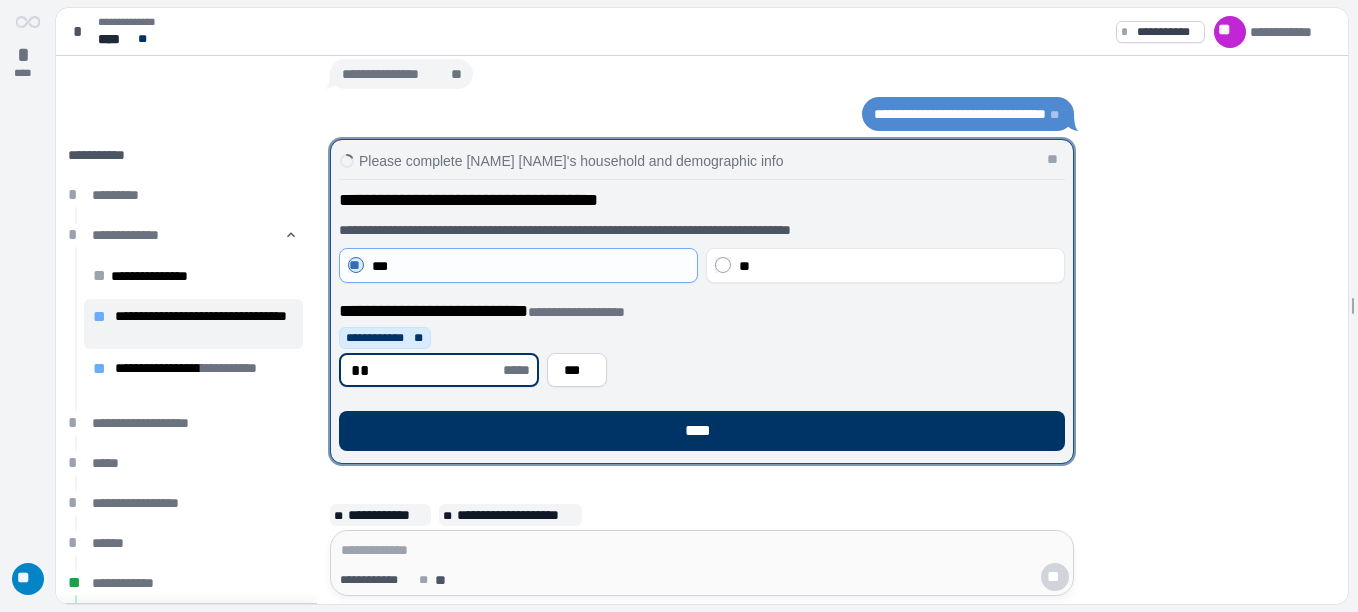 type 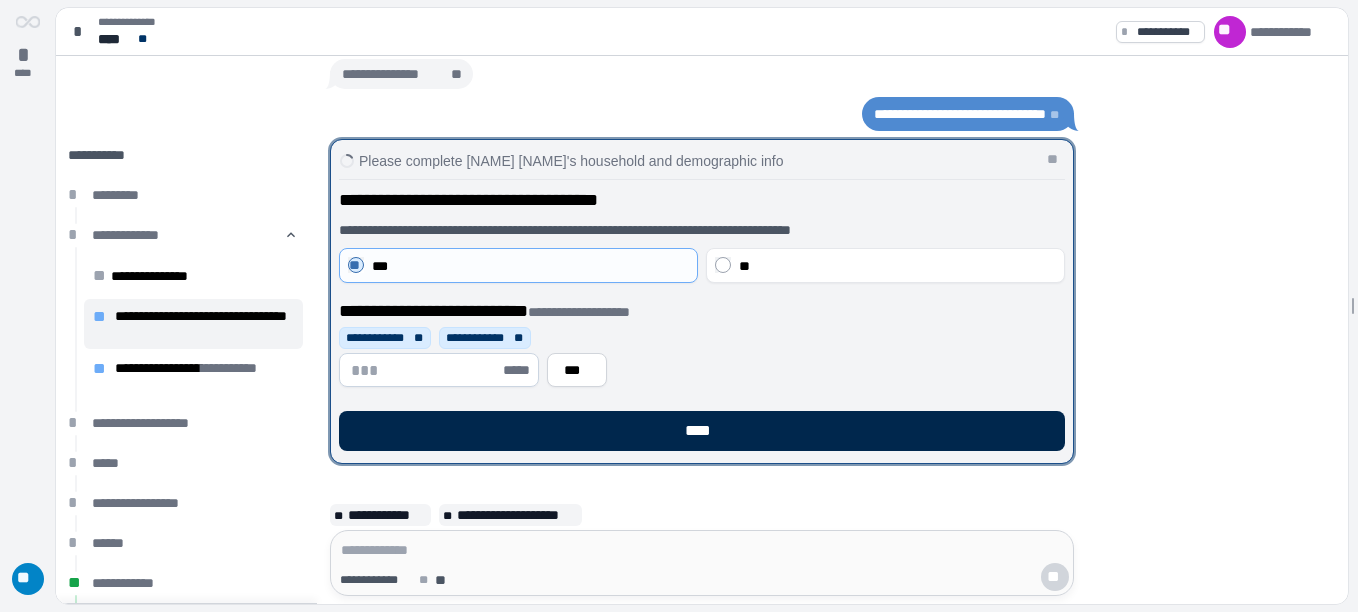 click on "****" at bounding box center (702, 431) 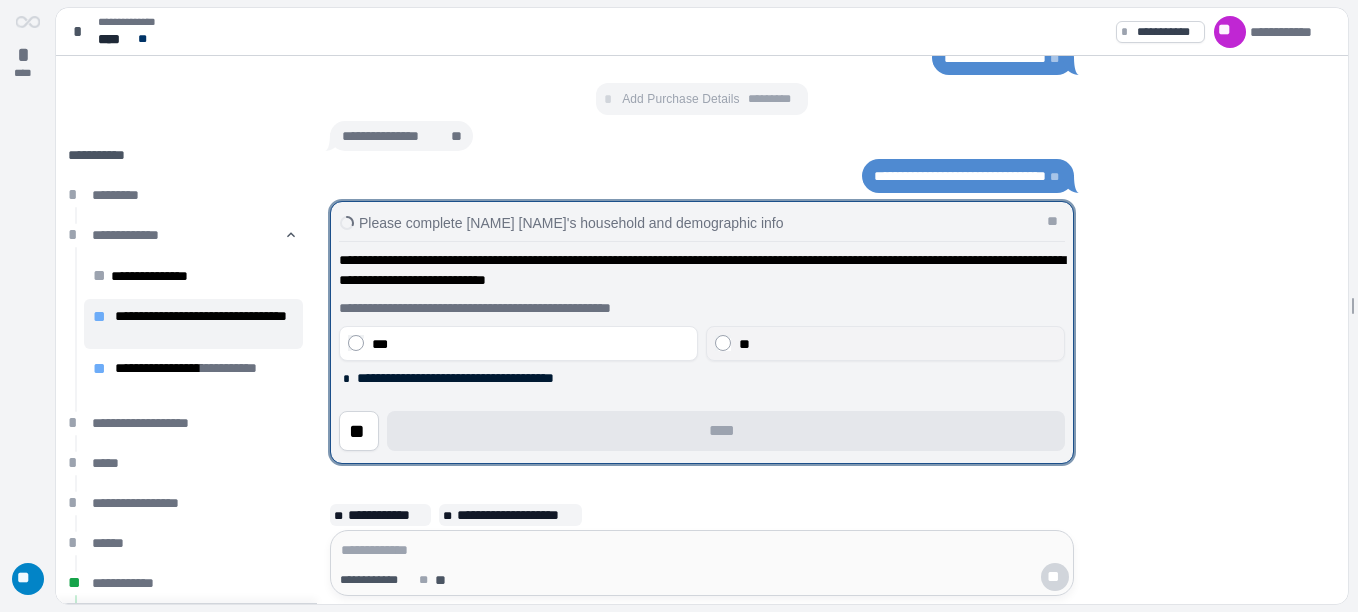 click on "**" at bounding box center [744, 344] 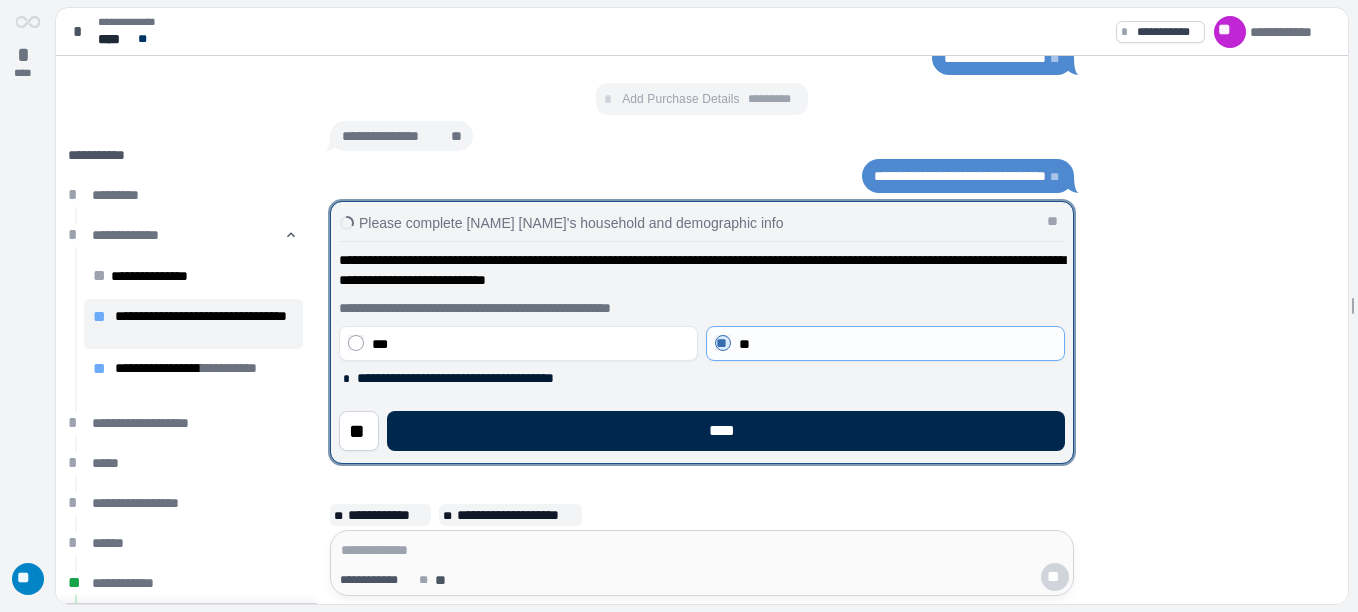 click on "****" at bounding box center [726, 431] 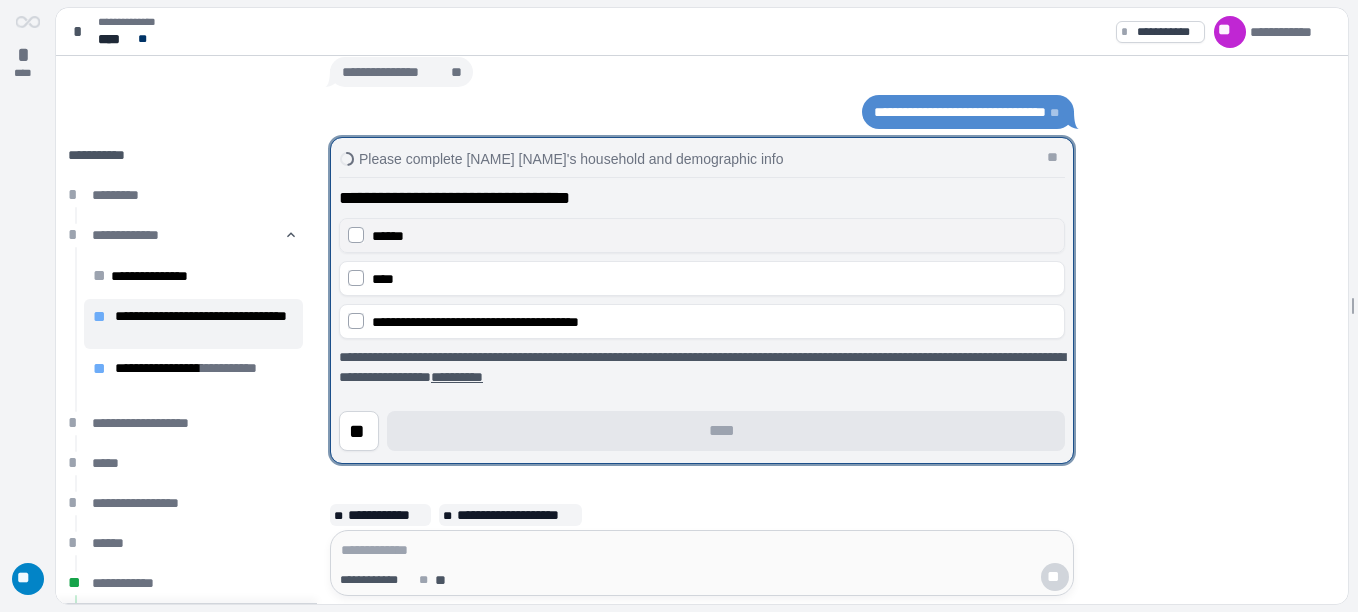 click on "******" at bounding box center [714, 236] 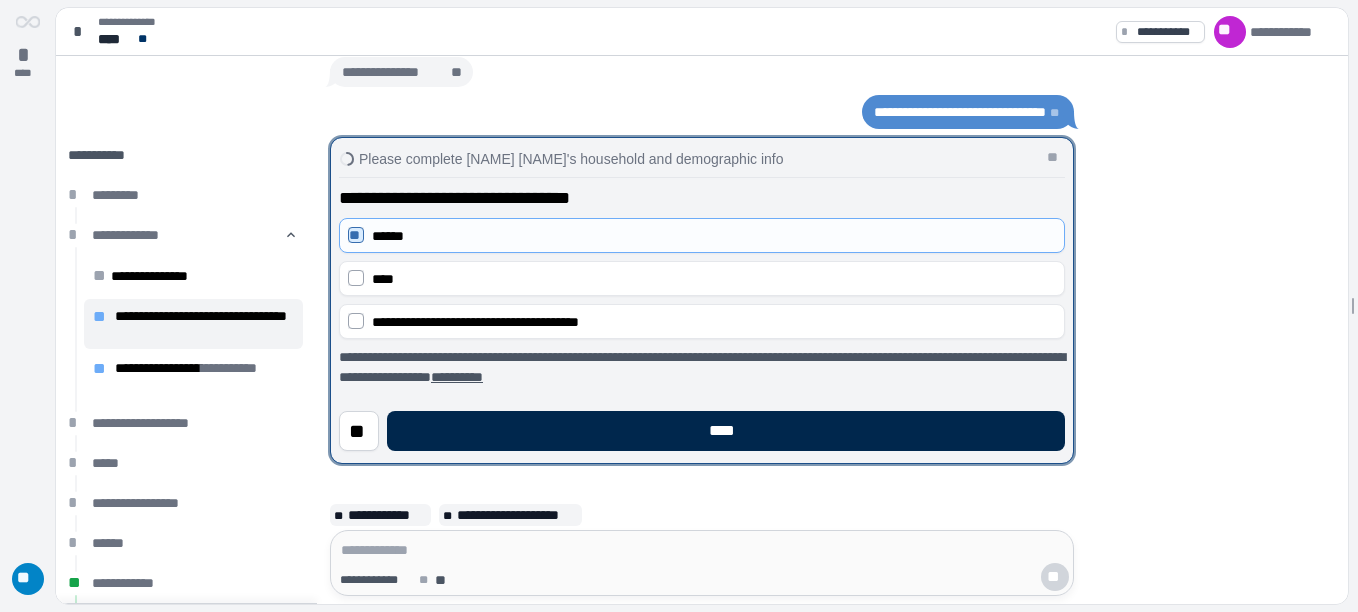 click on "****" at bounding box center (726, 431) 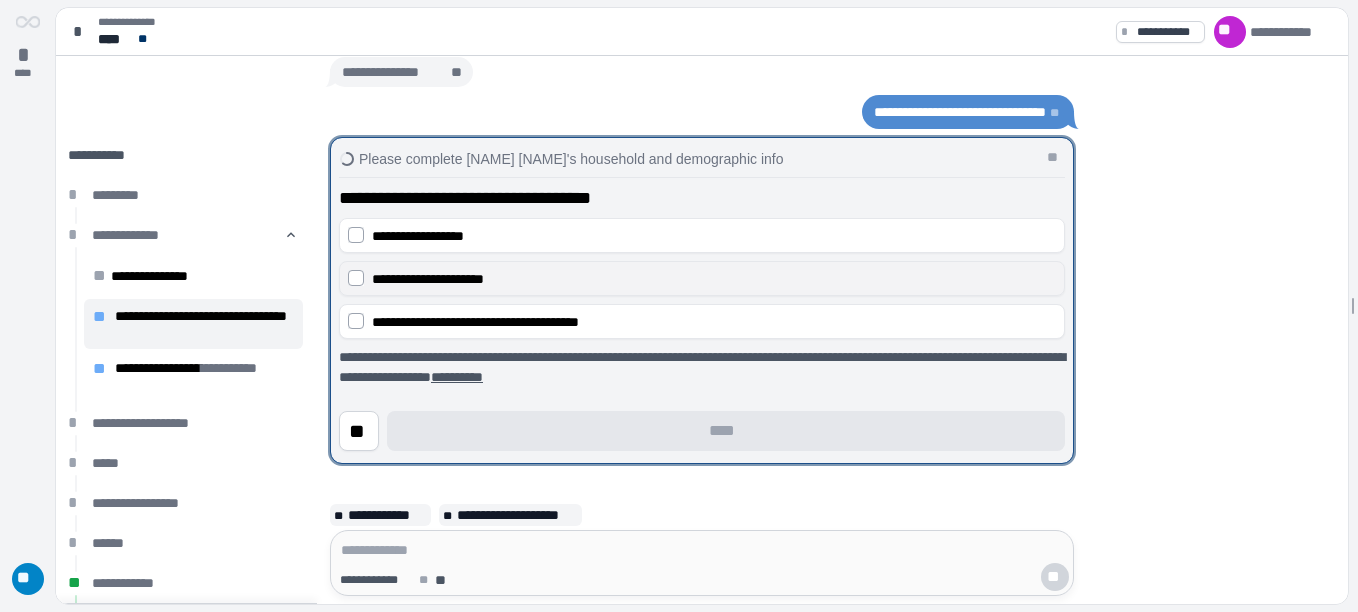 click on "**********" at bounding box center [714, 279] 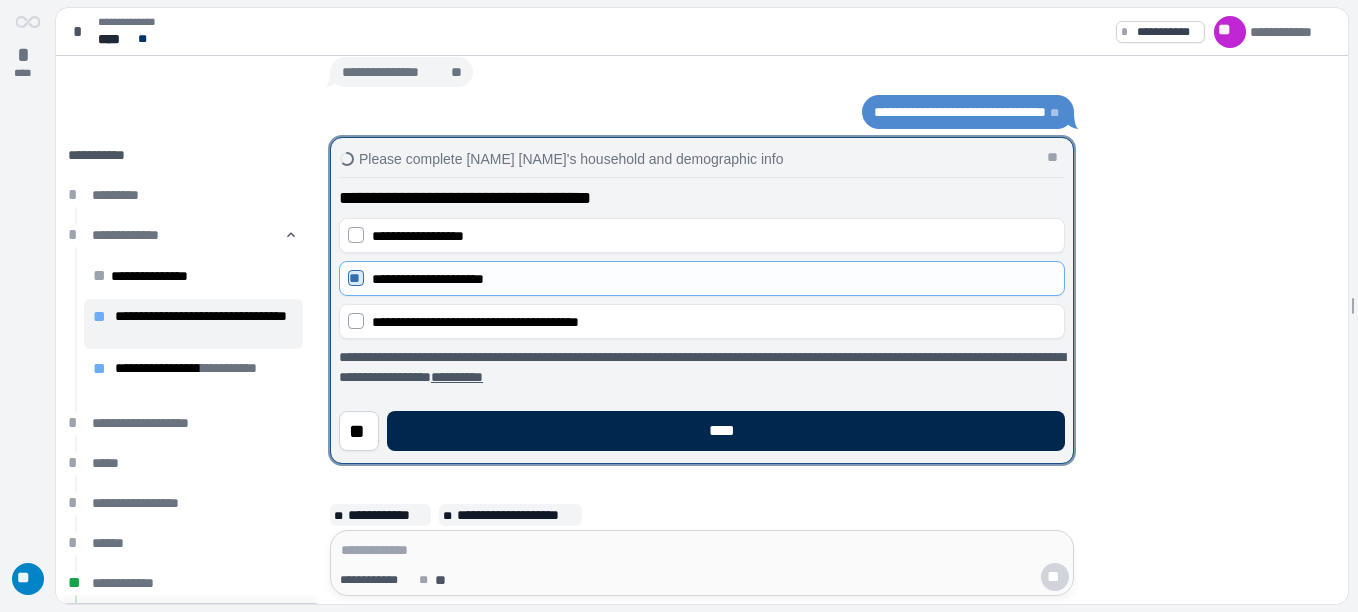 click on "****" at bounding box center [726, 431] 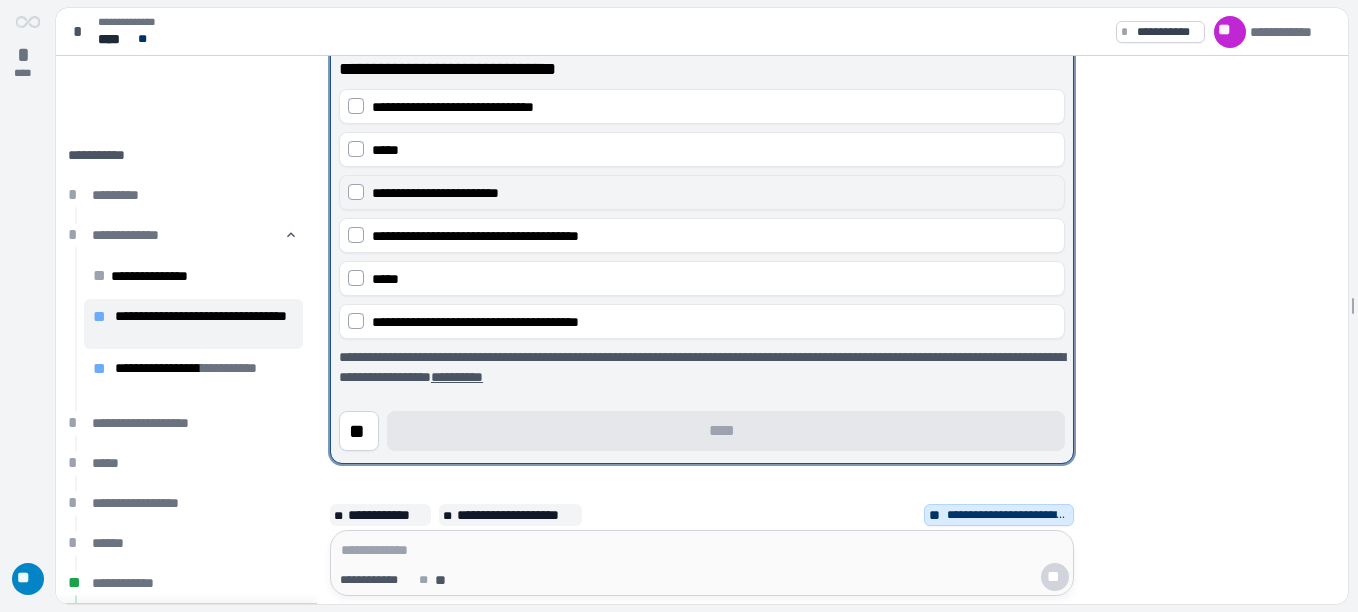 click on "**********" at bounding box center [435, 193] 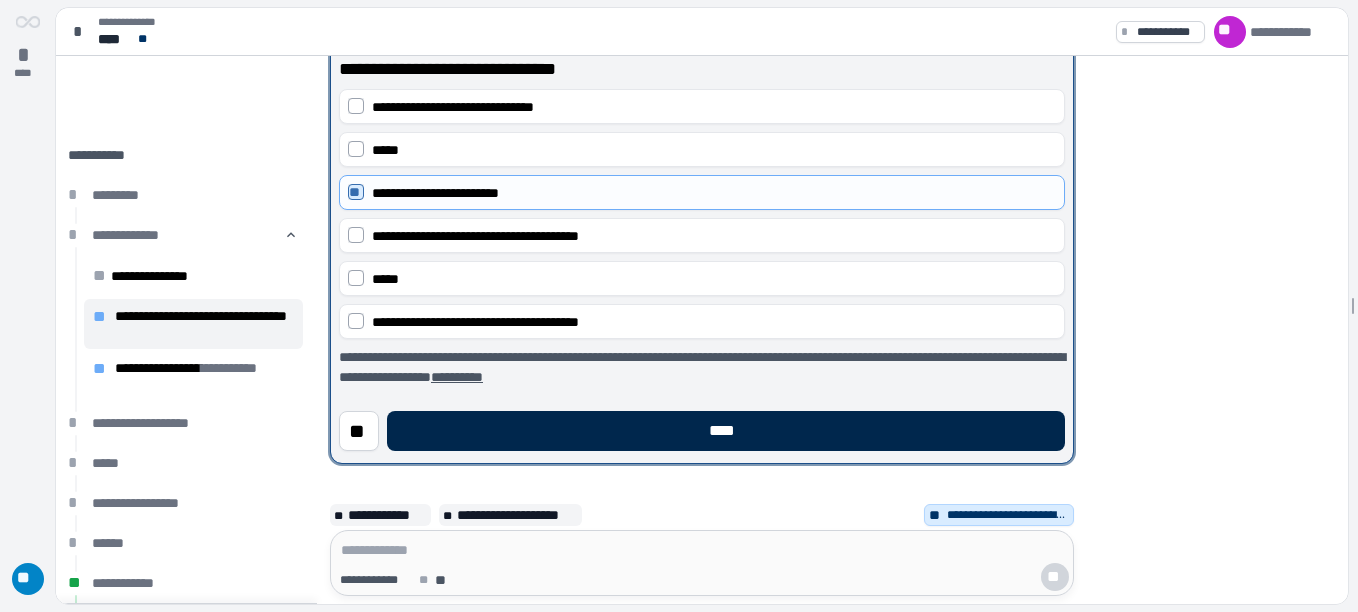 click on "****" at bounding box center (726, 431) 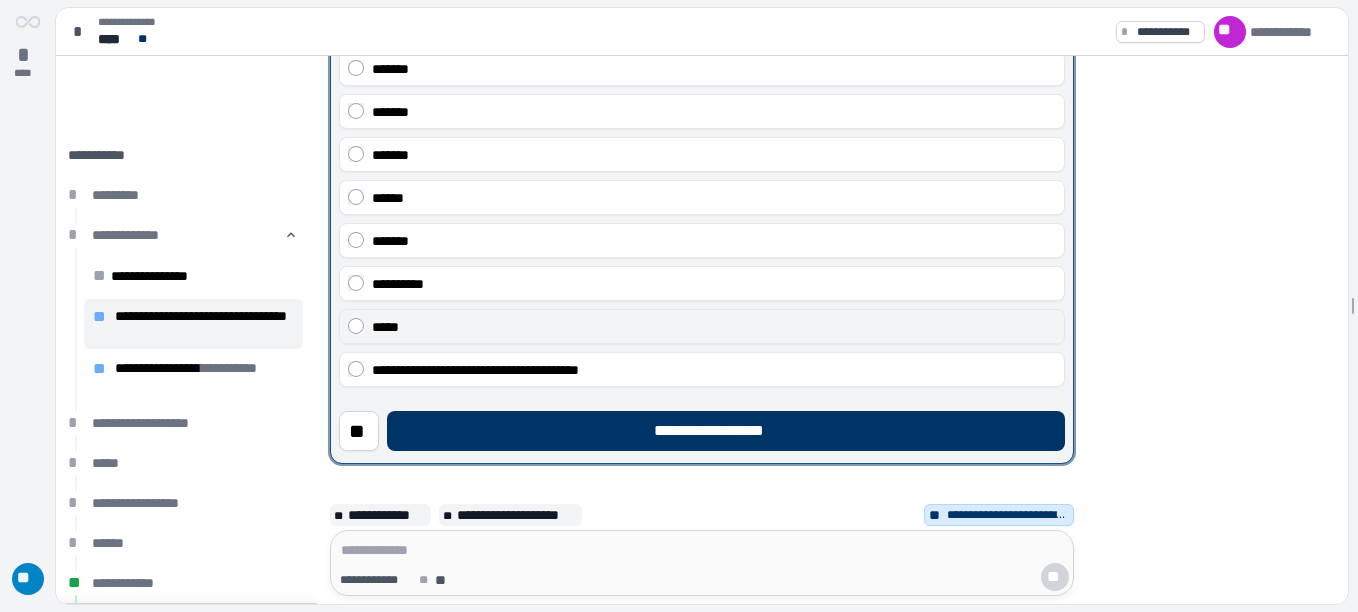 scroll, scrollTop: 200, scrollLeft: 0, axis: vertical 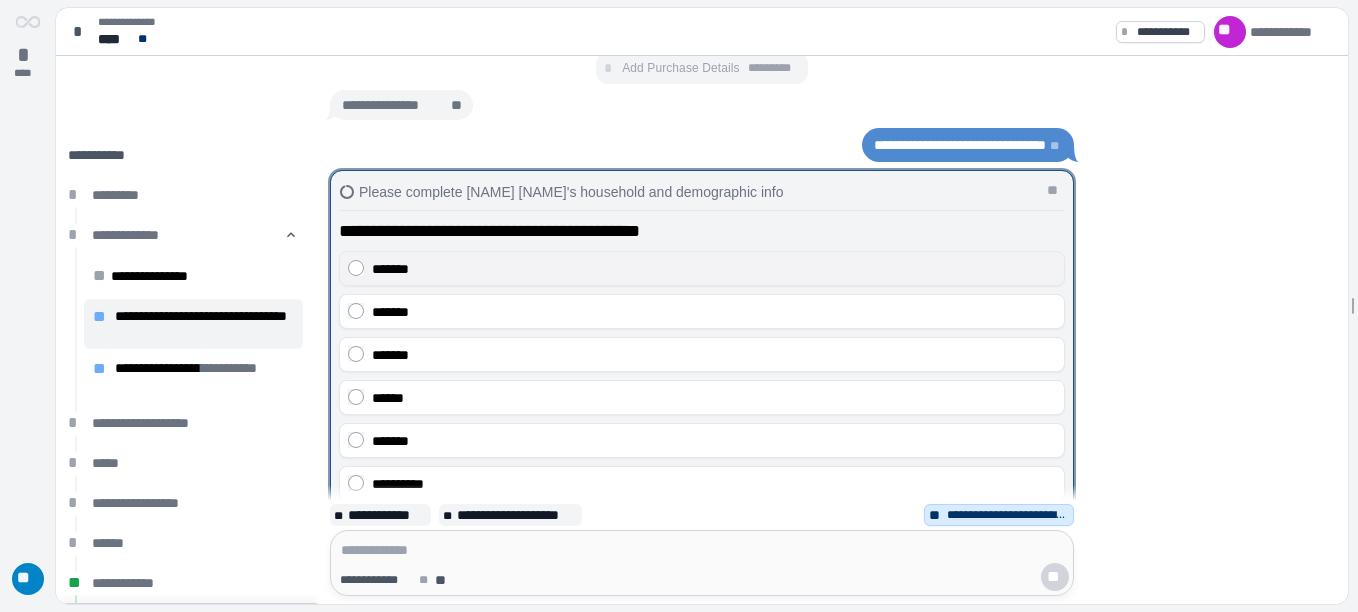 click on "*******" at bounding box center (714, 269) 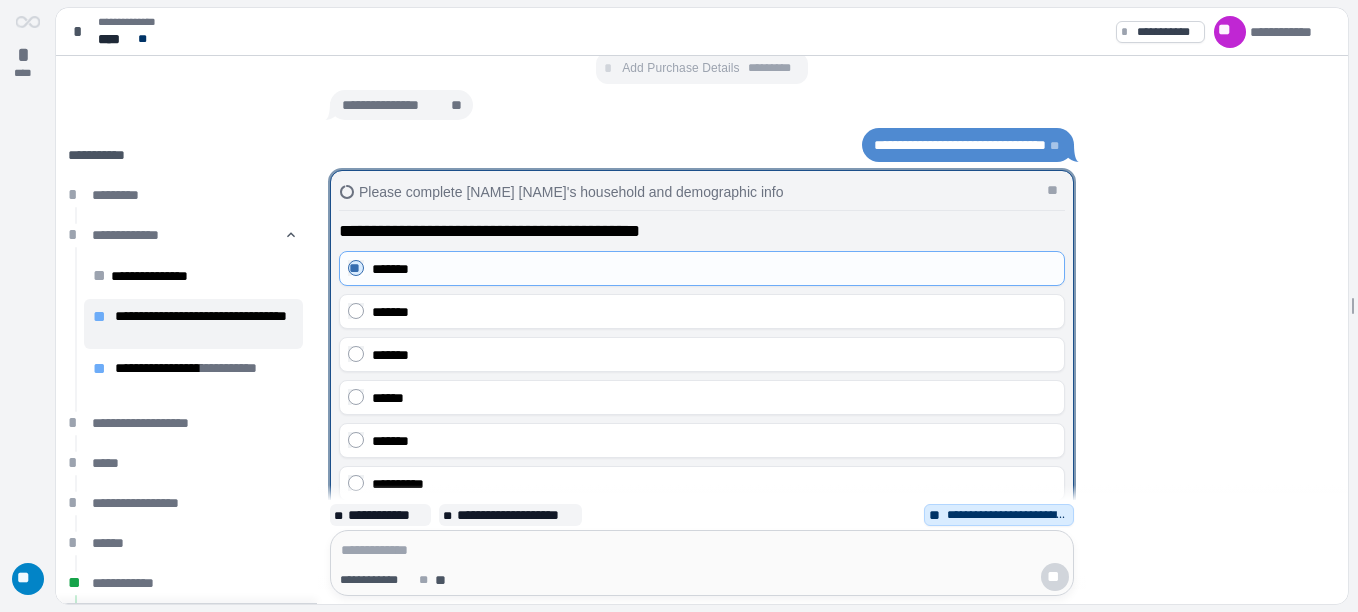 scroll, scrollTop: 0, scrollLeft: 0, axis: both 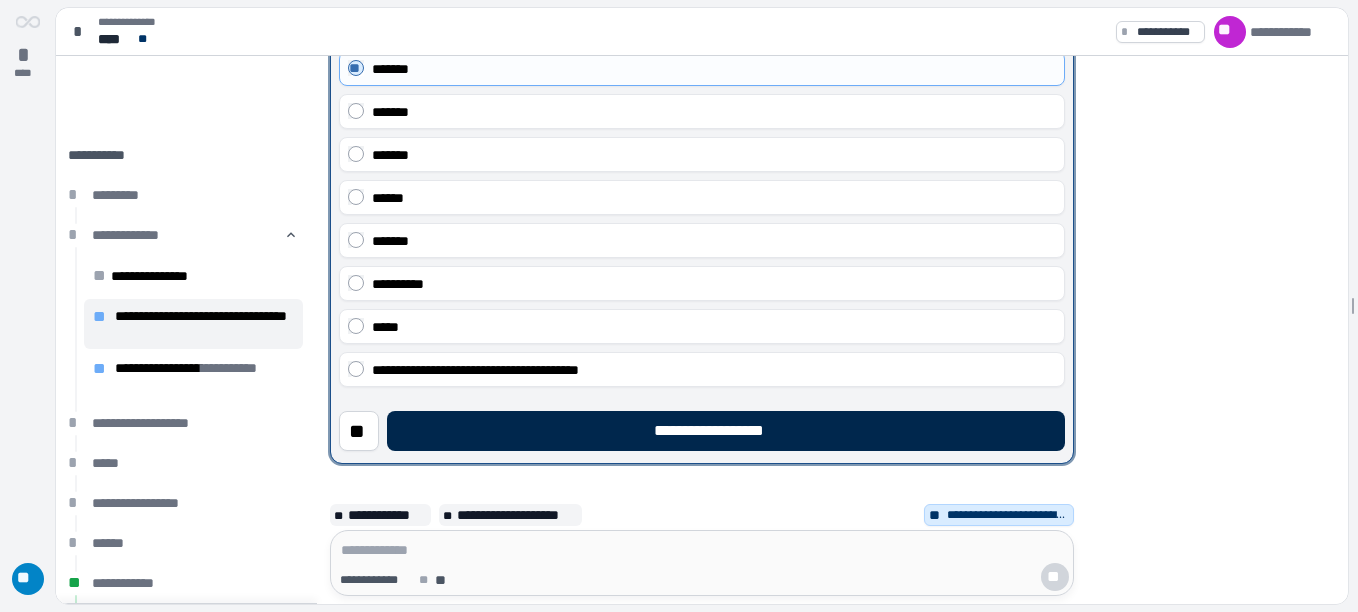 click on "**********" at bounding box center (726, 431) 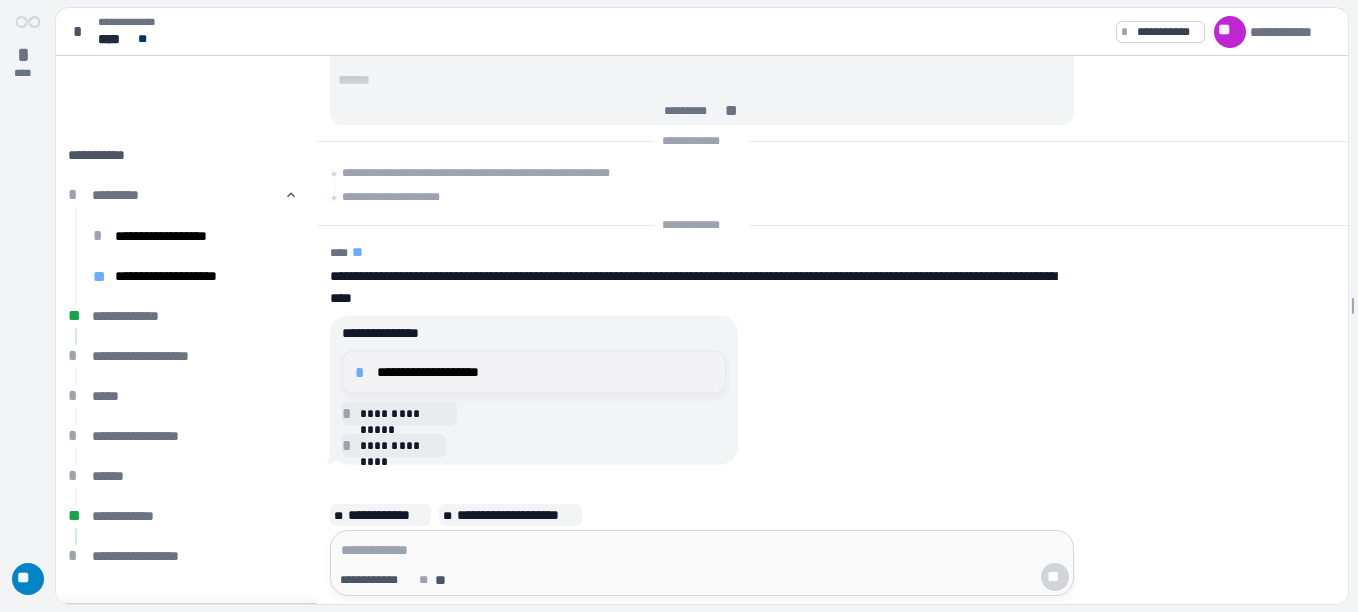 click on "**********" at bounding box center [545, 372] 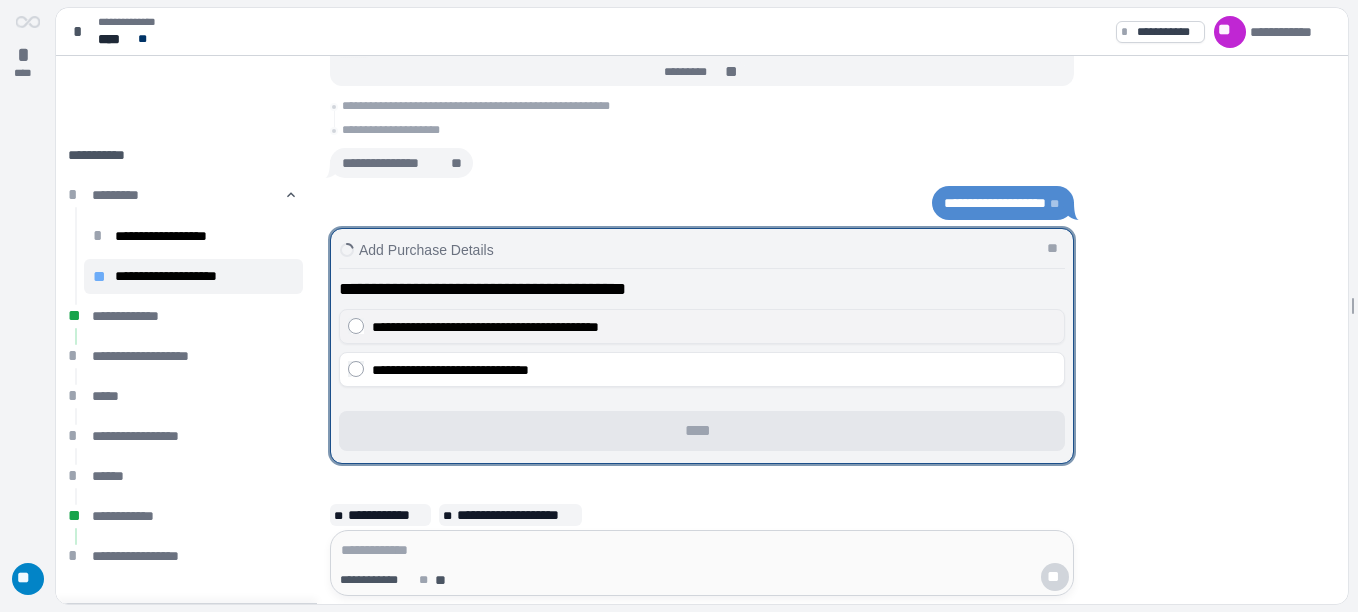 click on "**********" at bounding box center (702, 326) 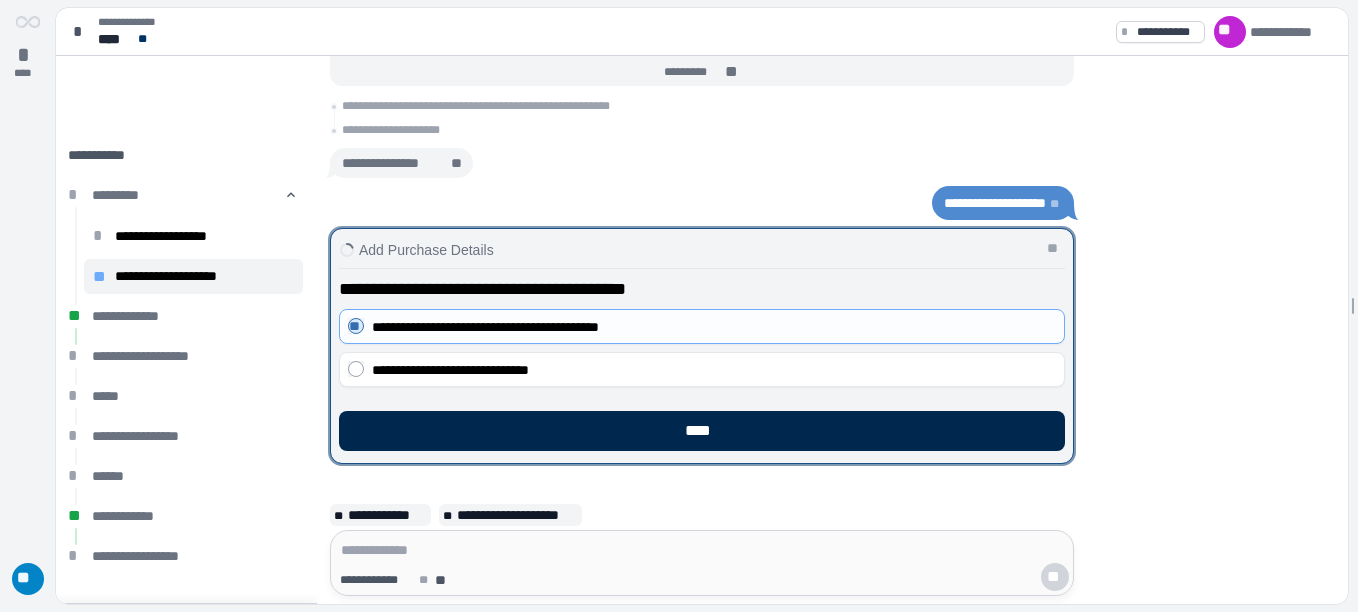 click on "****" at bounding box center [702, 431] 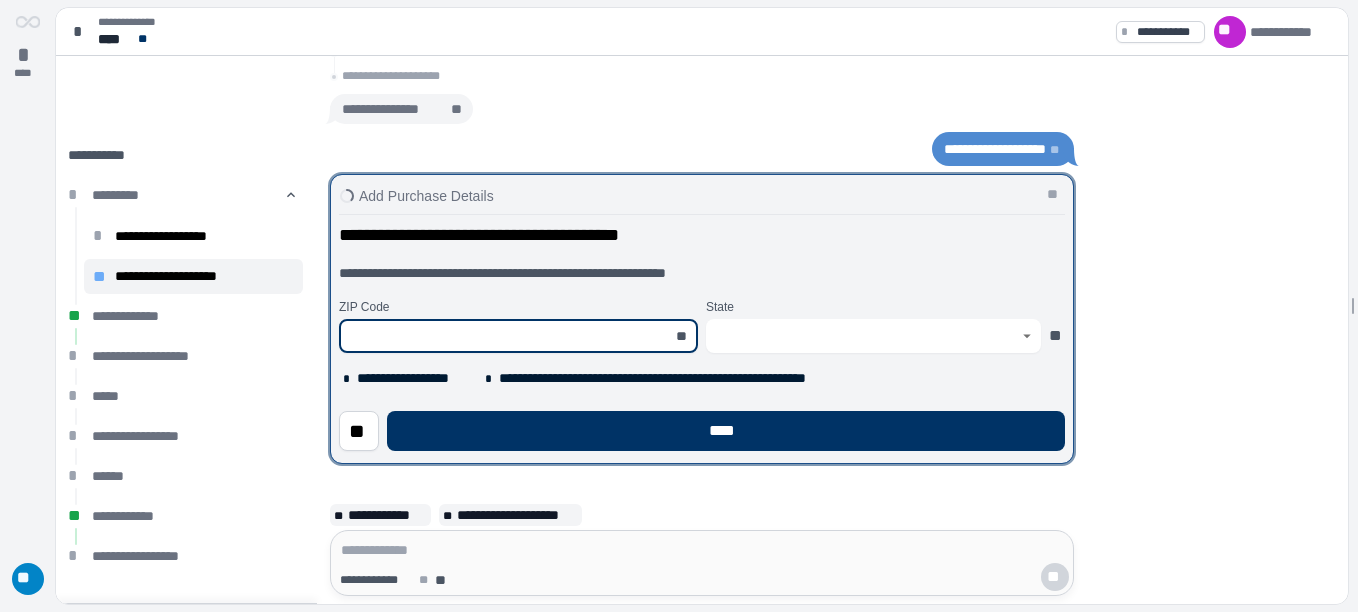 click at bounding box center [507, 336] 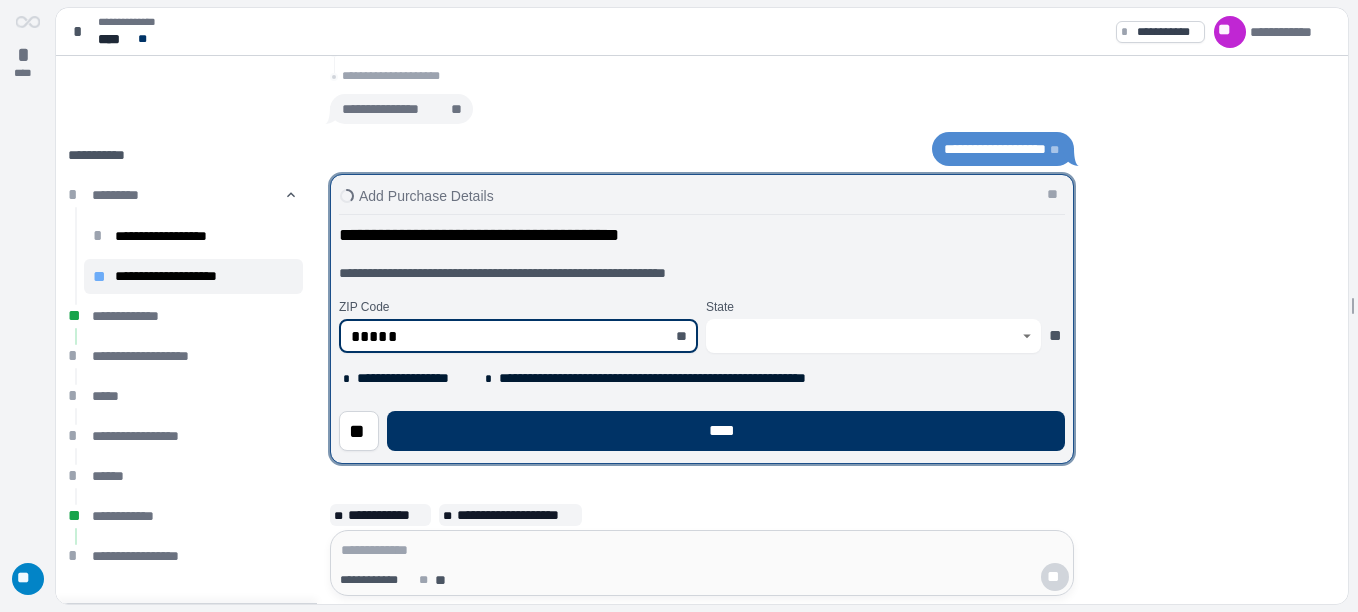 type on "*******" 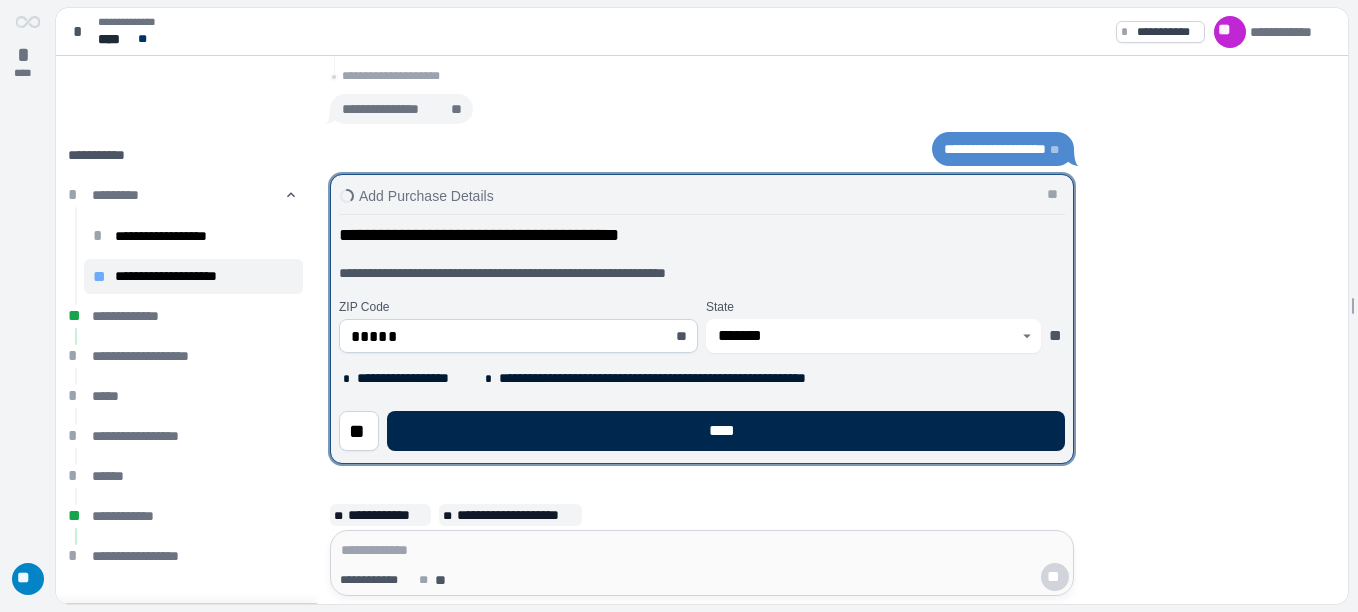 click on "****" at bounding box center [726, 431] 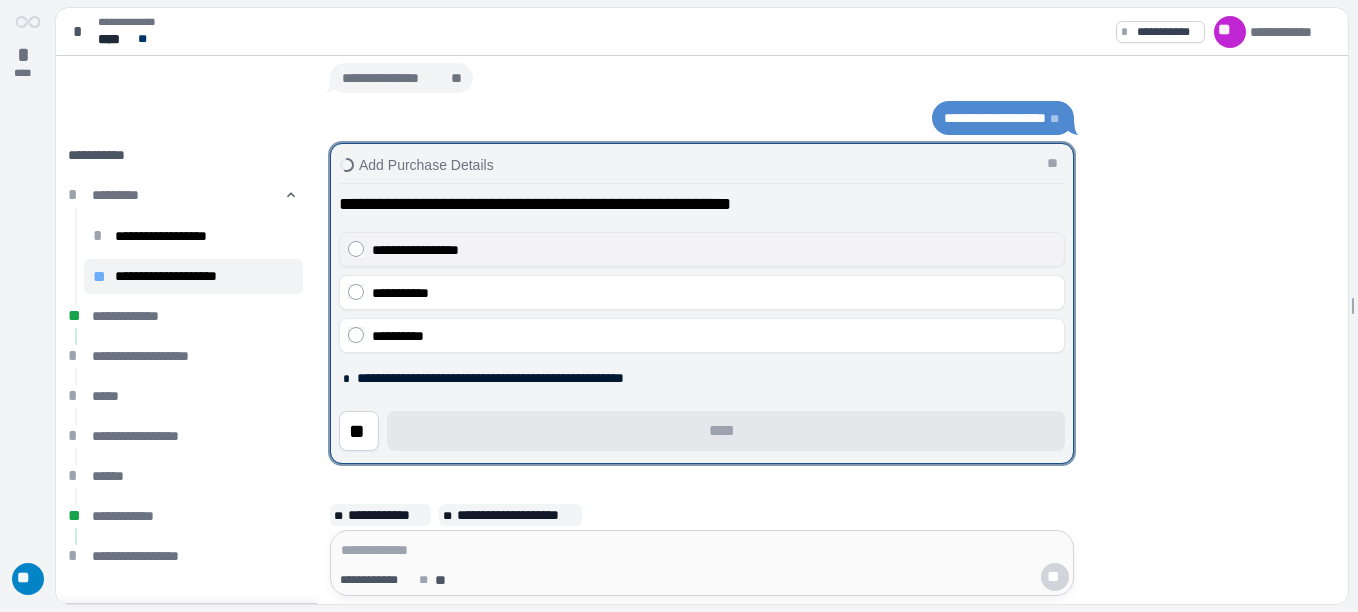 click on "**********" at bounding box center (702, 249) 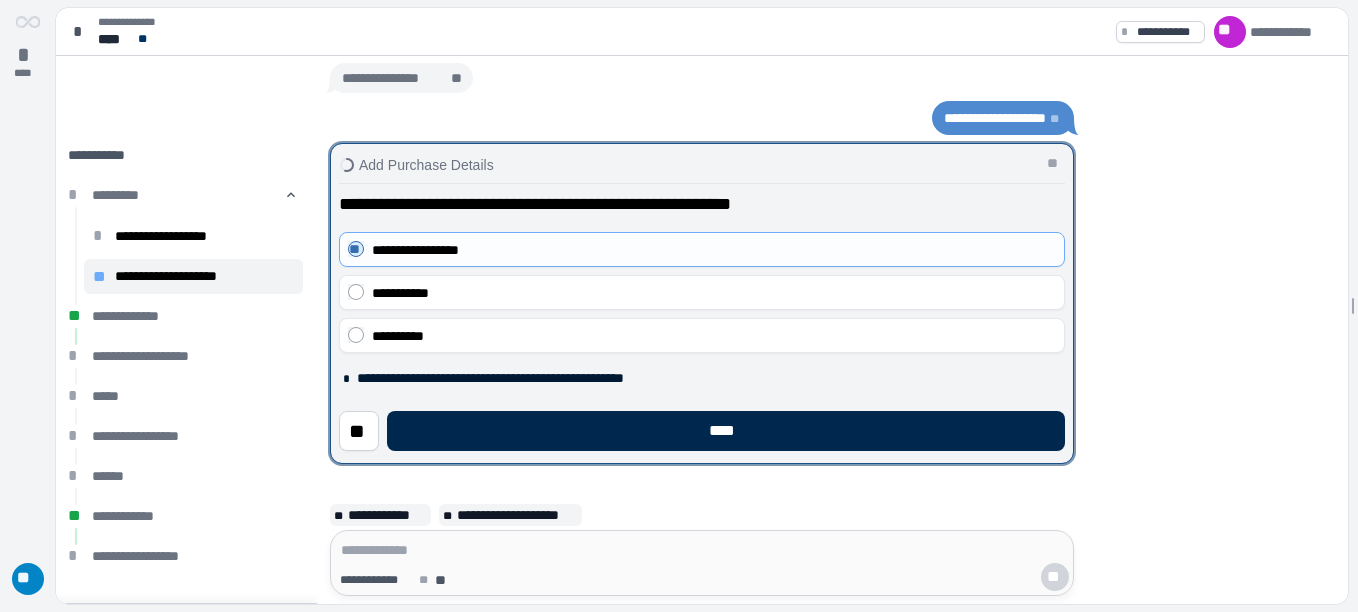 click on "****" at bounding box center [726, 431] 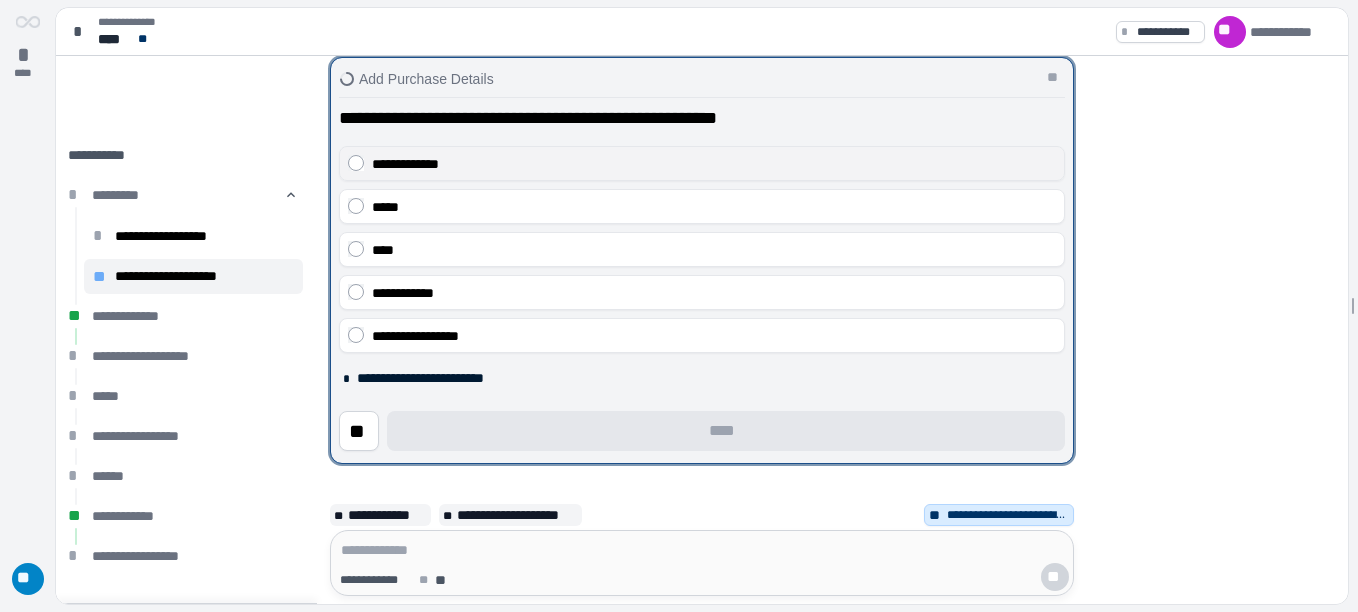 click on "**********" at bounding box center (714, 164) 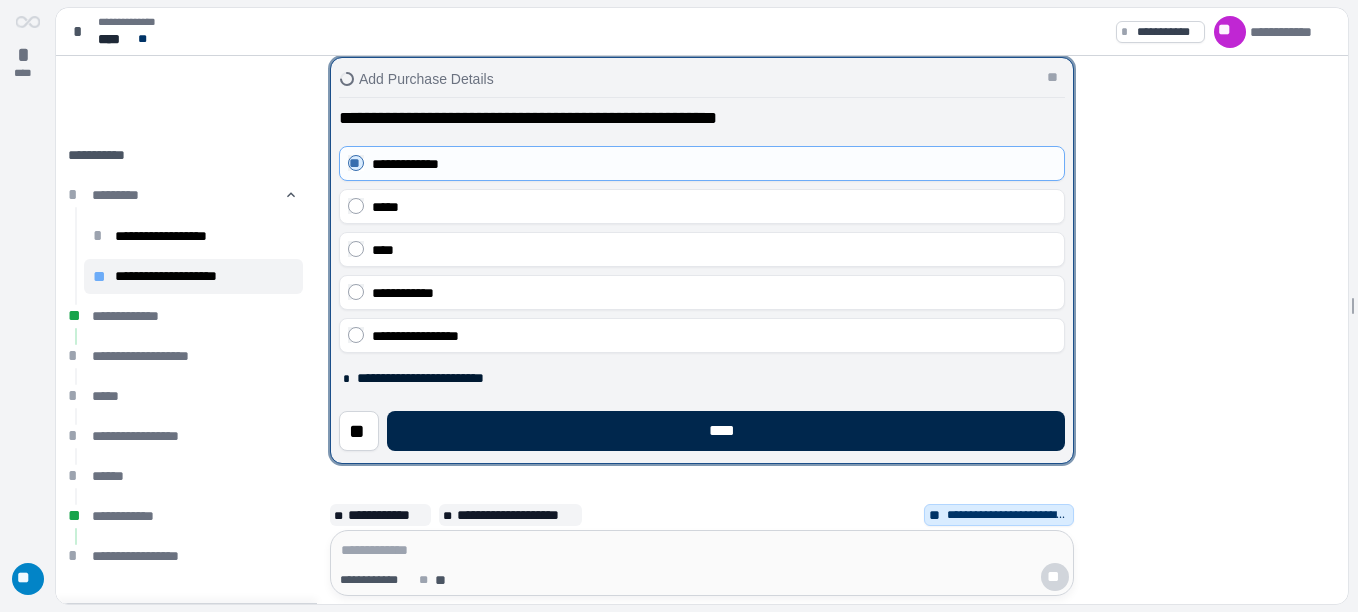 click on "****" at bounding box center (726, 431) 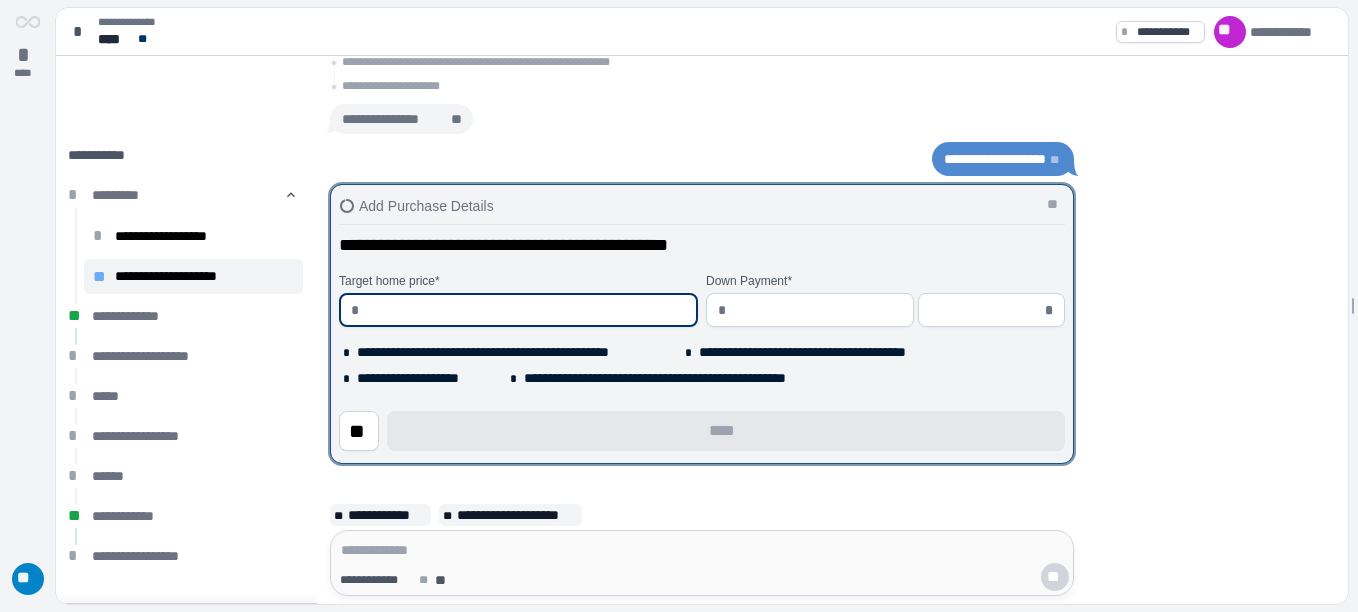 click at bounding box center [526, 310] 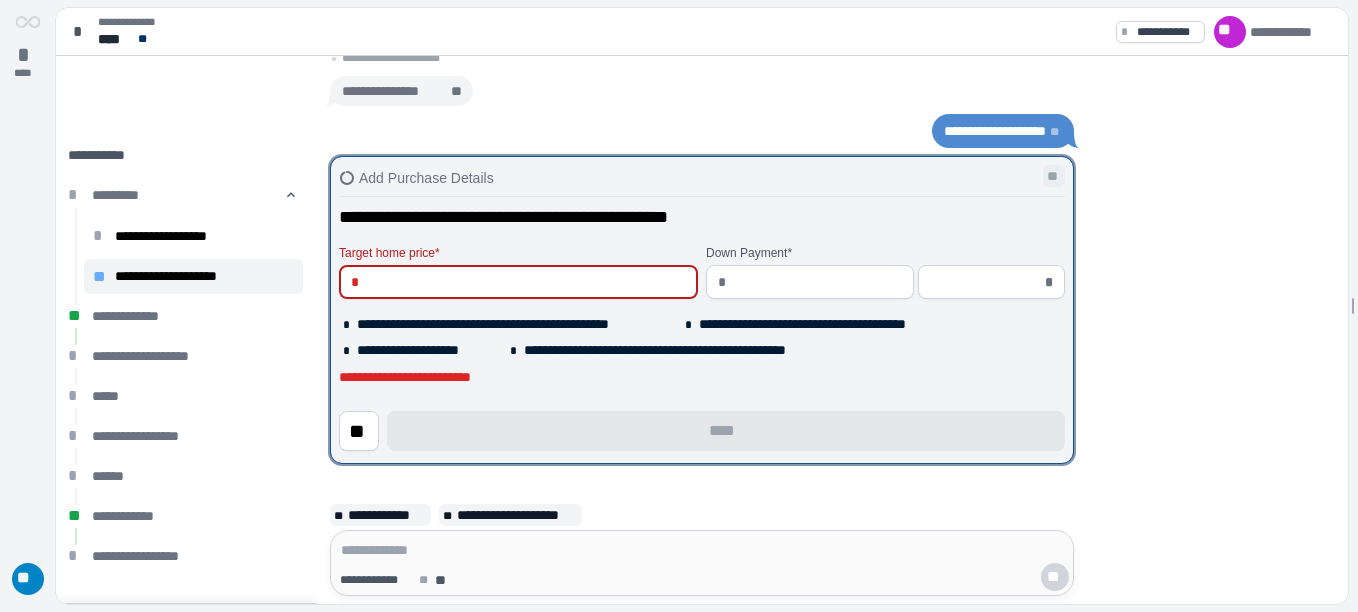 click on "**" at bounding box center (1054, 176) 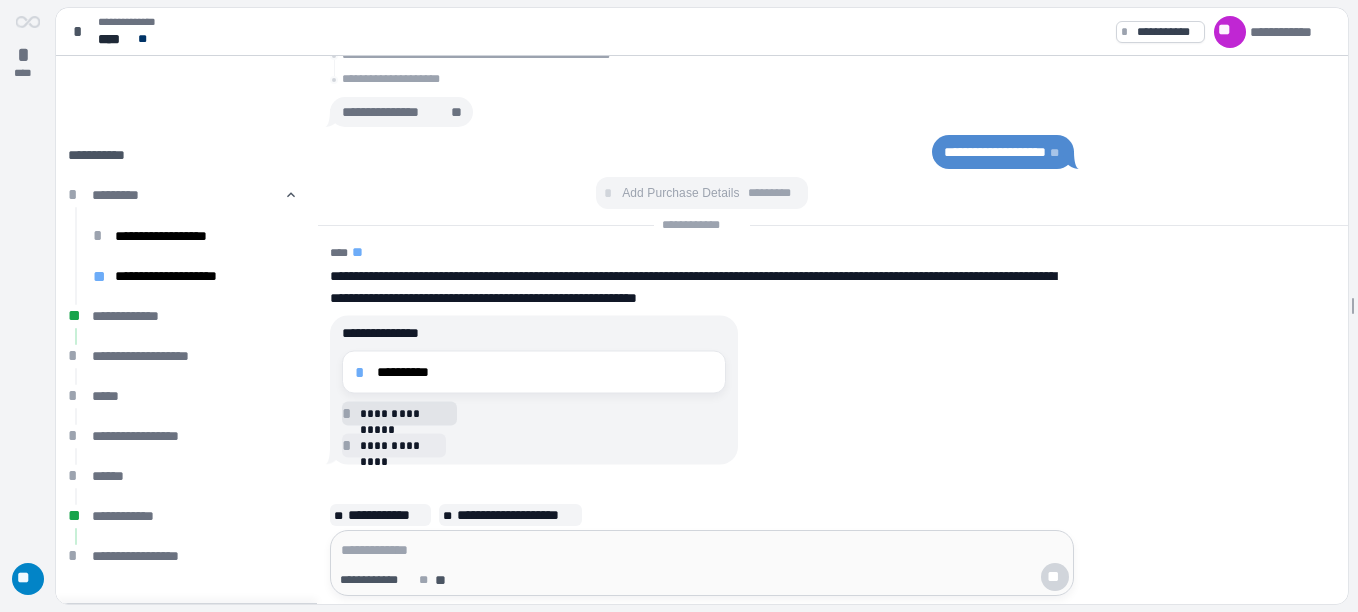 click on "**********" at bounding box center (405, 413) 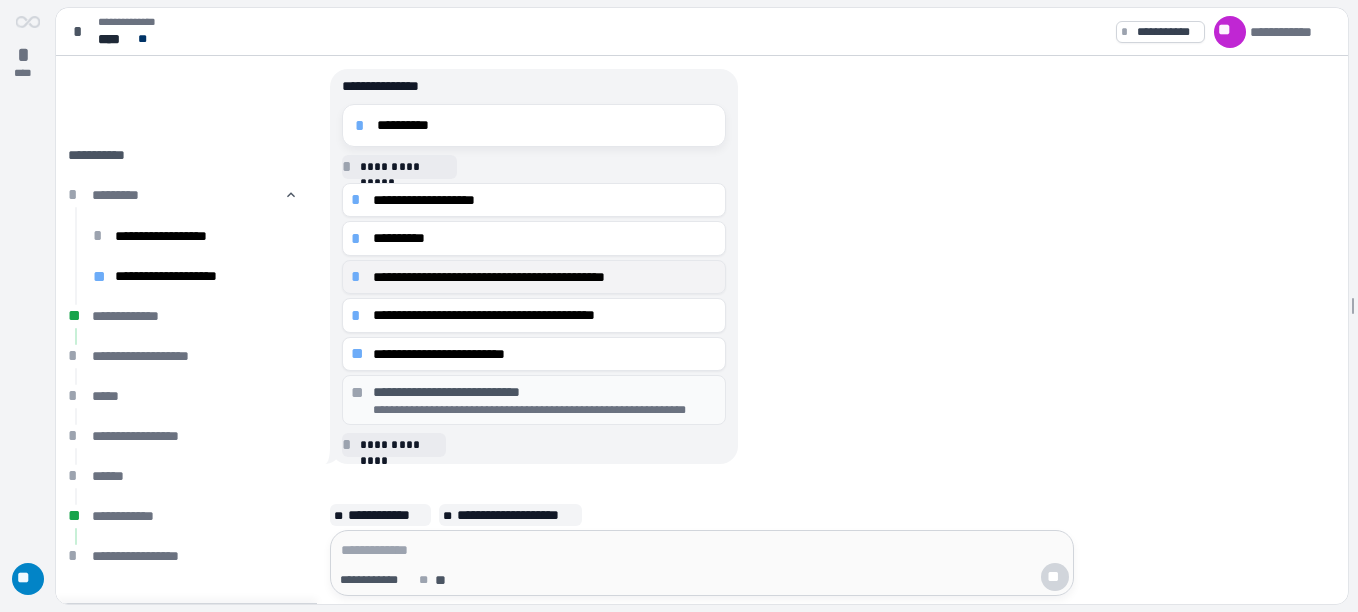 click on "**********" at bounding box center [545, 277] 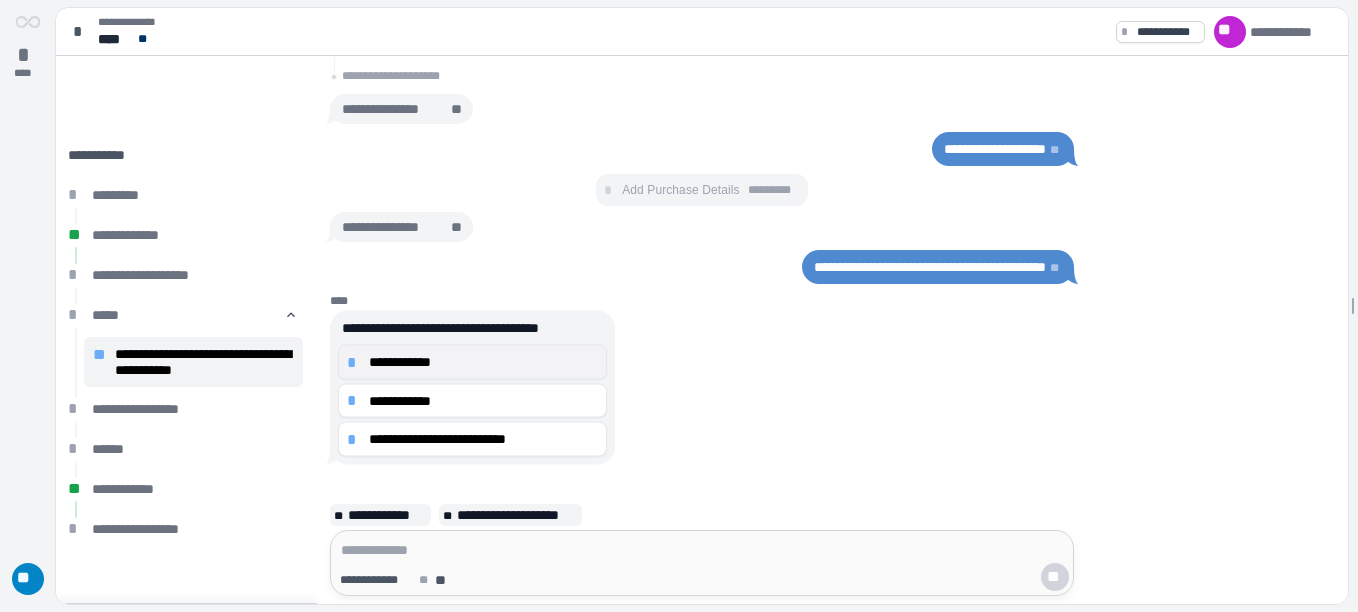 click on "**********" at bounding box center [483, 362] 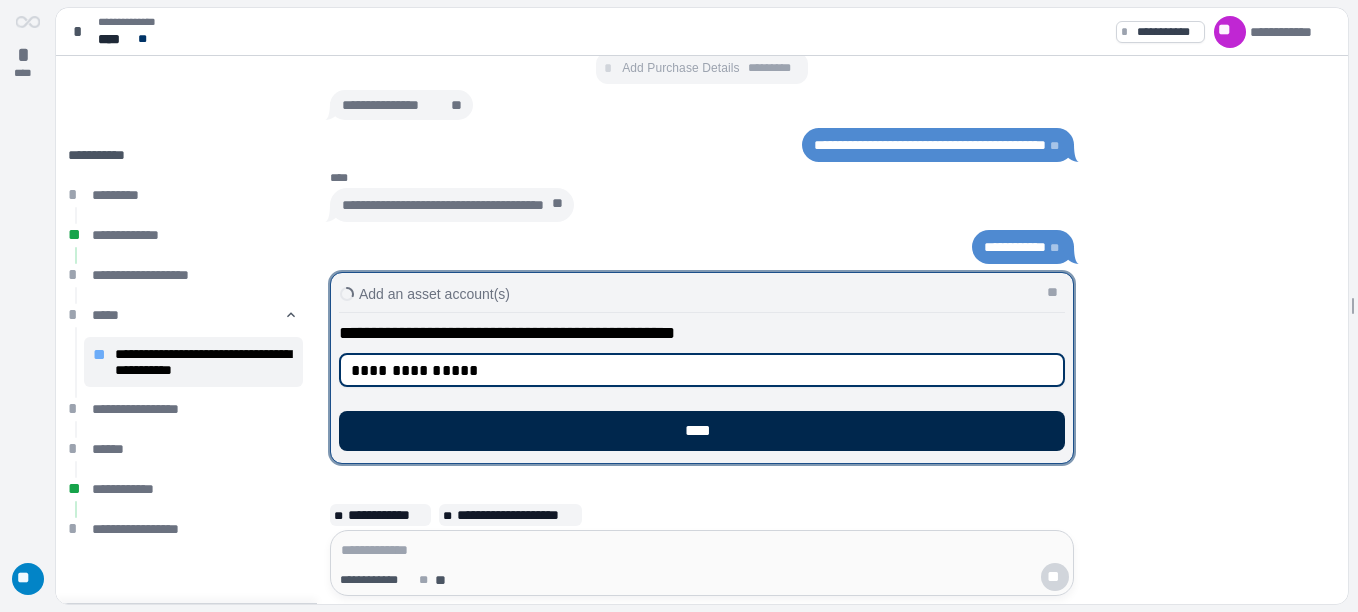 type on "**********" 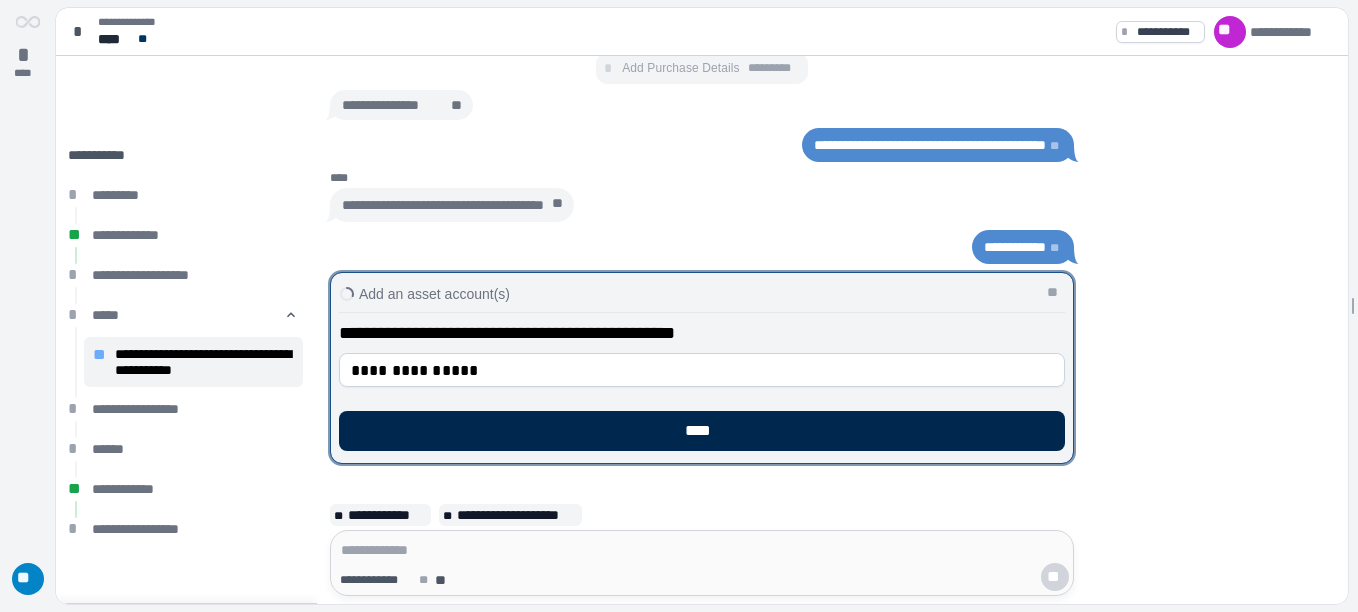 click on "****" at bounding box center (702, 431) 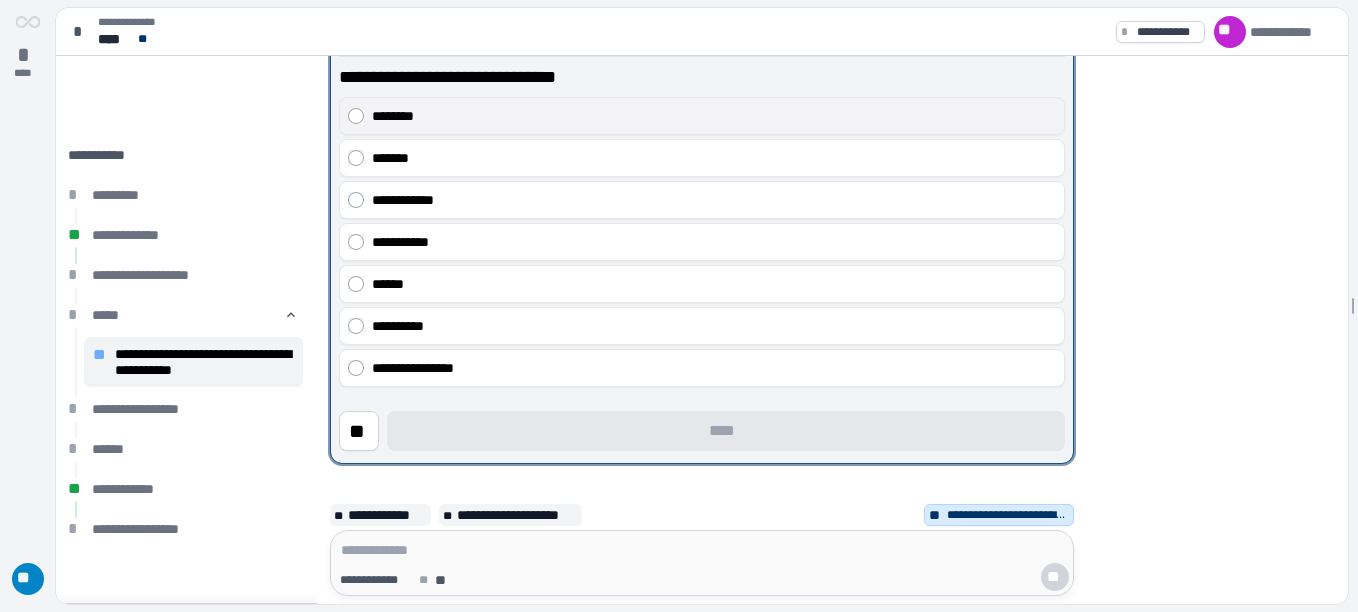 click on "********" at bounding box center [714, 116] 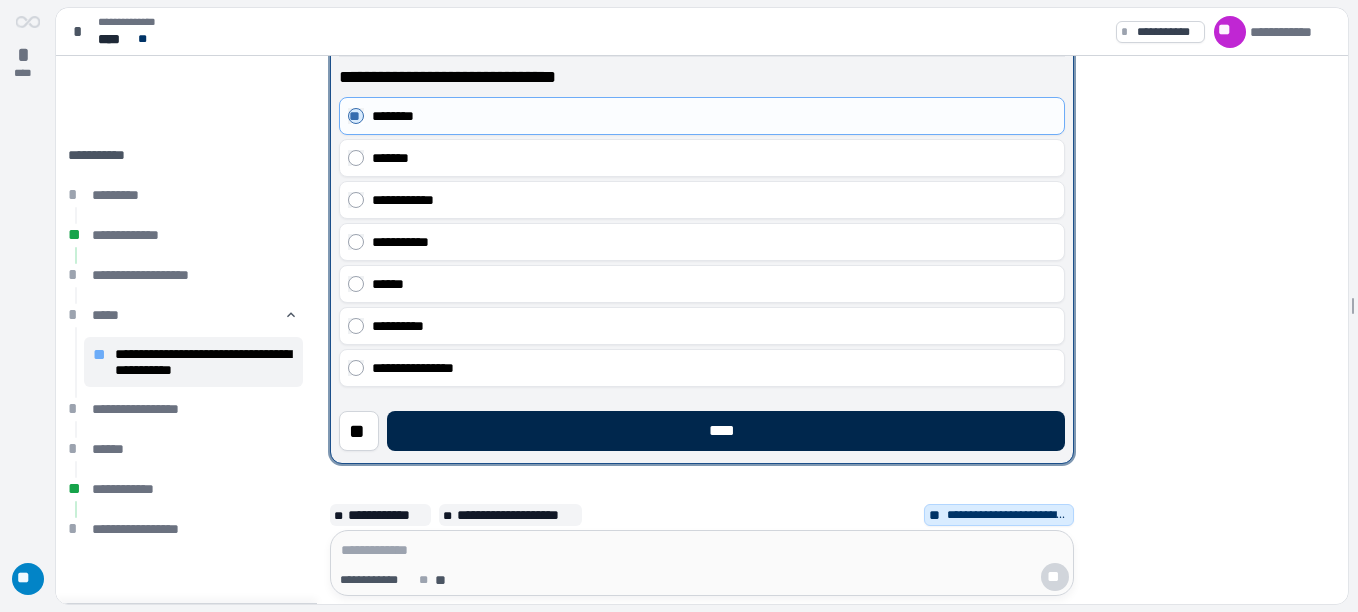 click on "****" at bounding box center (726, 431) 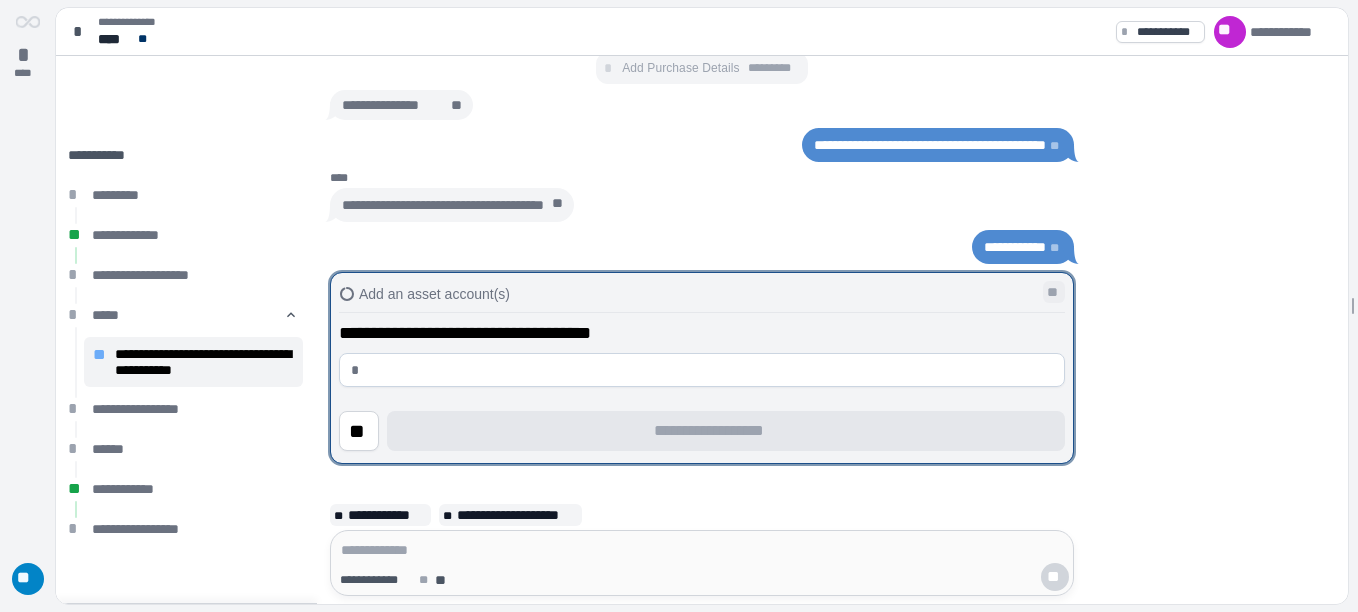 click on "**" at bounding box center (1054, 292) 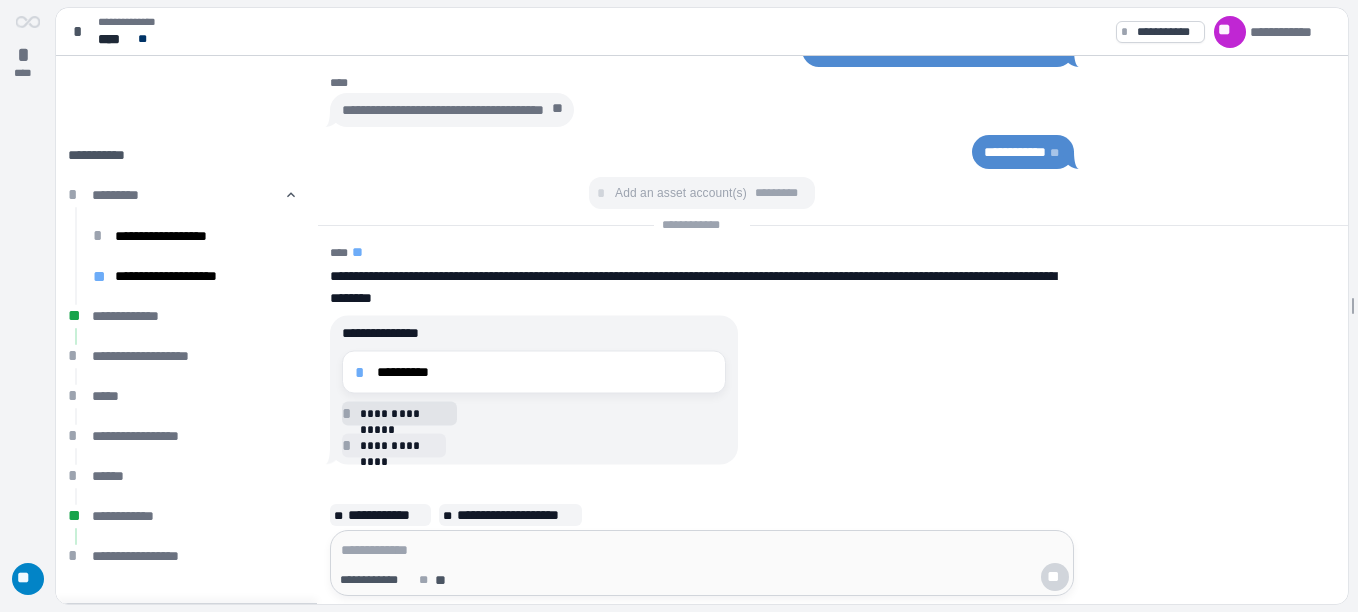 click on "**********" at bounding box center [405, 413] 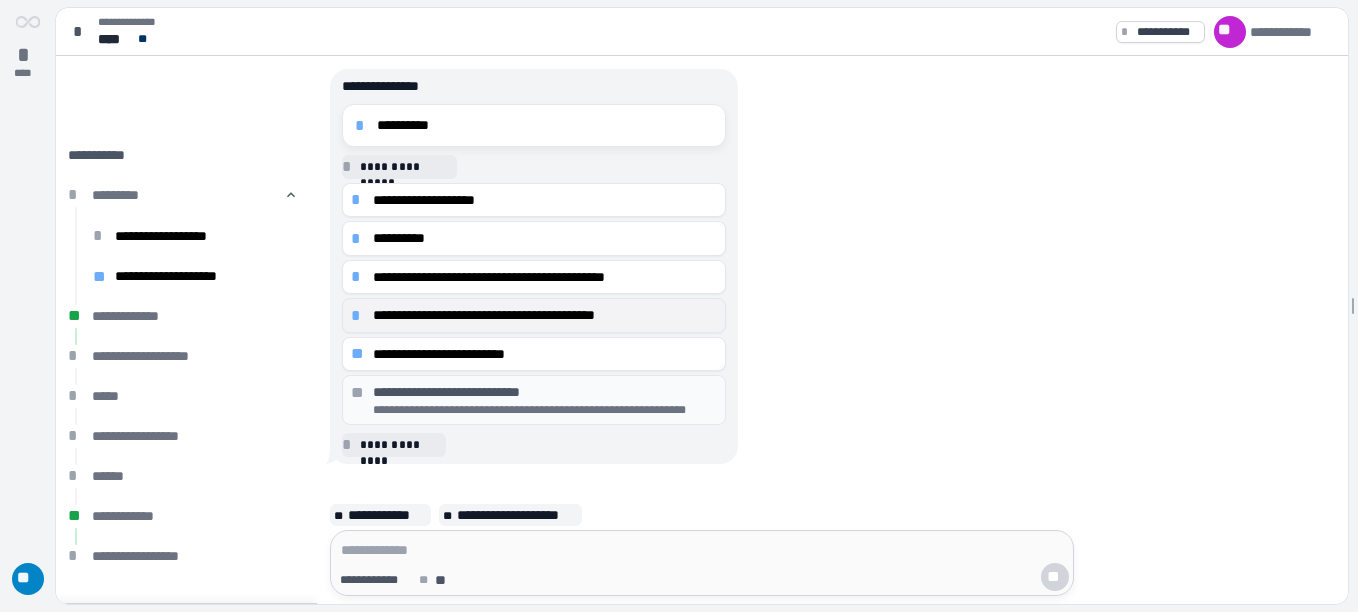 click on "**********" at bounding box center [545, 315] 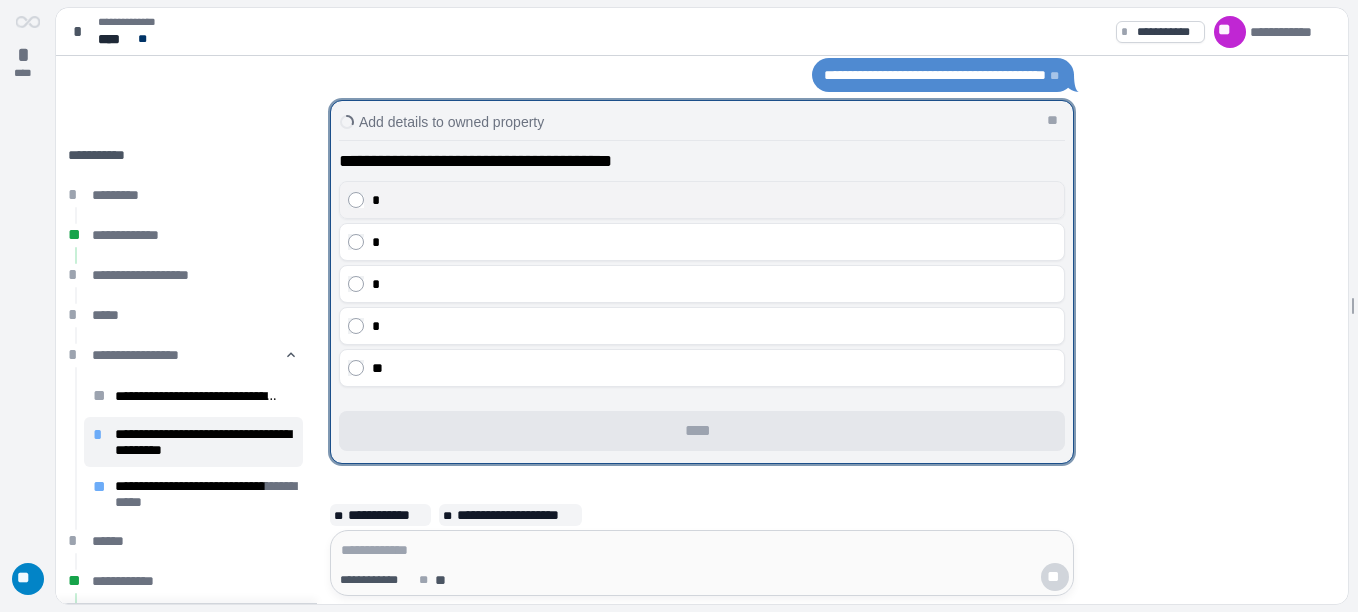 click on "*" at bounding box center (714, 200) 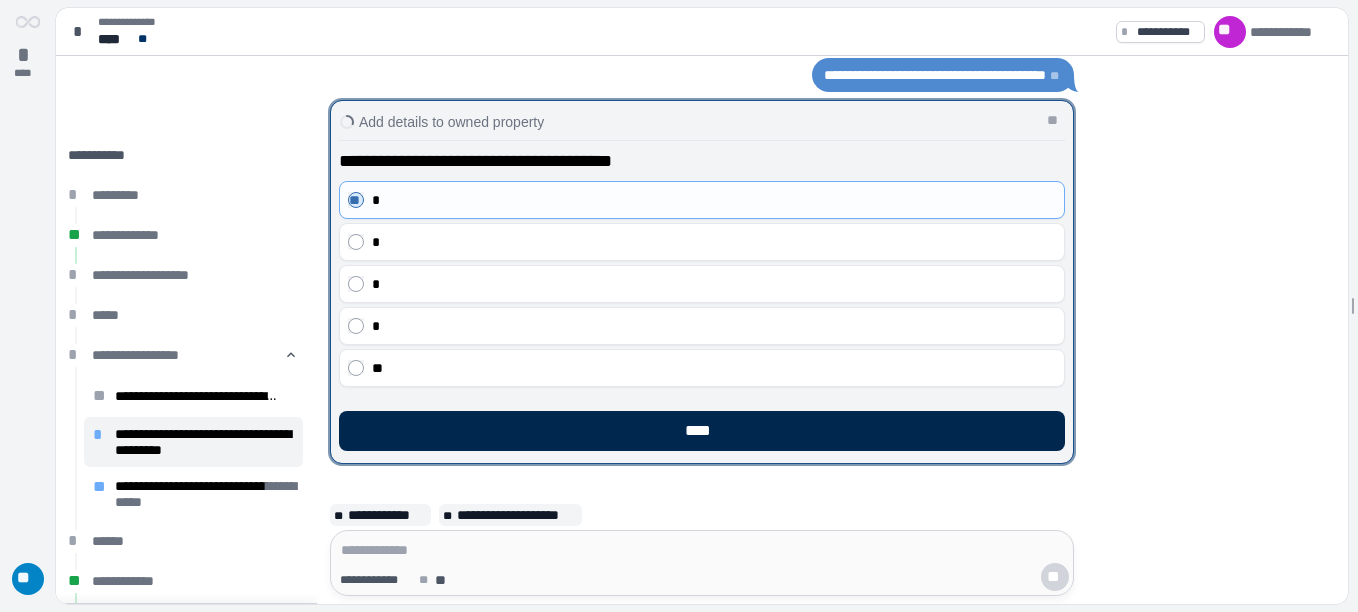 click on "****" at bounding box center [702, 431] 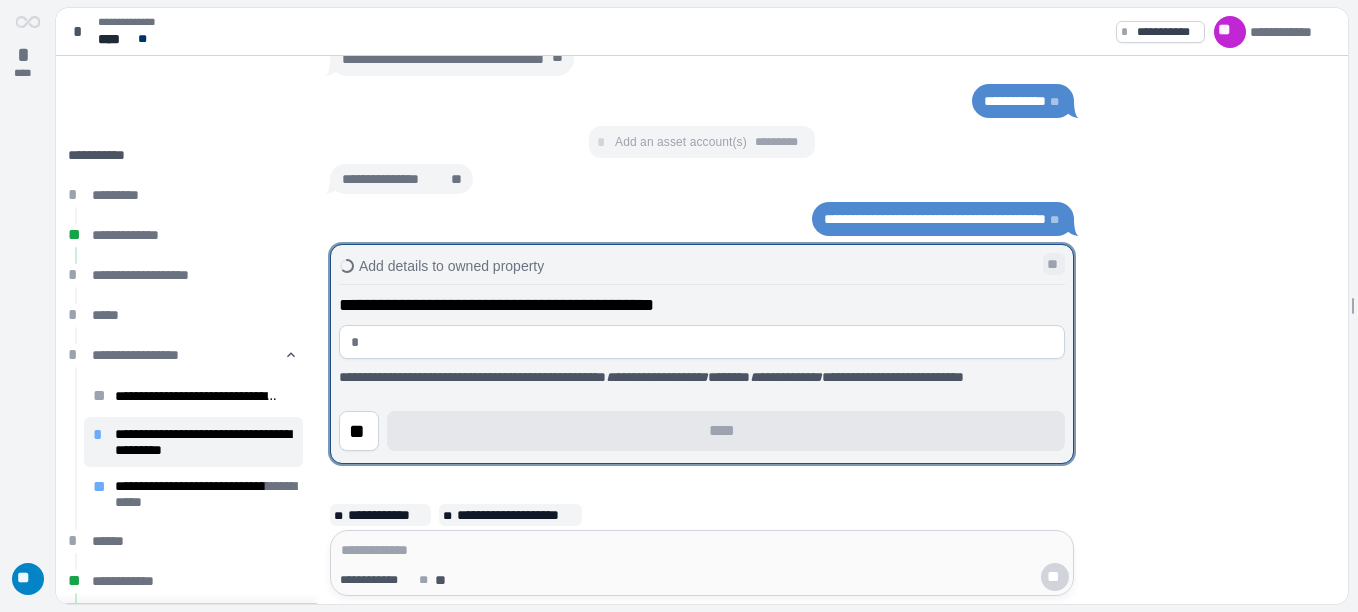 click on "**" at bounding box center (1054, 264) 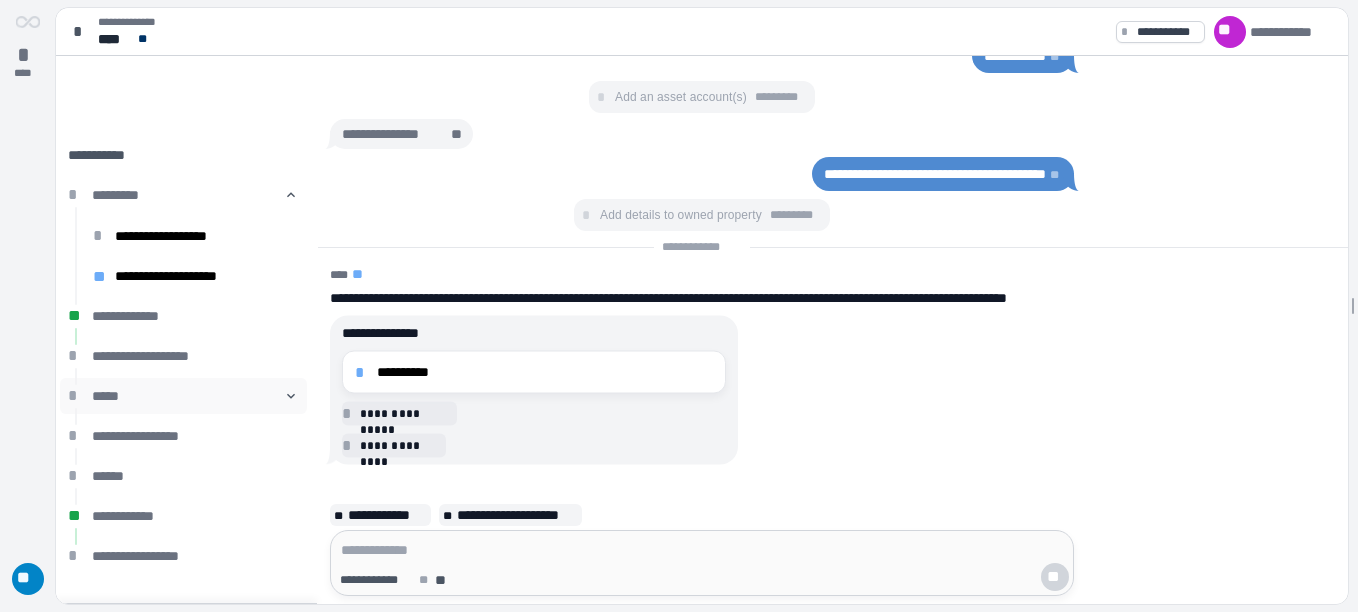 click on "* ***** 󰅀" at bounding box center (183, 396) 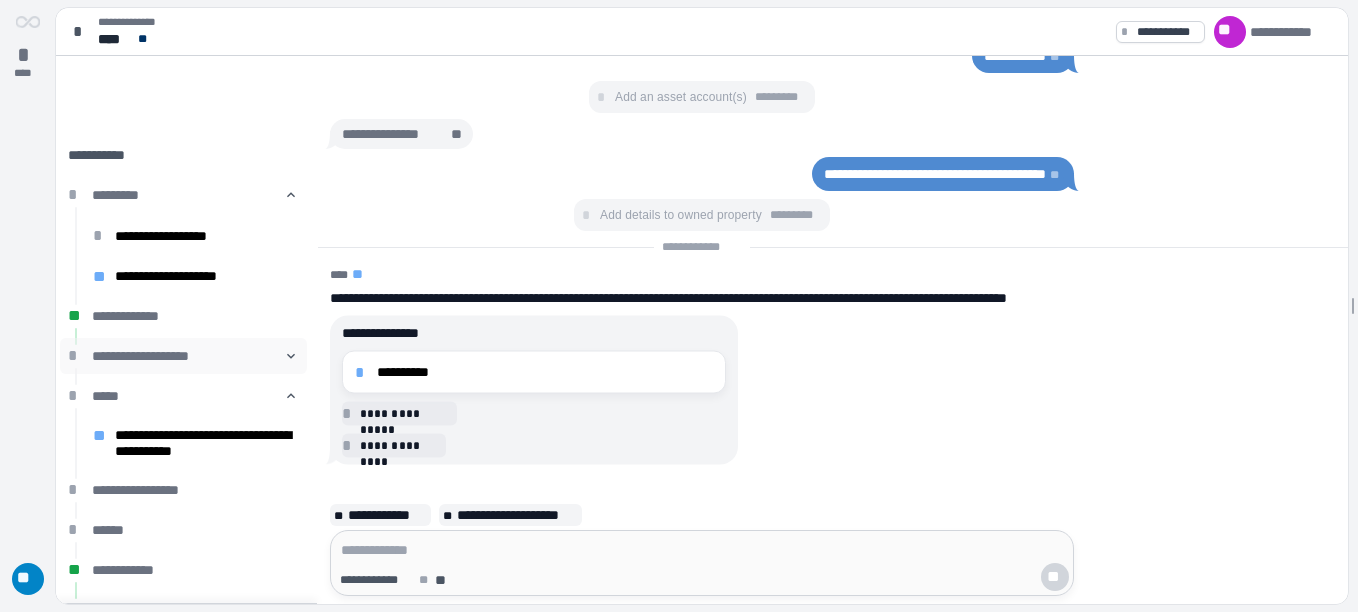 click on "**********" at bounding box center (183, 356) 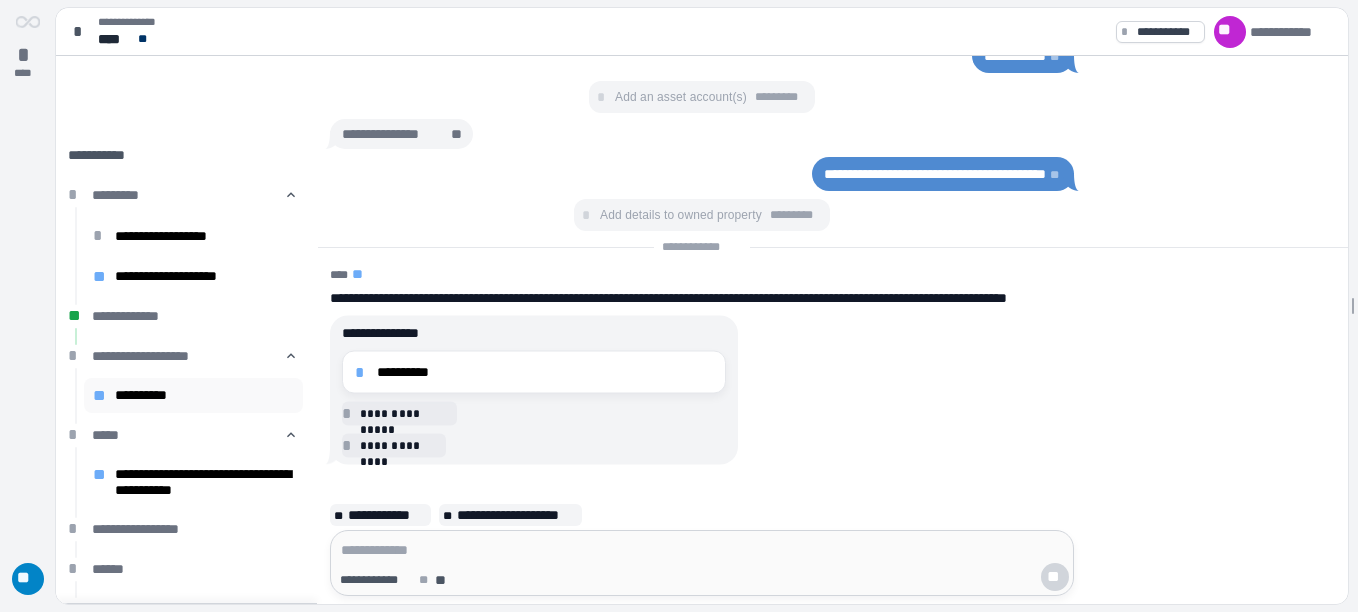 click on "**********" at bounding box center (204, 395) 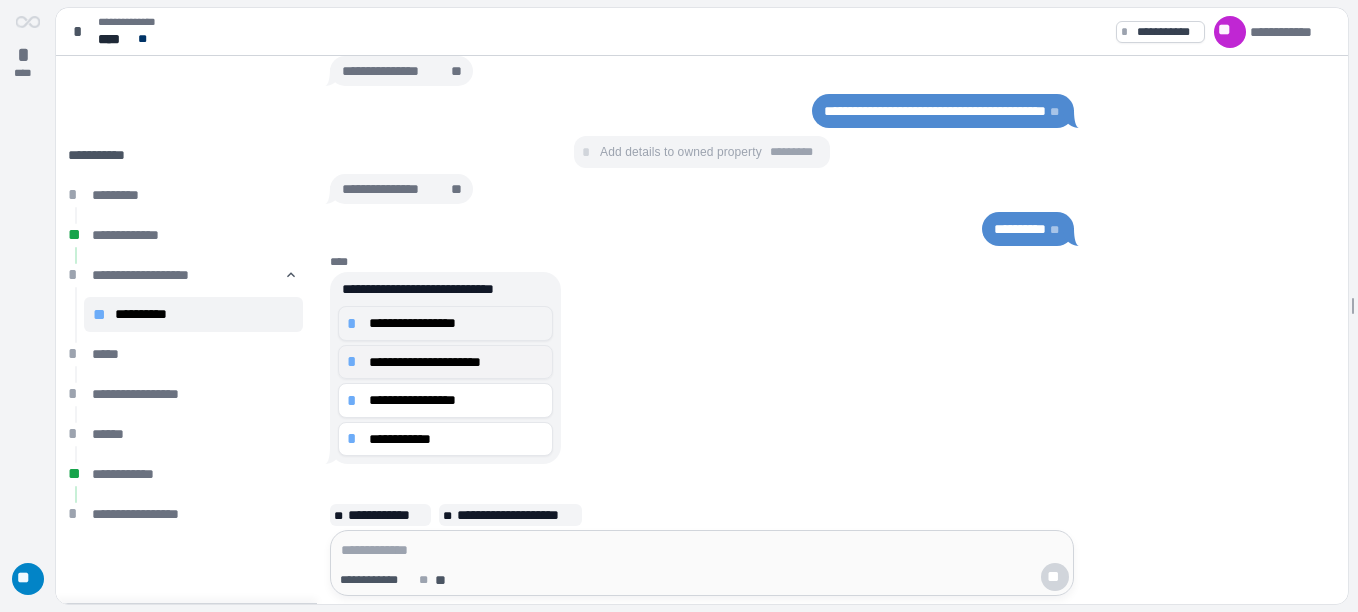 click on "**********" at bounding box center [456, 323] 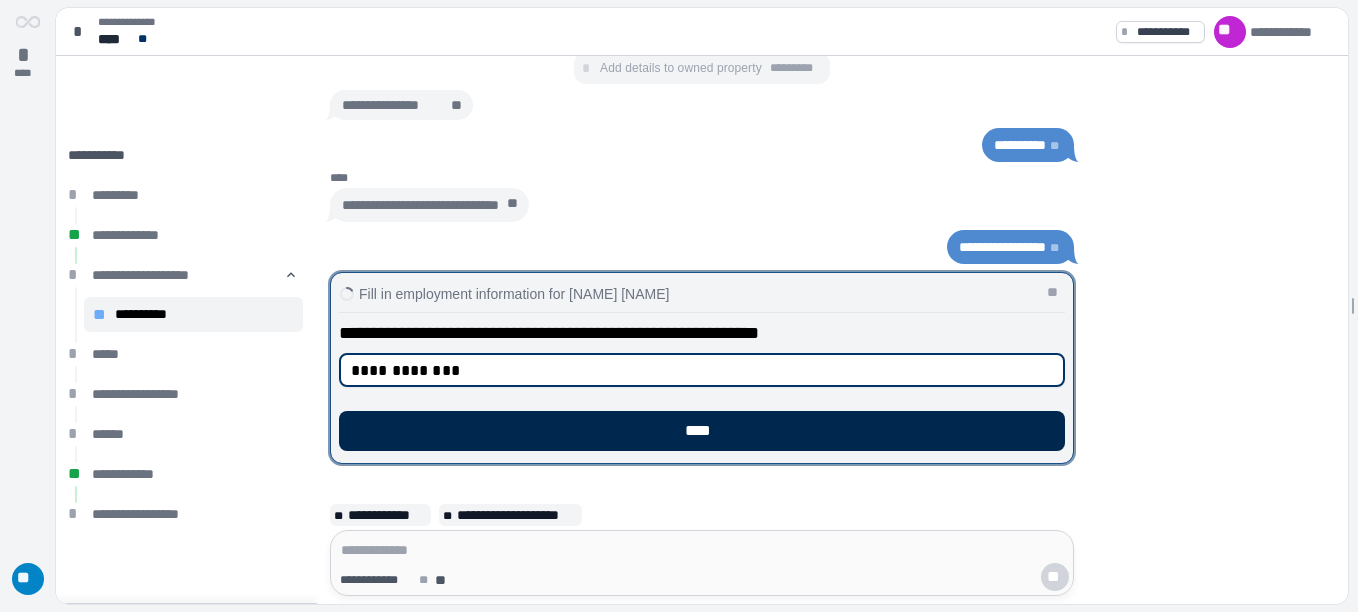 type on "**********" 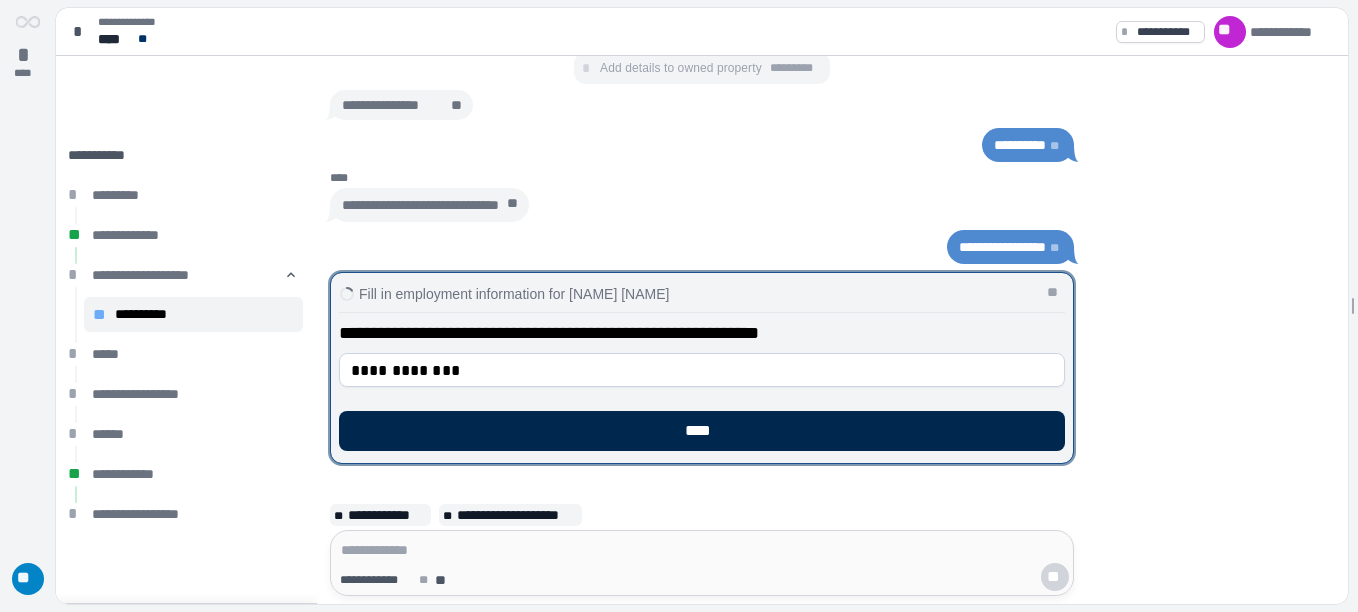 click on "****" at bounding box center (702, 431) 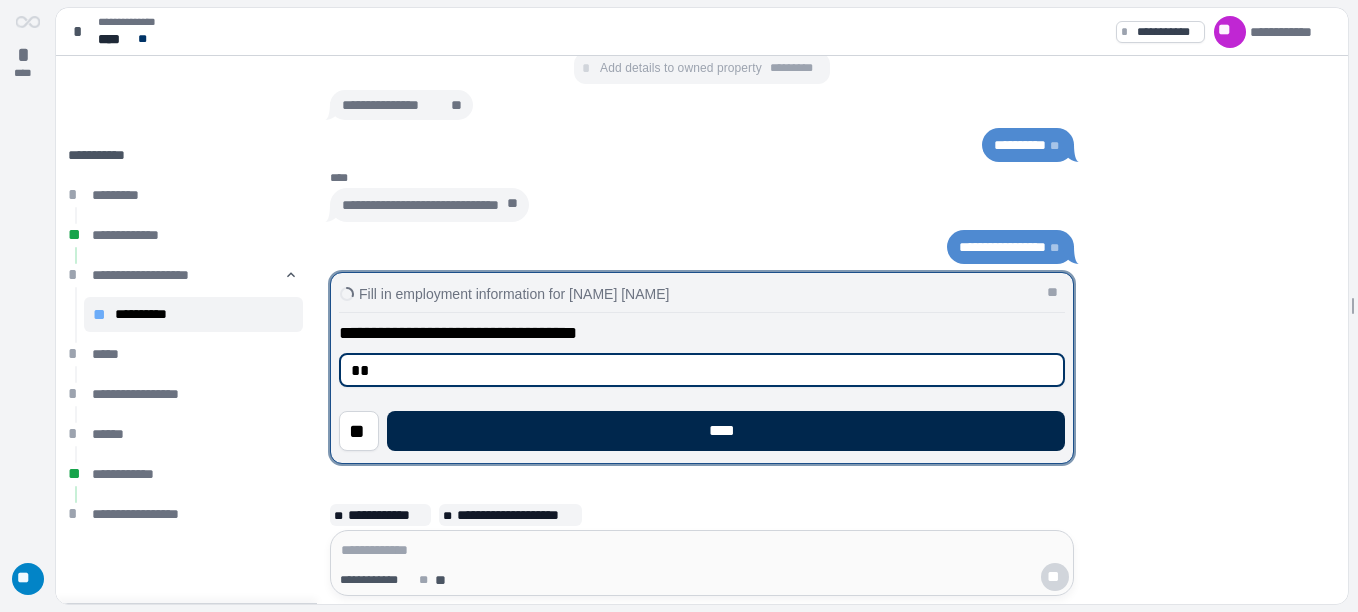 type on "**" 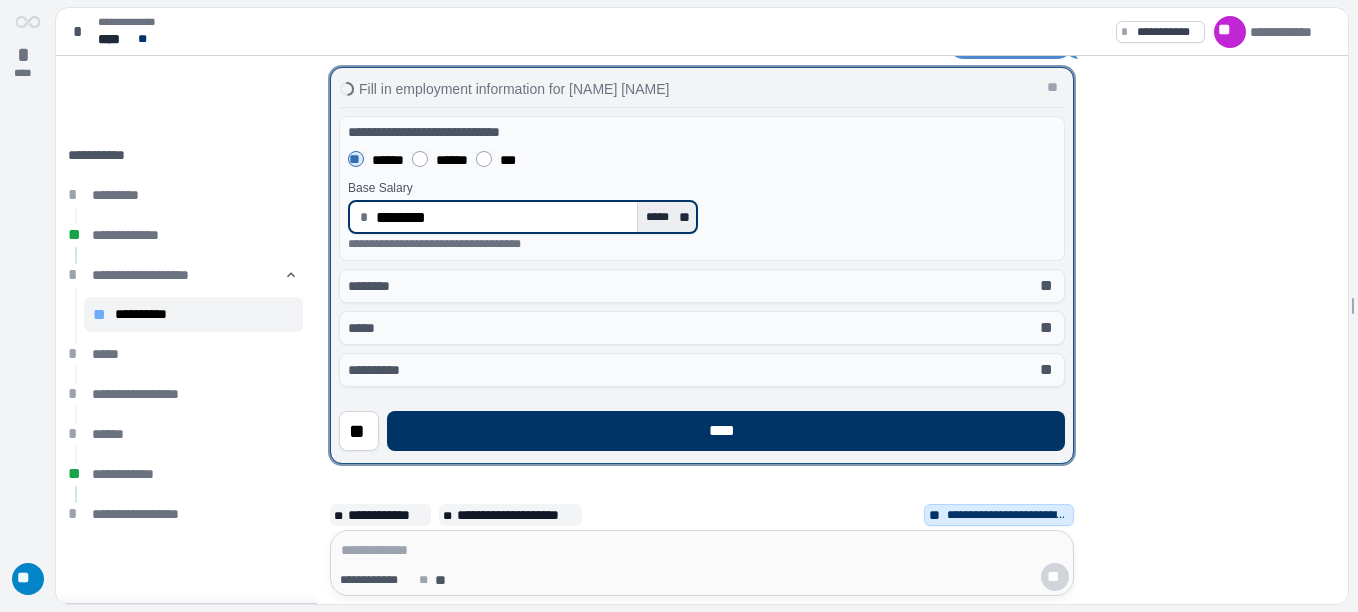 type on "********" 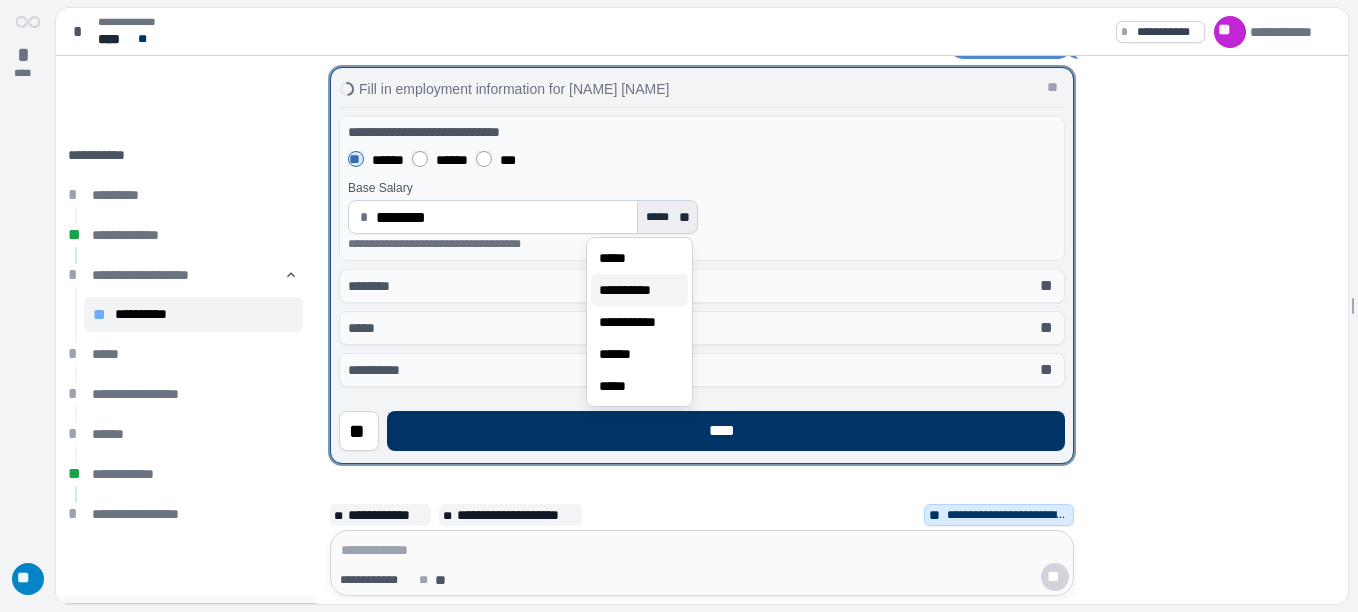 click on "**********" at bounding box center (631, 290) 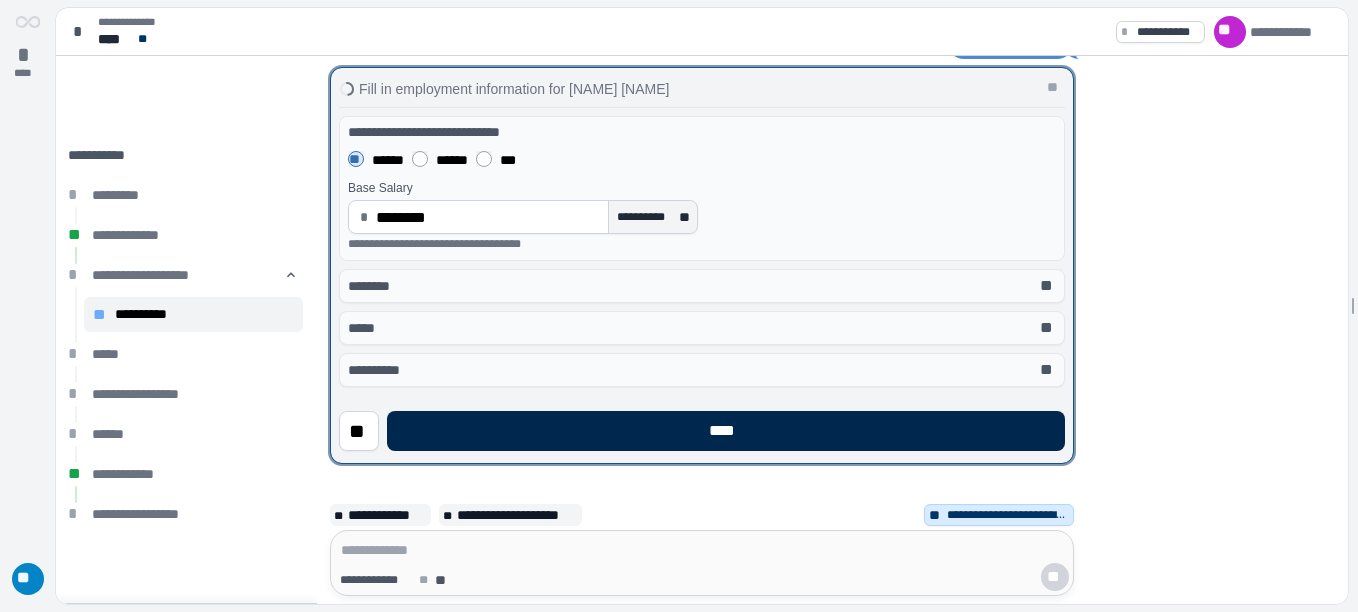 click on "****" at bounding box center [726, 431] 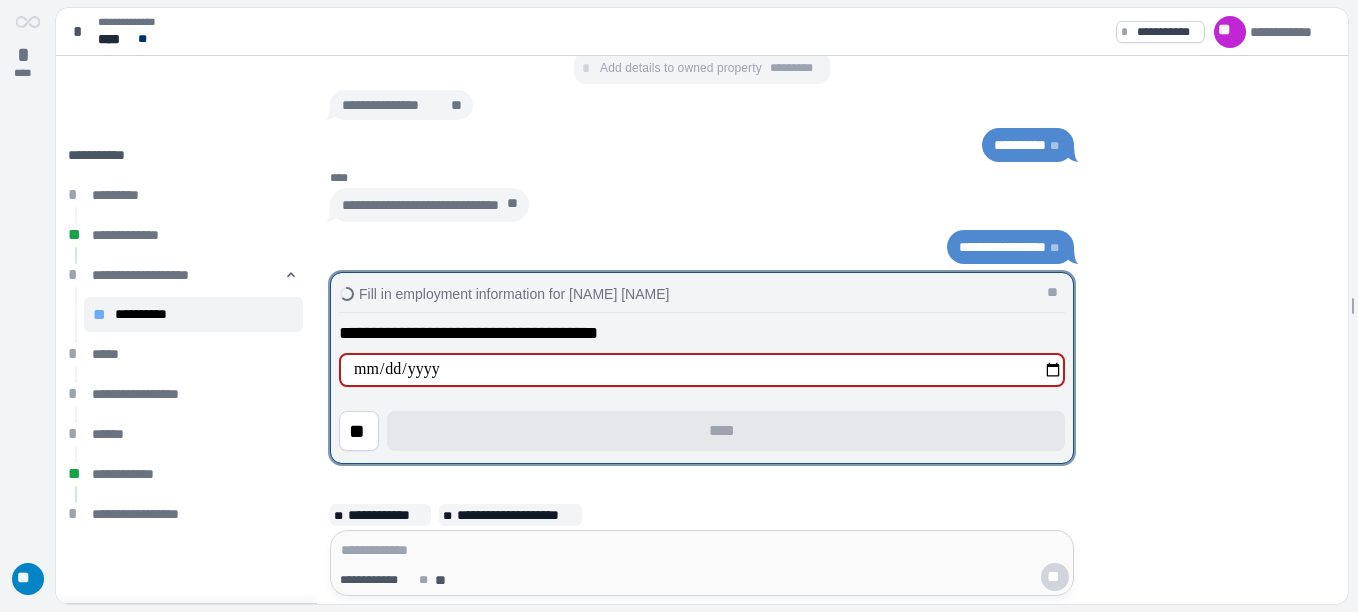 type on "**********" 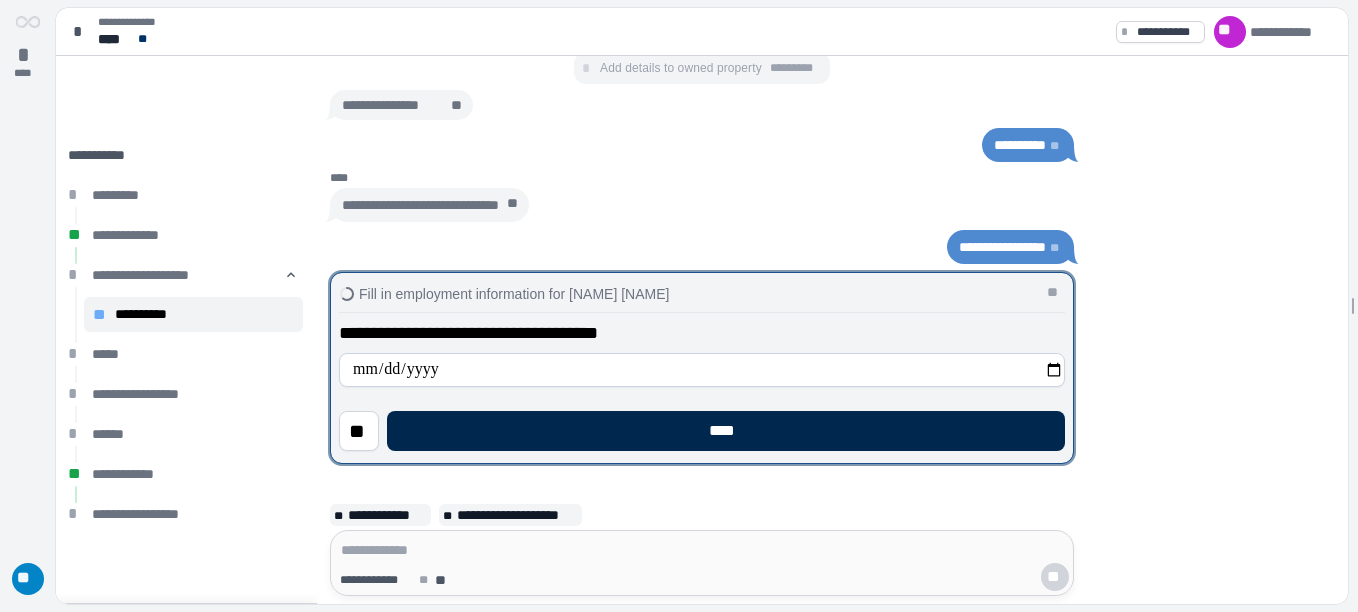 click on "****" at bounding box center [726, 431] 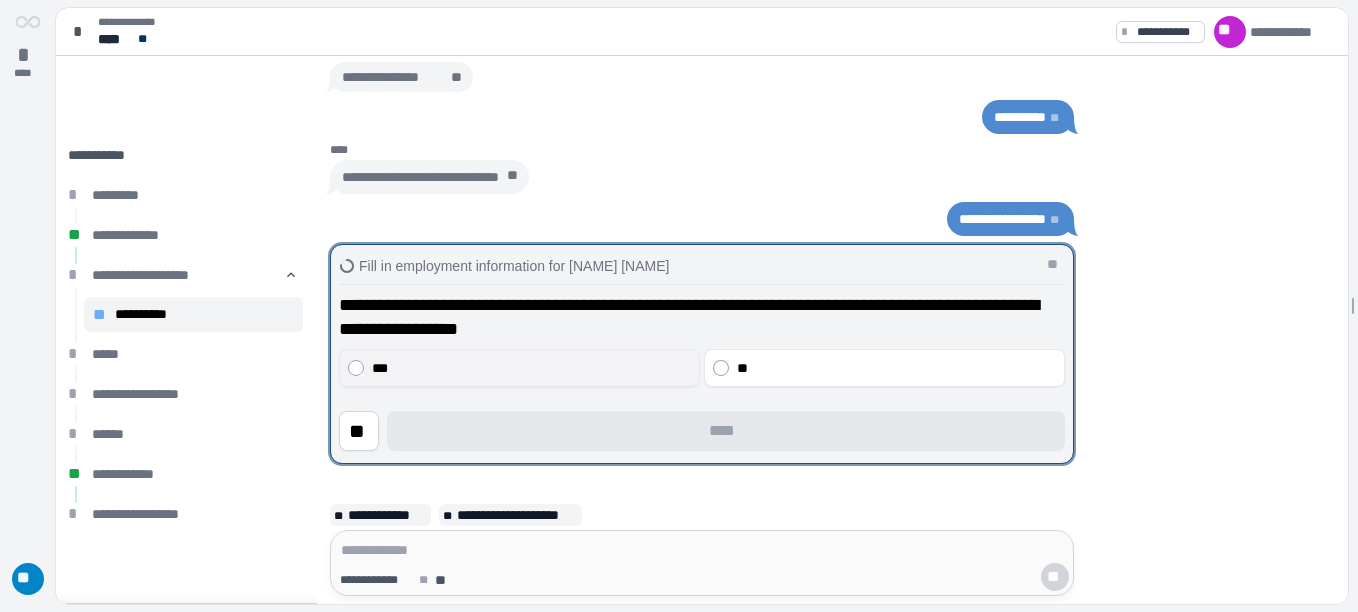 click on "***" at bounding box center (531, 368) 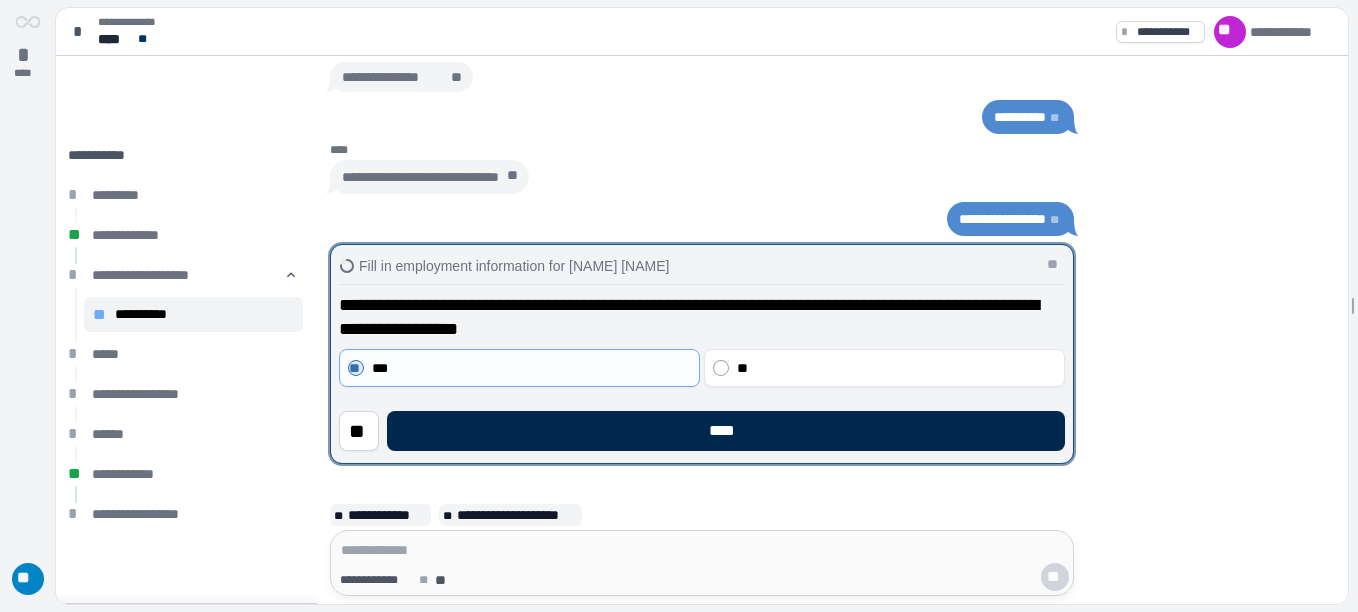 click on "****" at bounding box center [726, 431] 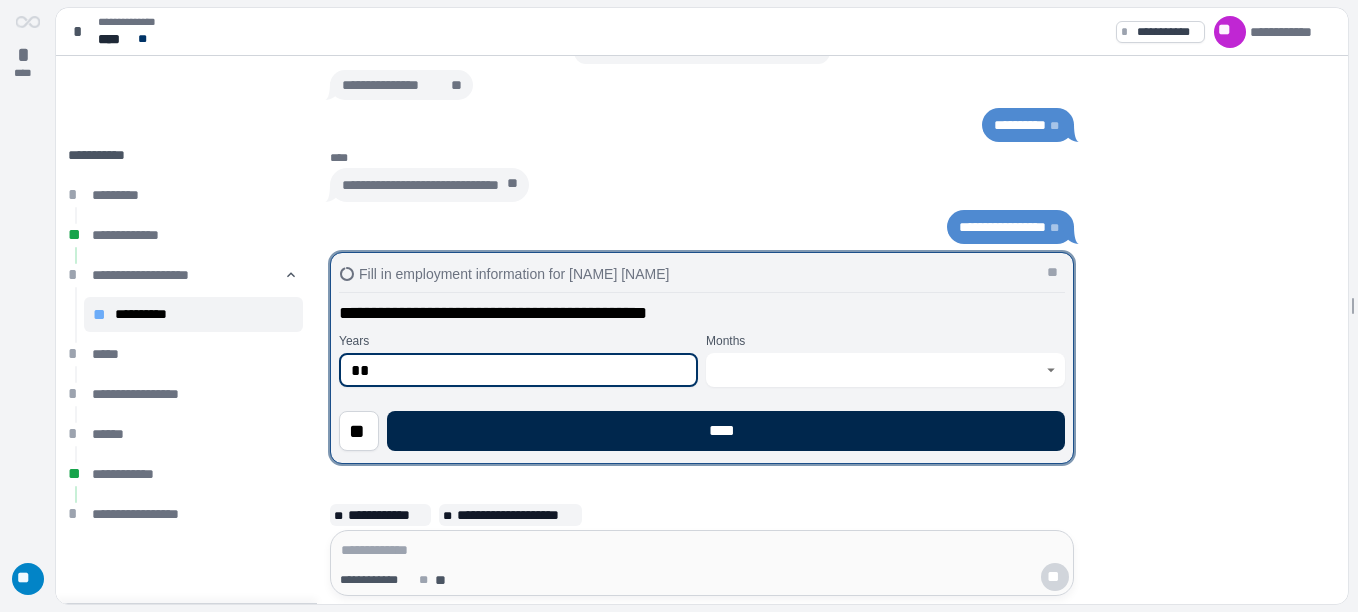 type on "**" 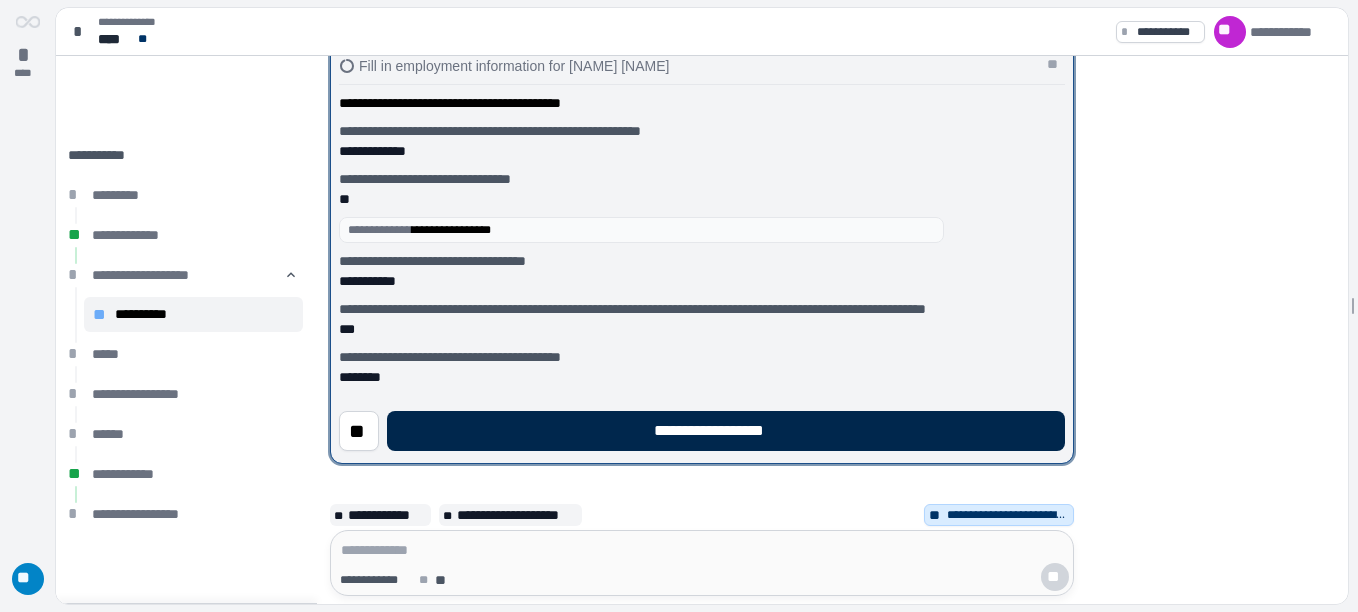 click on "**********" at bounding box center (726, 431) 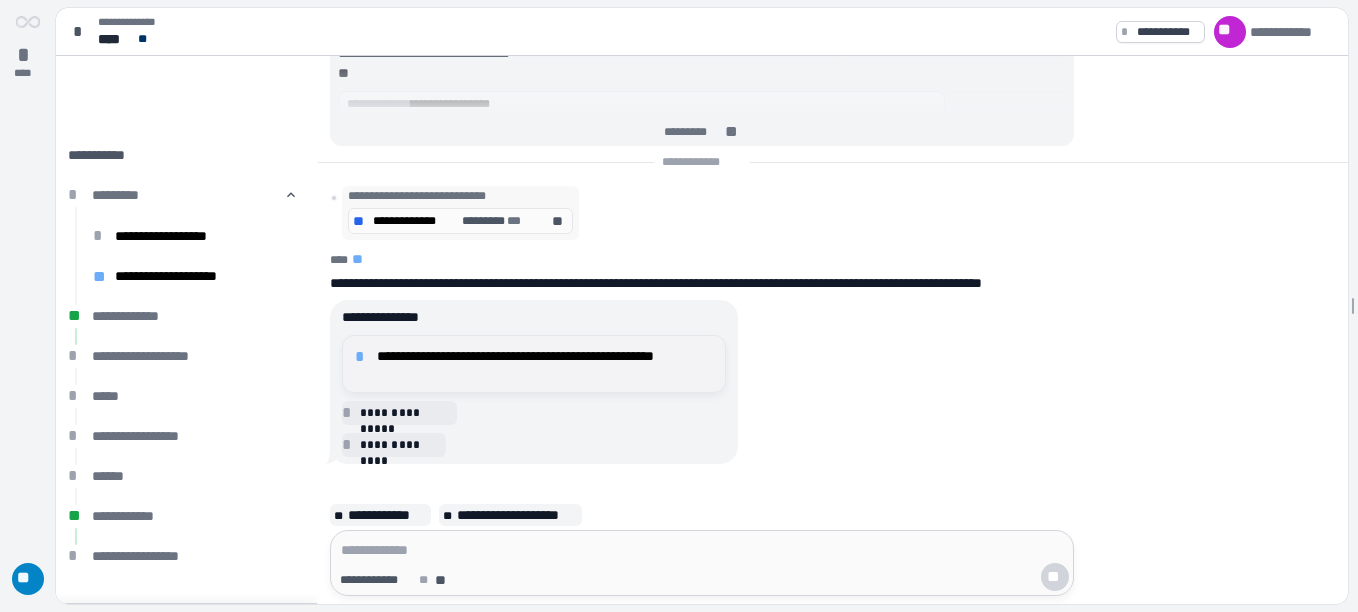 click on "**********" at bounding box center (545, 364) 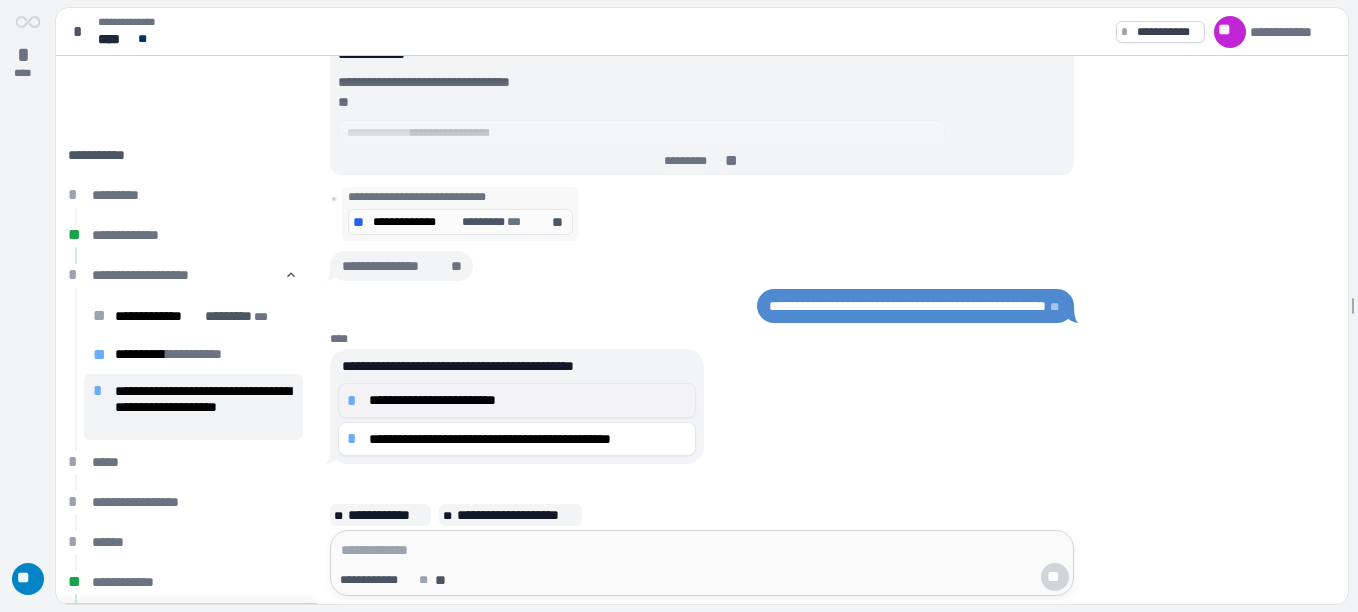 click on "**********" at bounding box center [528, 400] 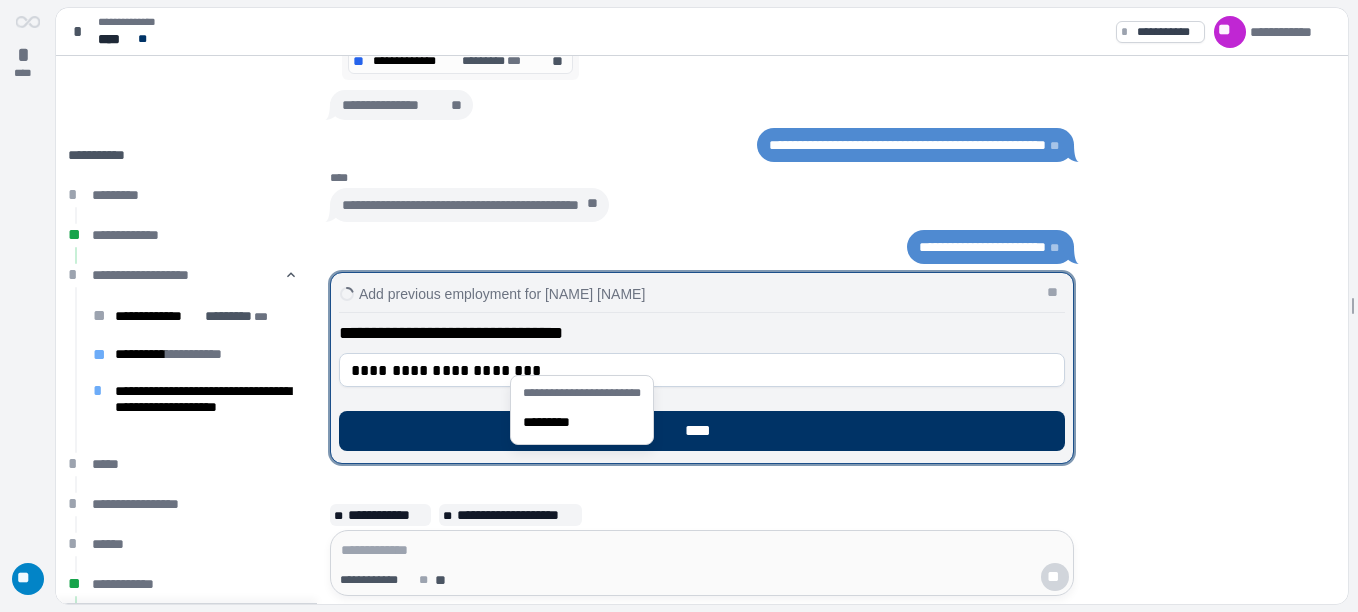 click on "**********" at bounding box center (702, 370) 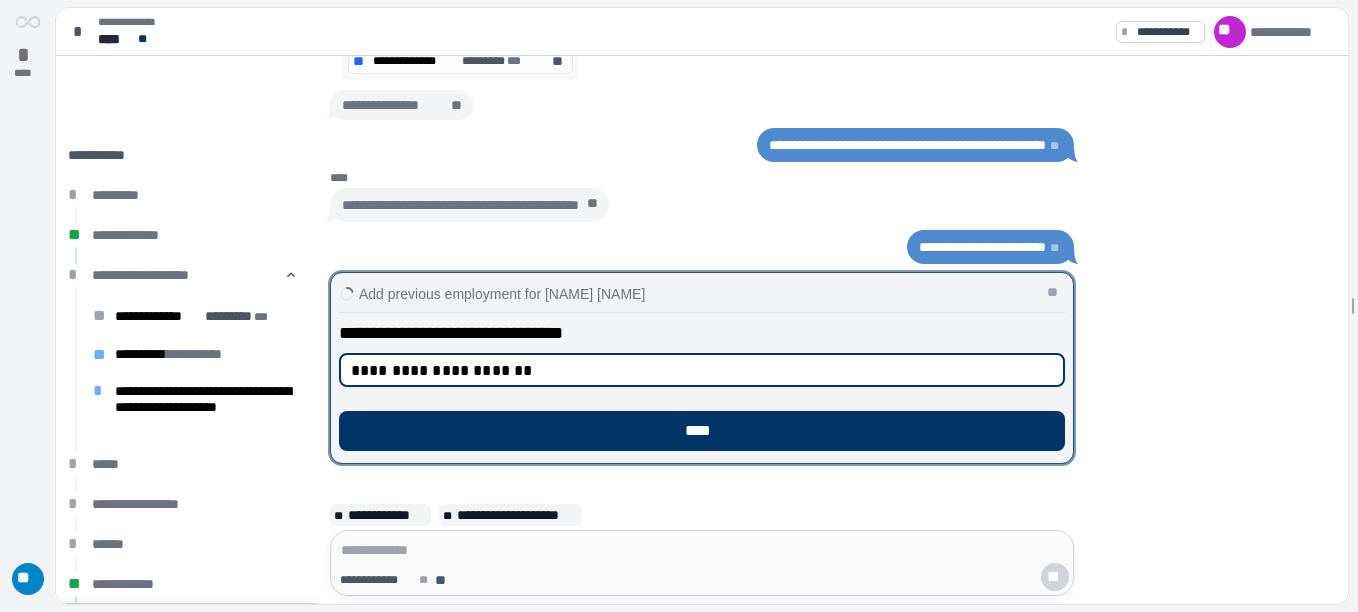 type on "**********" 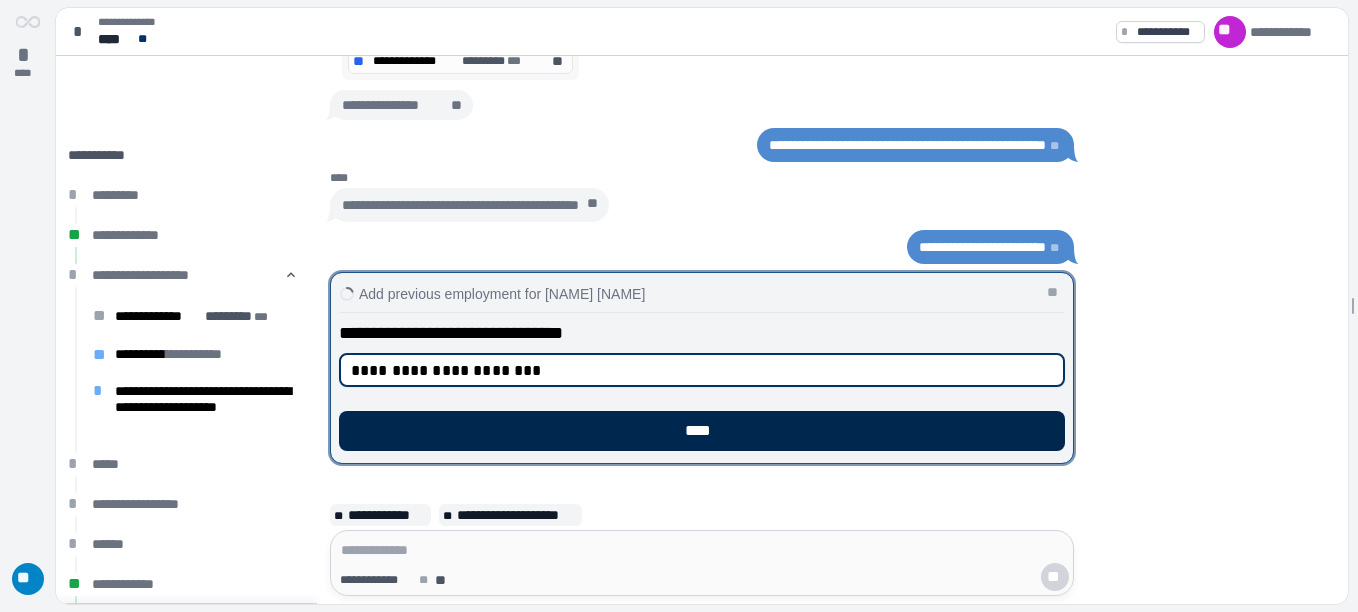 click on "****" at bounding box center (702, 431) 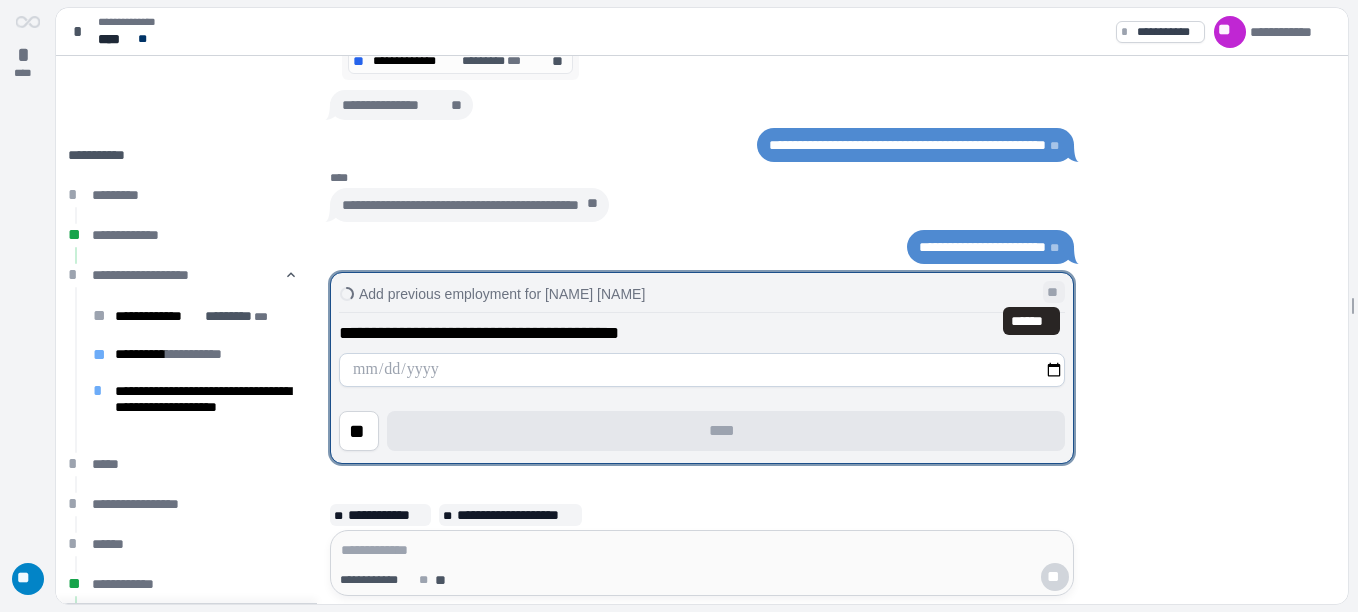click on "**" at bounding box center (1054, 292) 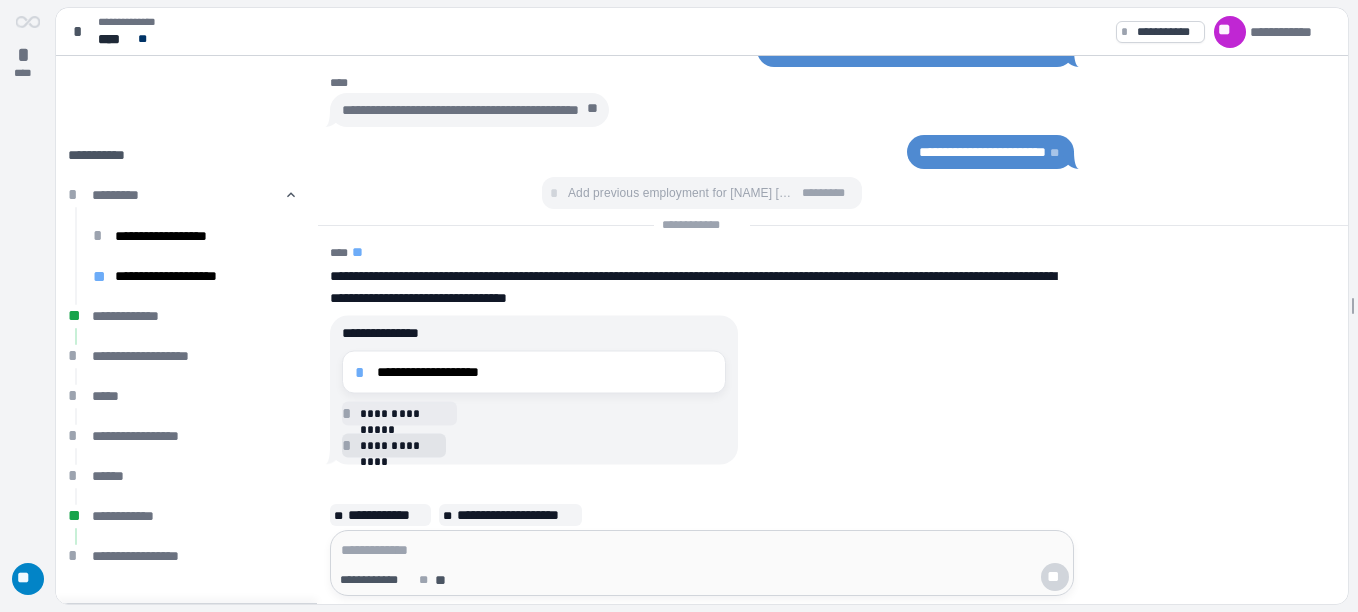 click on "**********" at bounding box center (400, 445) 